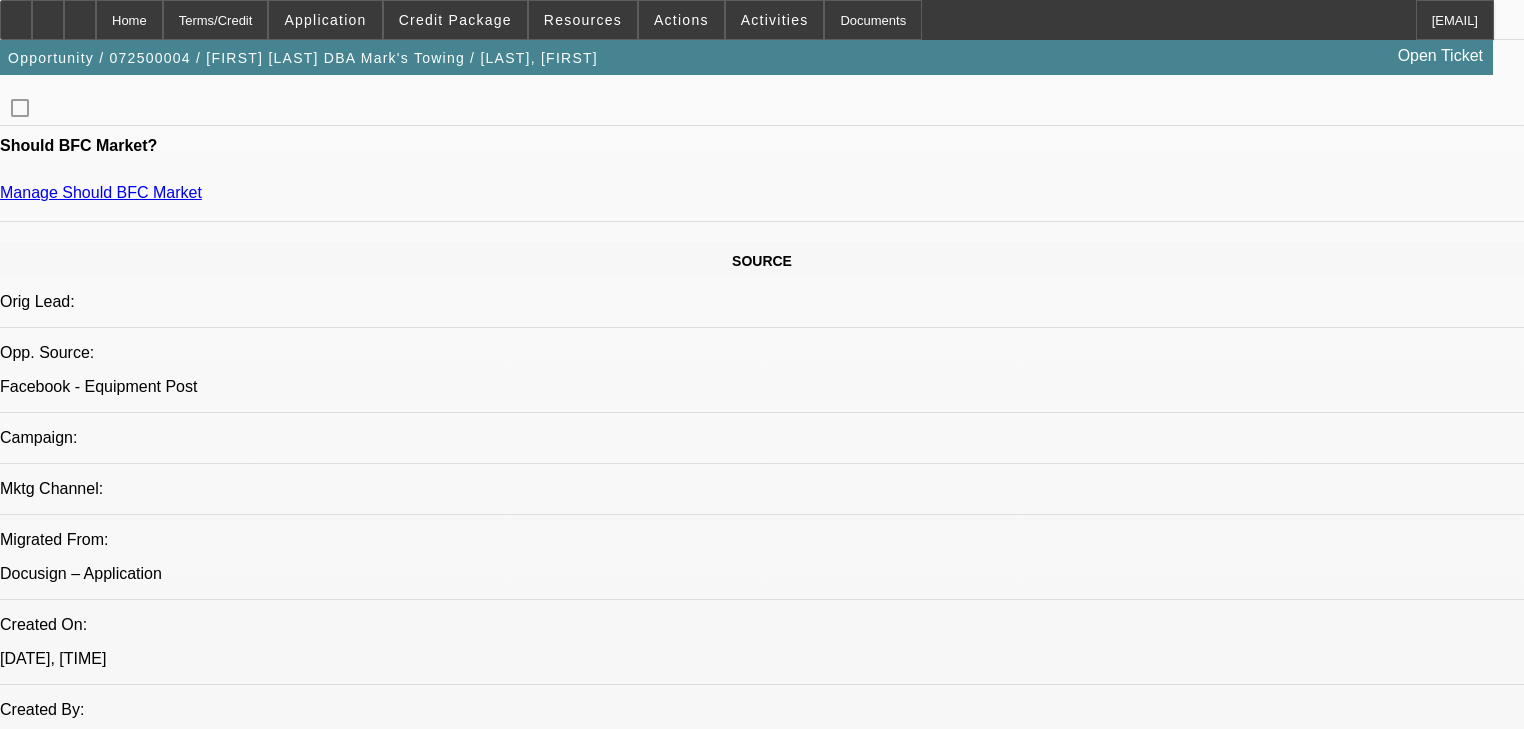 scroll, scrollTop: 640, scrollLeft: 0, axis: vertical 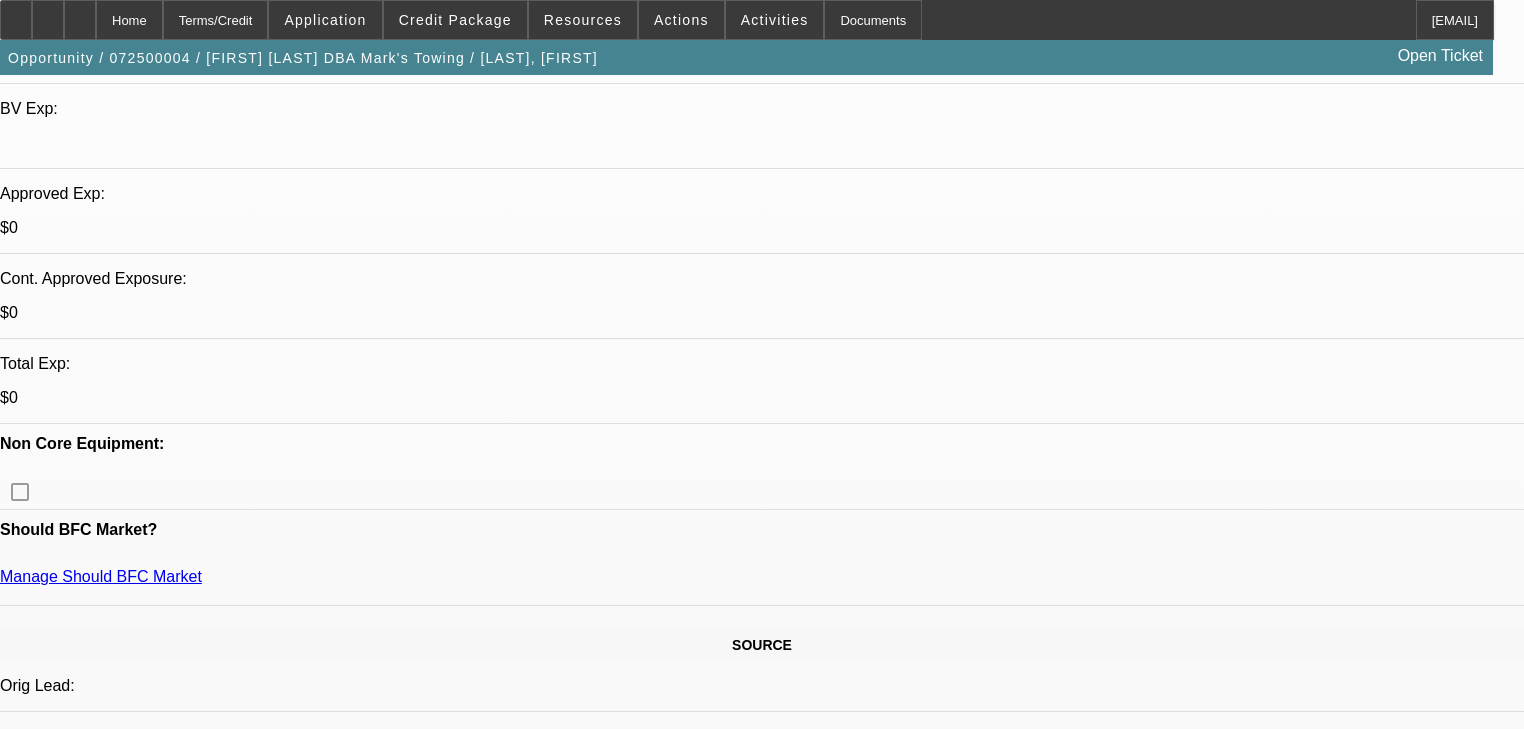 click on "[FIRST] [LAST] - [DATE], [TIME]" at bounding box center (777, 6521) 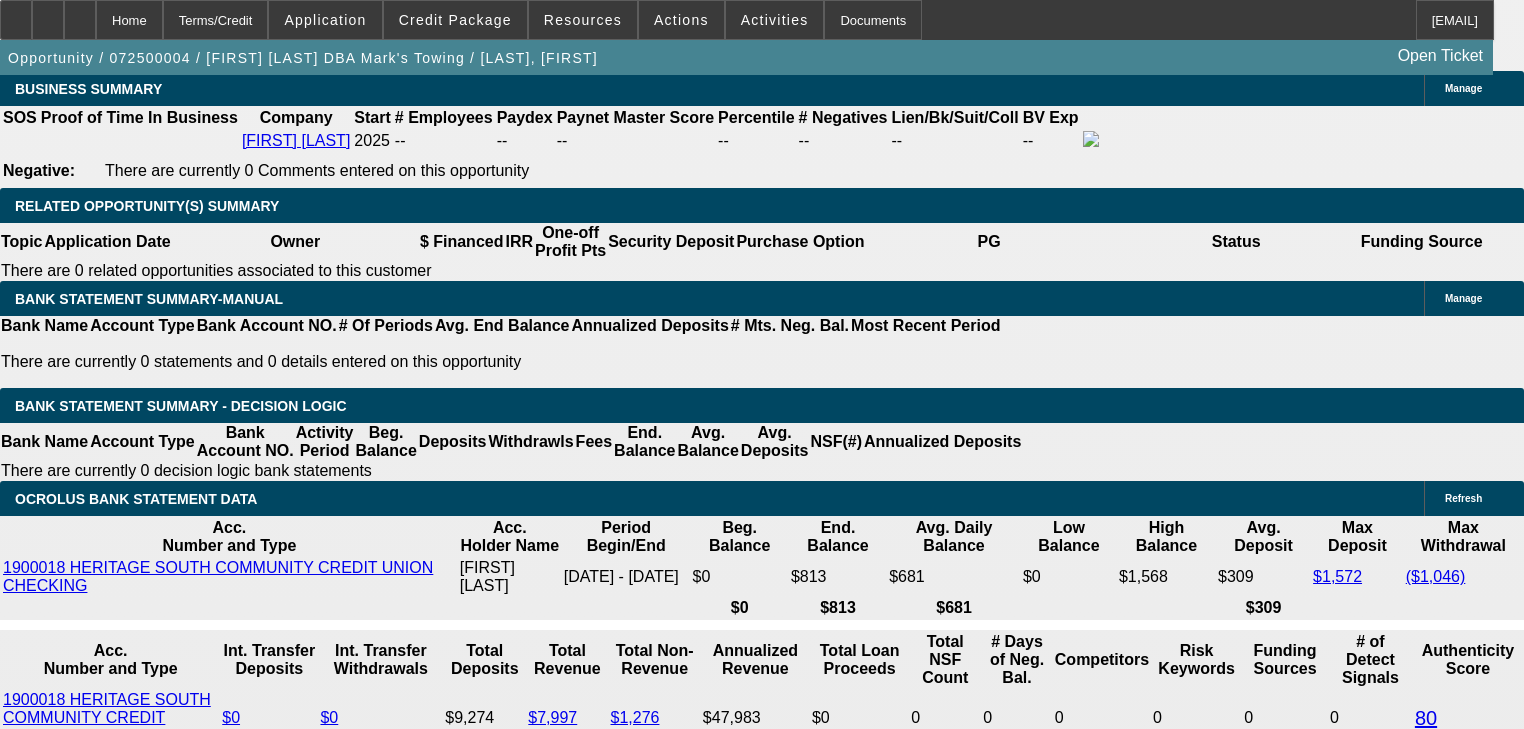 scroll, scrollTop: 3200, scrollLeft: 0, axis: vertical 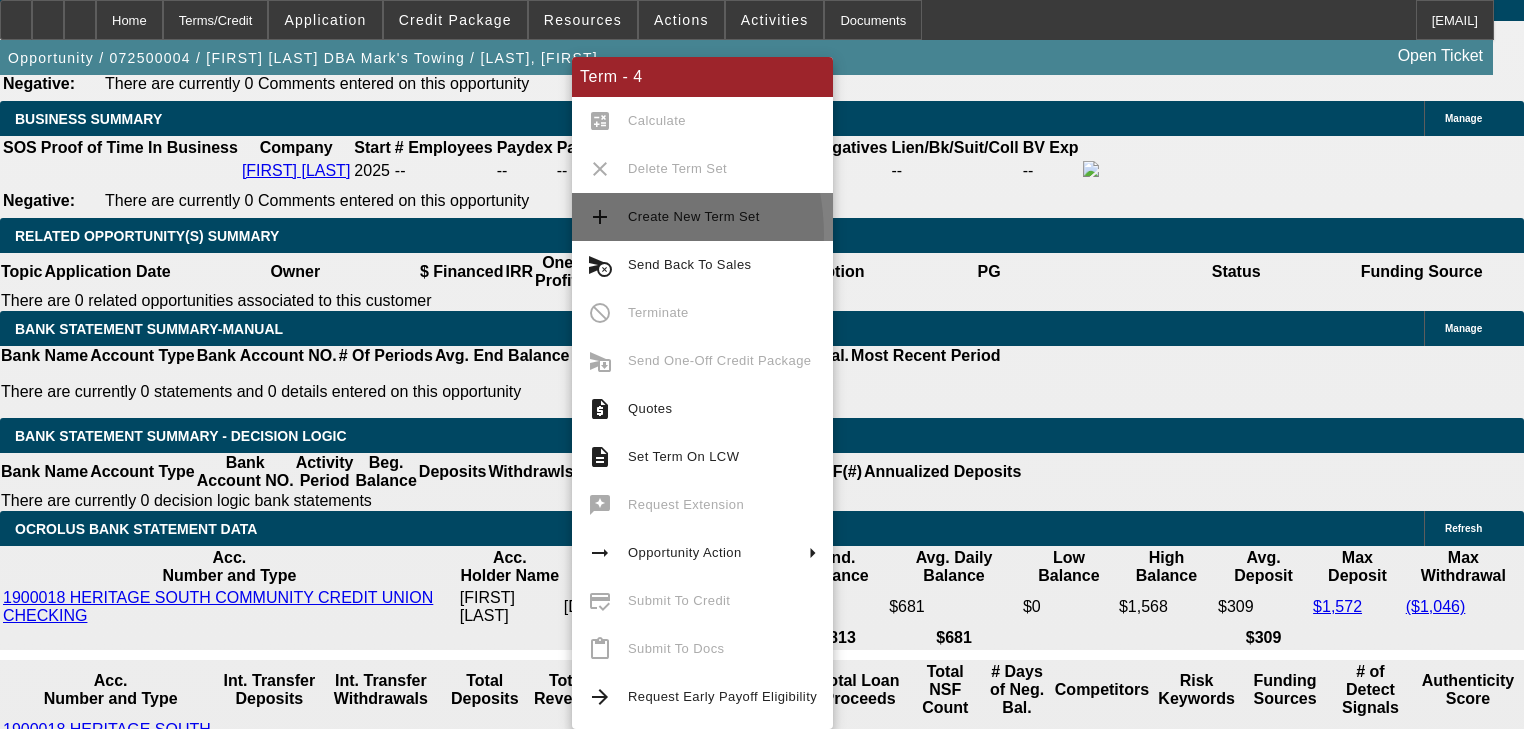 click on "add
Create New Term Set" at bounding box center [702, 217] 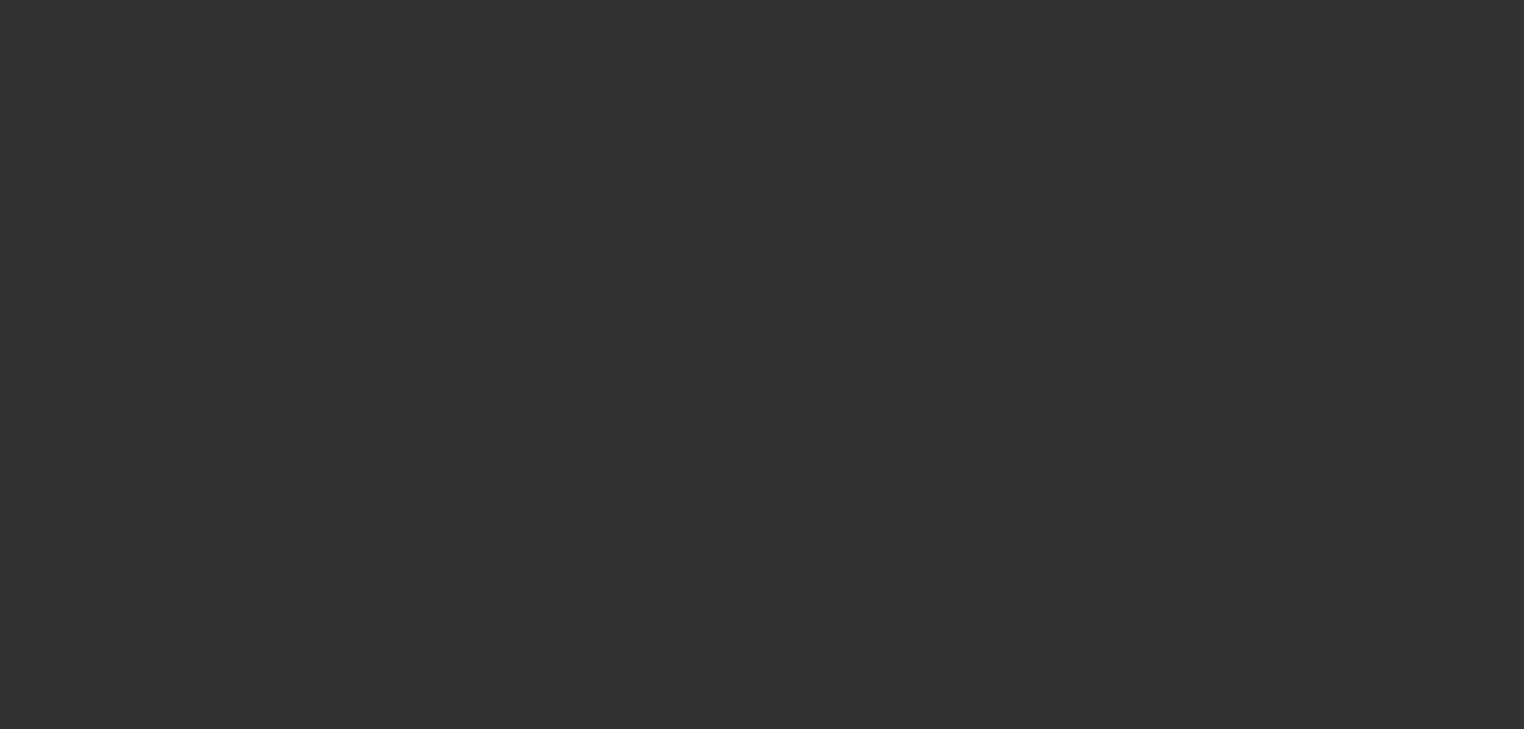 scroll, scrollTop: 0, scrollLeft: 0, axis: both 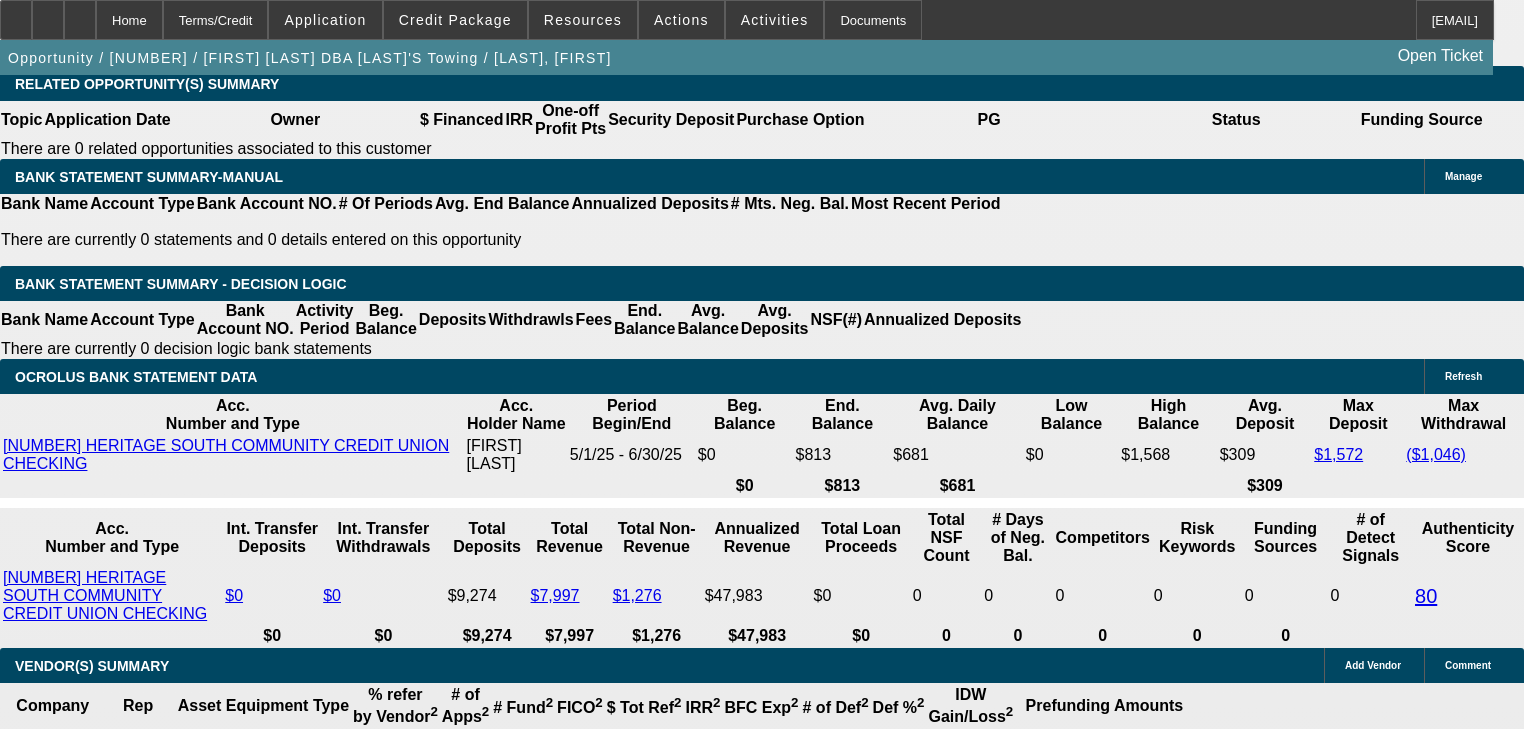 click on "5% 10% 15% 20% $" at bounding box center [535, 1942] 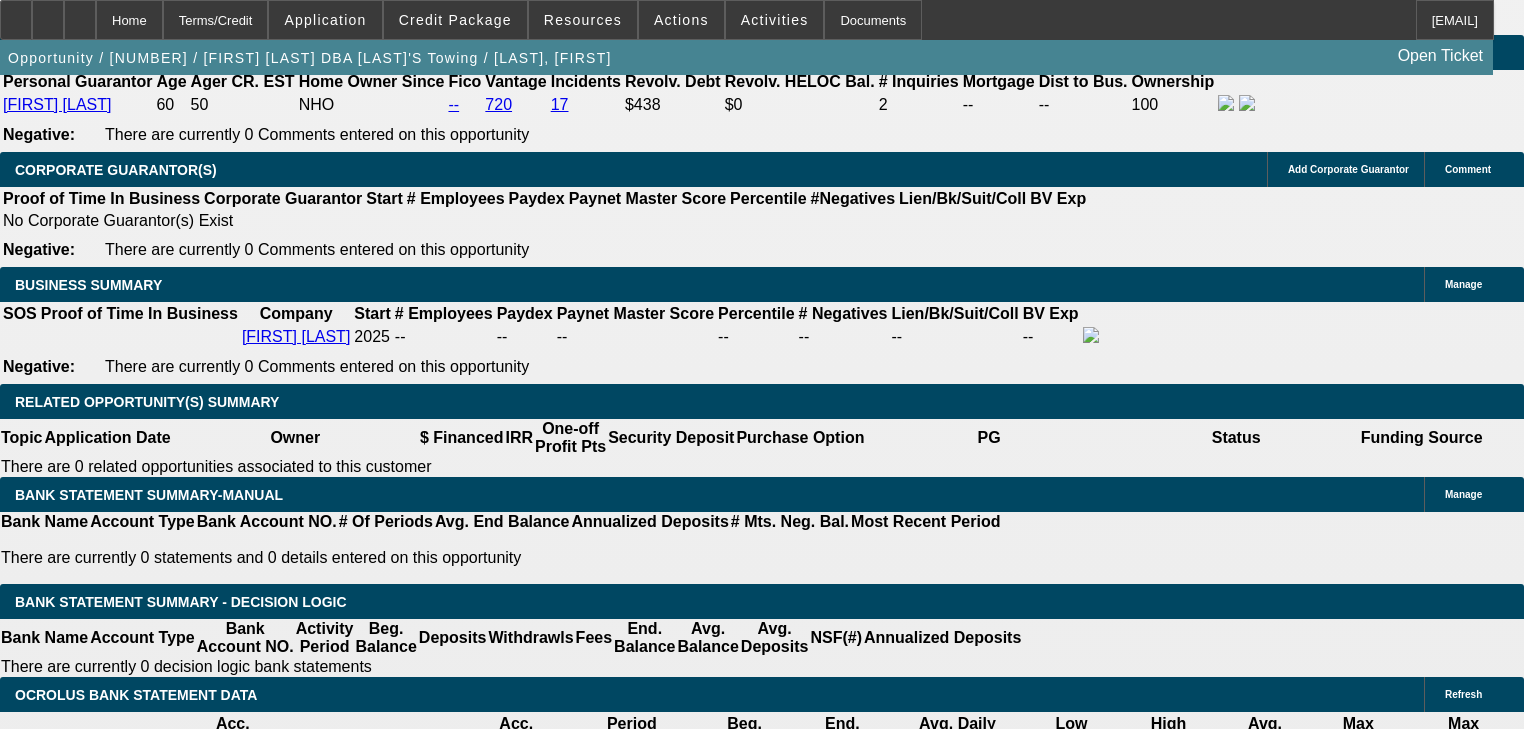 scroll, scrollTop: 3032, scrollLeft: 0, axis: vertical 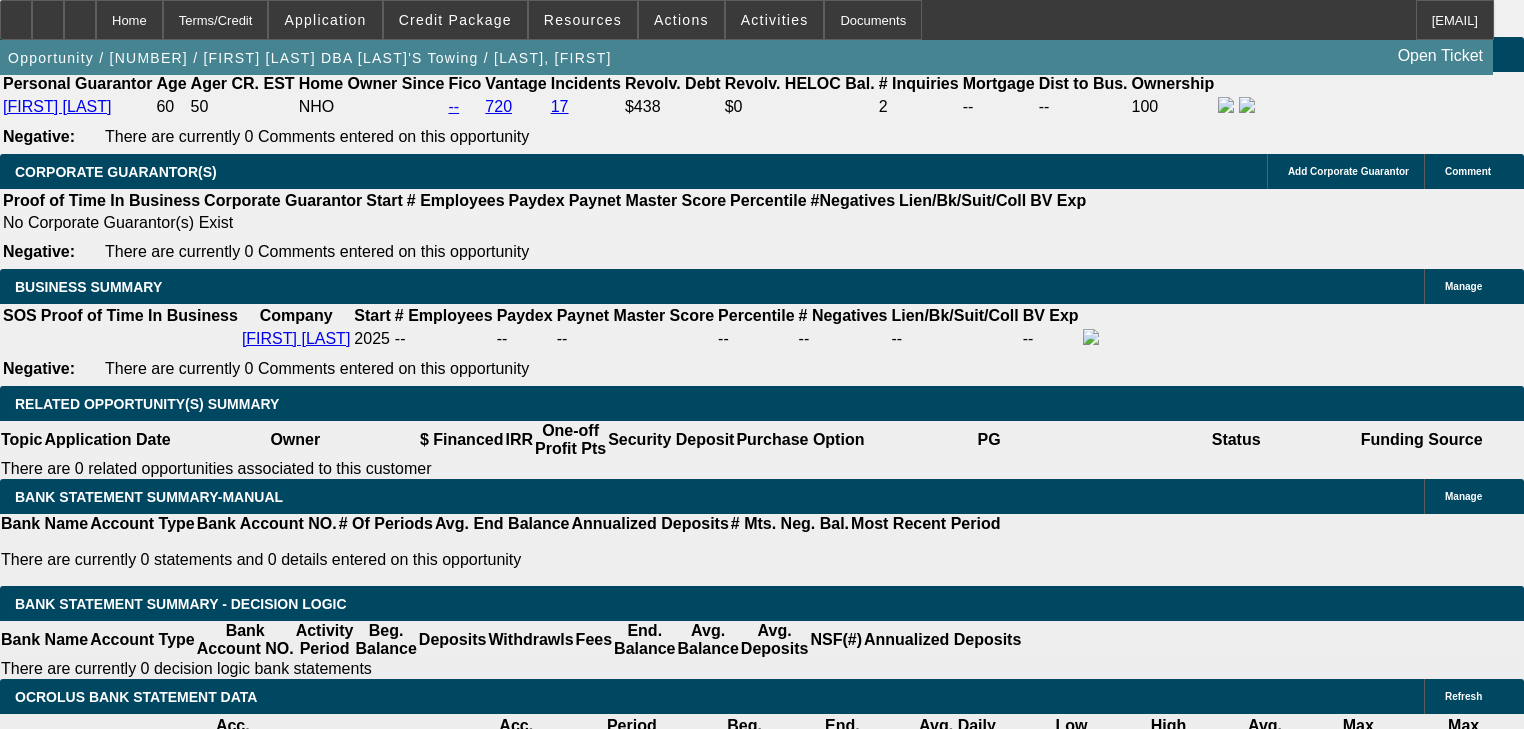 click on "Pre-approval" at bounding box center [369, 1876] 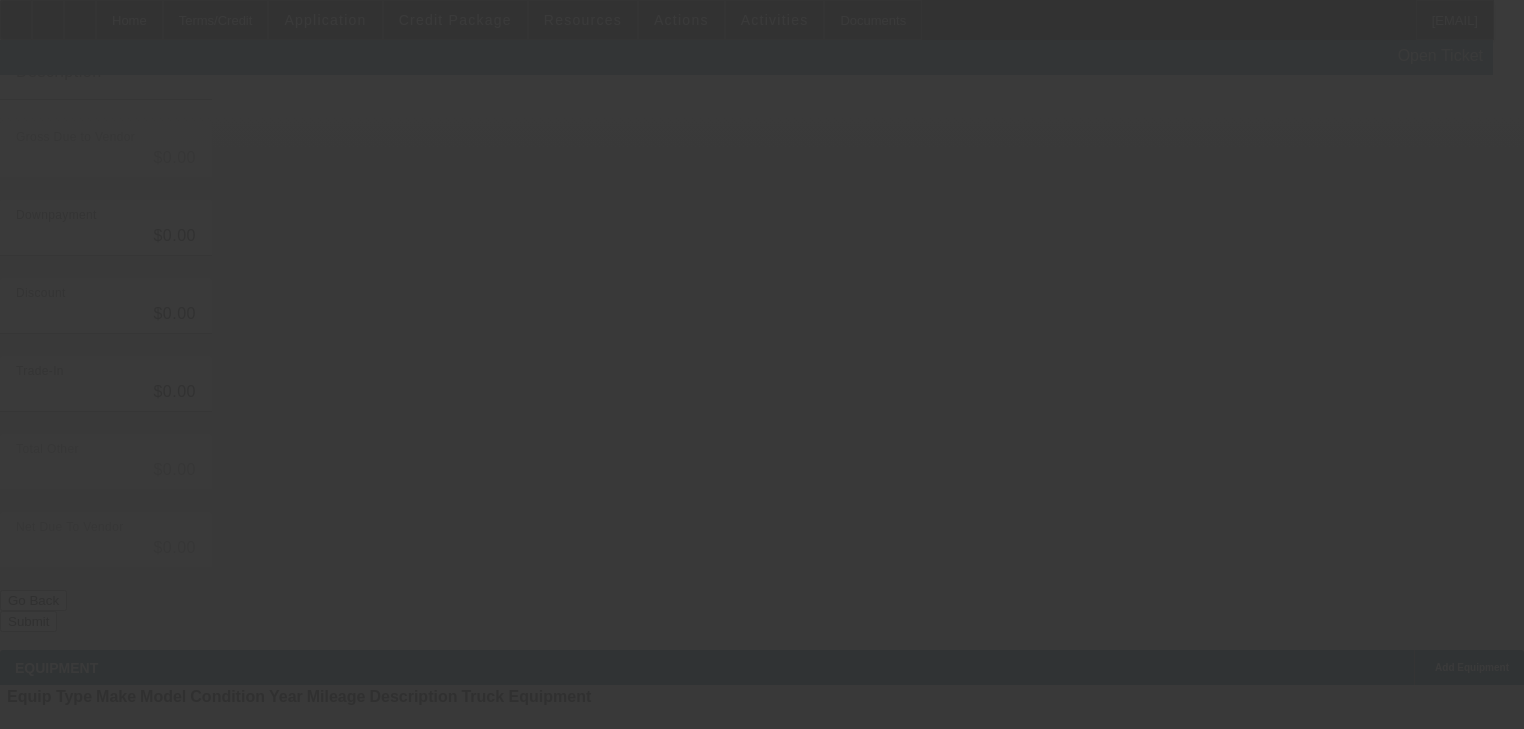 scroll, scrollTop: 0, scrollLeft: 0, axis: both 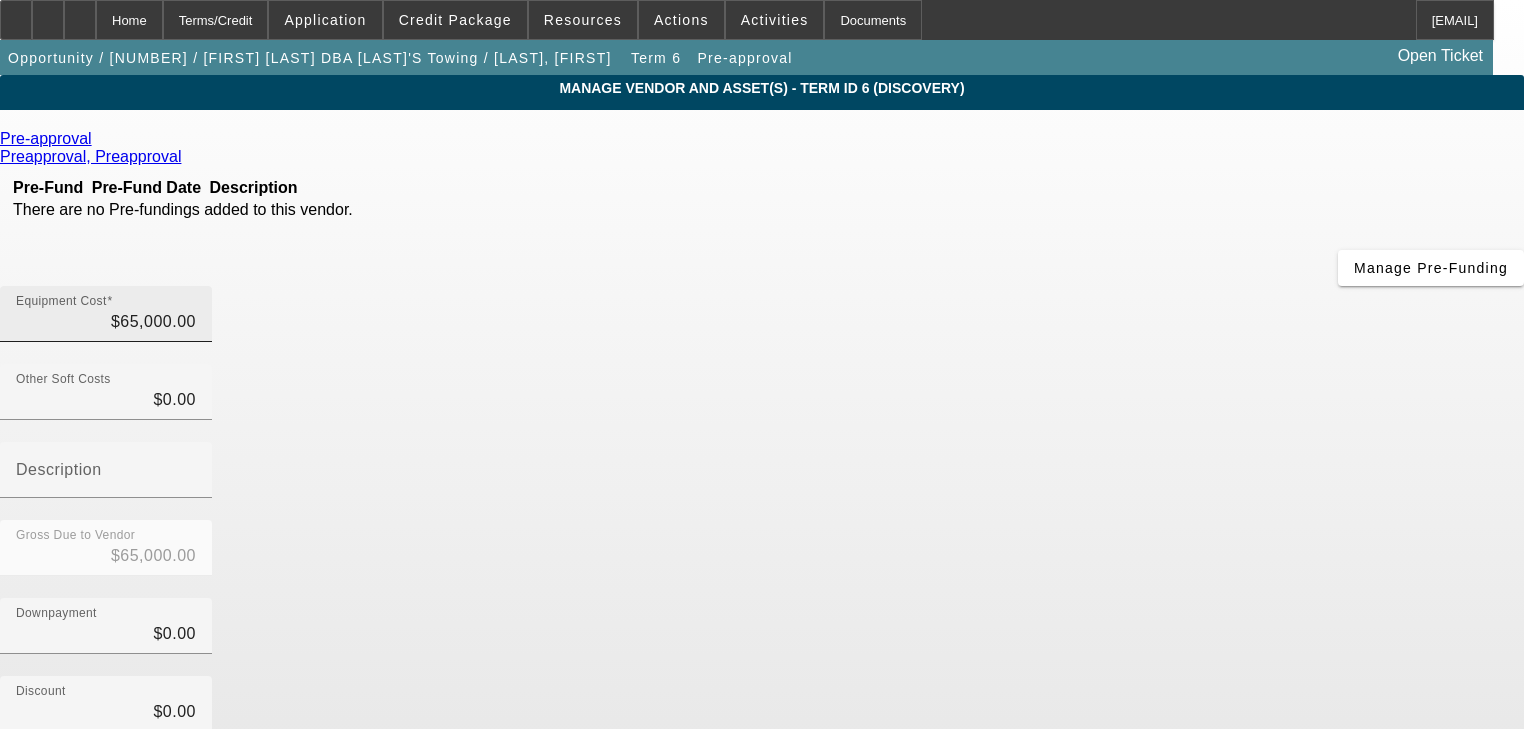 click on "Equipment Cost
$65,000.00" at bounding box center [106, 314] 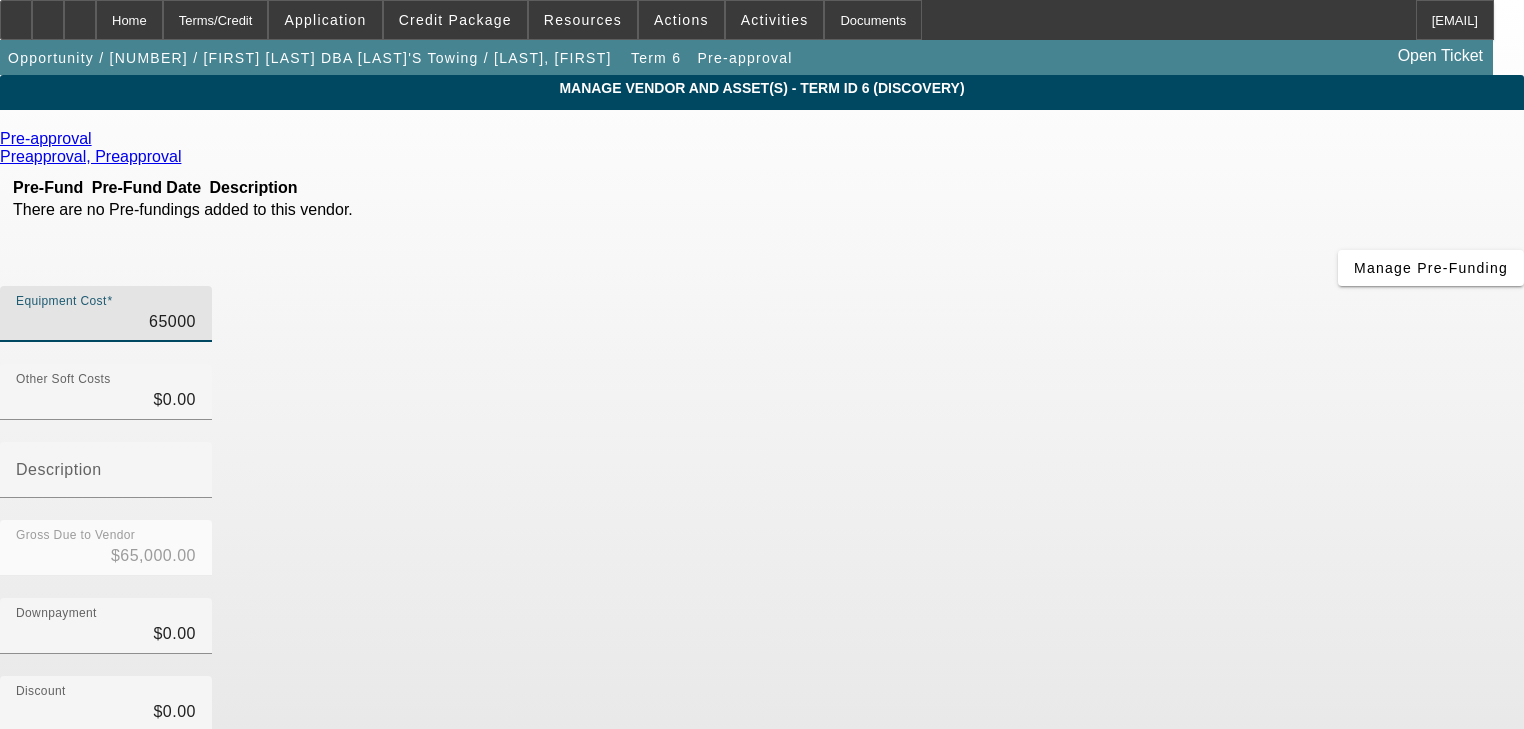 click on "65000" at bounding box center [106, 322] 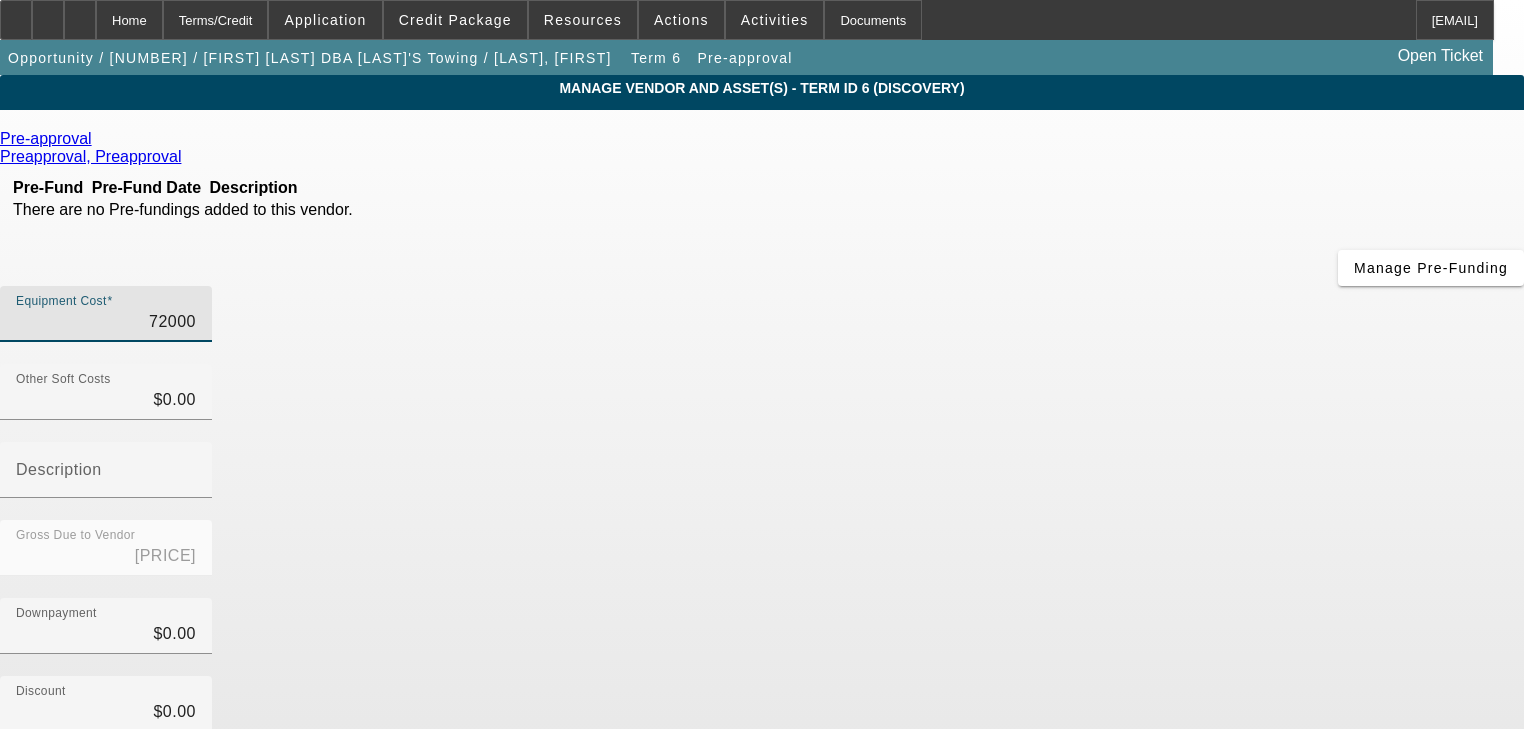 type on "72000" 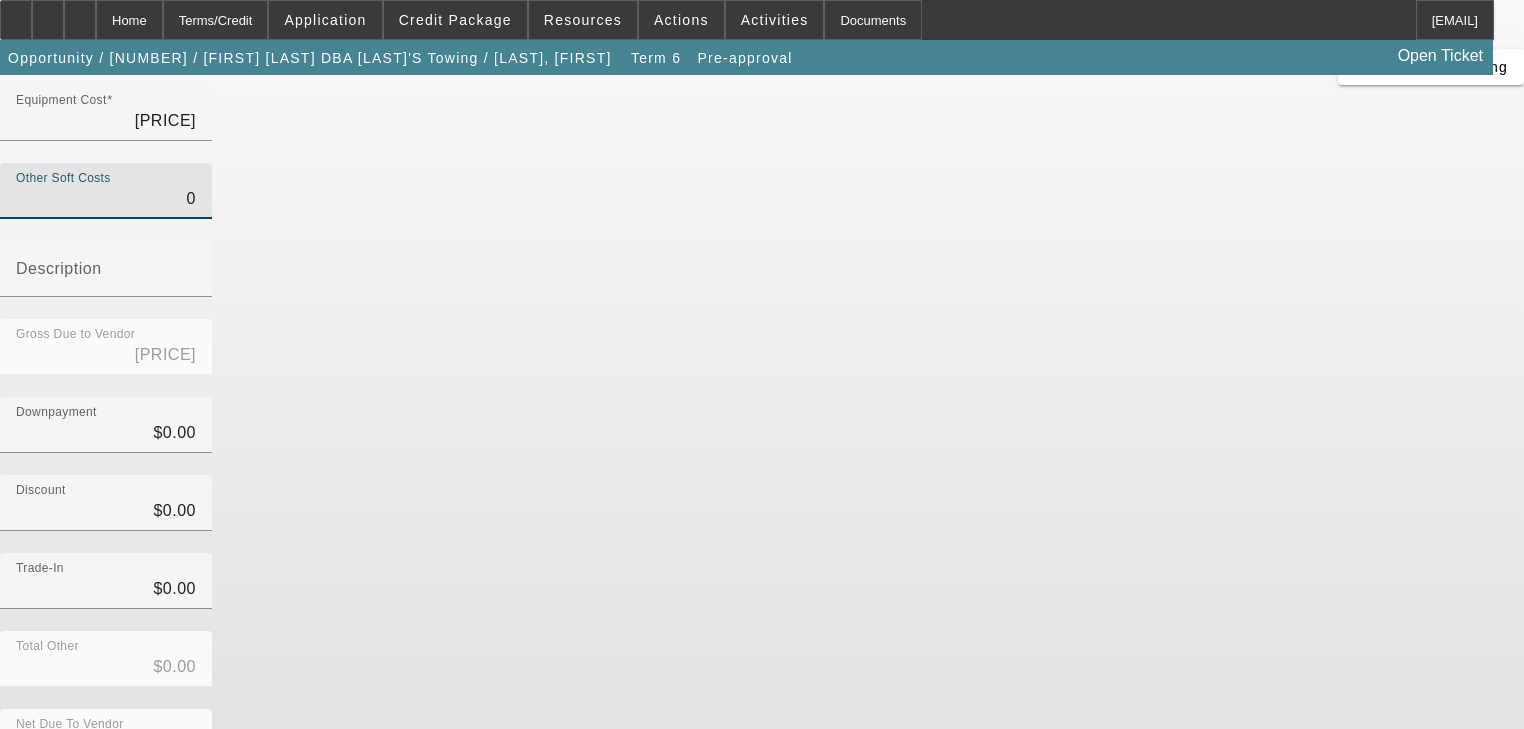 scroll, scrollTop: 204, scrollLeft: 0, axis: vertical 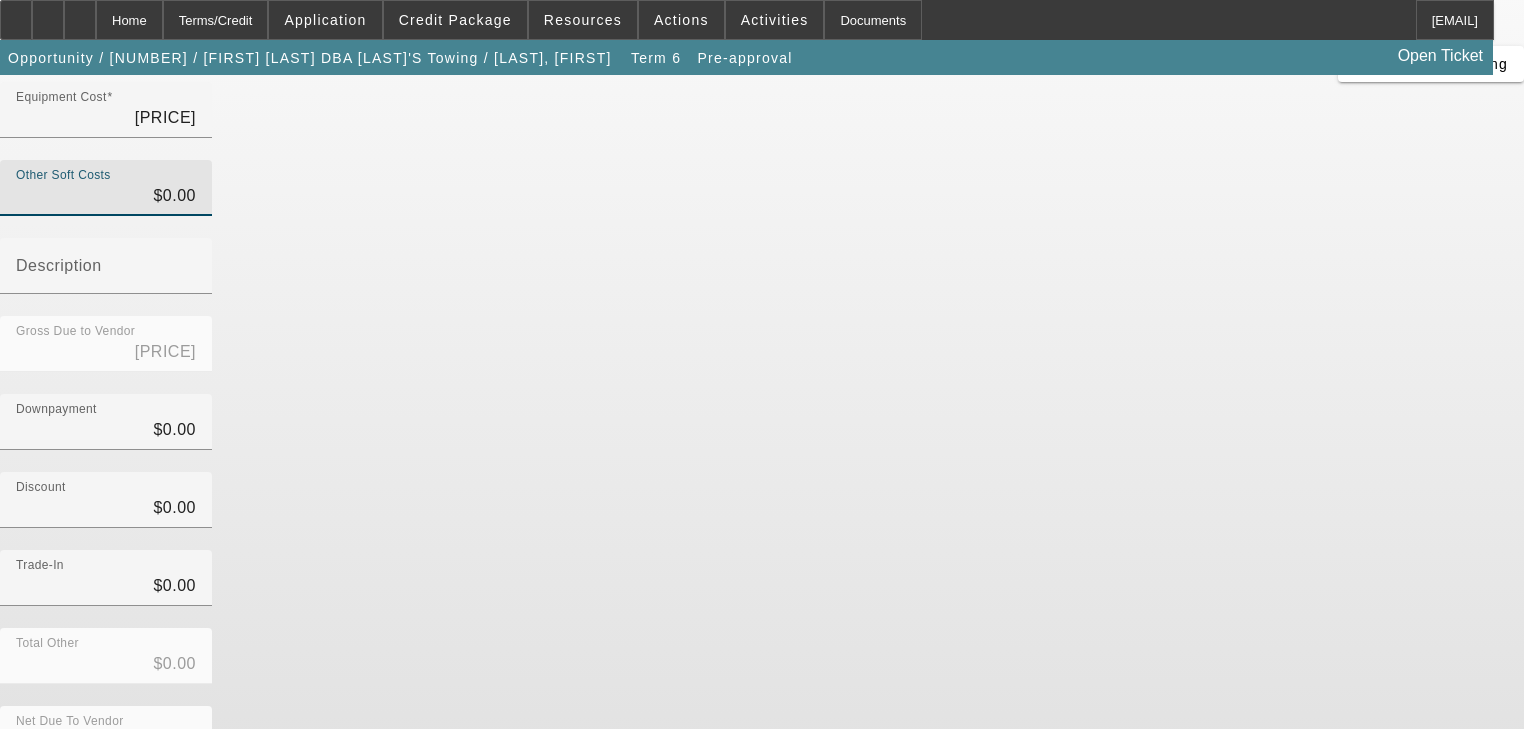 click on "Submit" at bounding box center [28, 815] 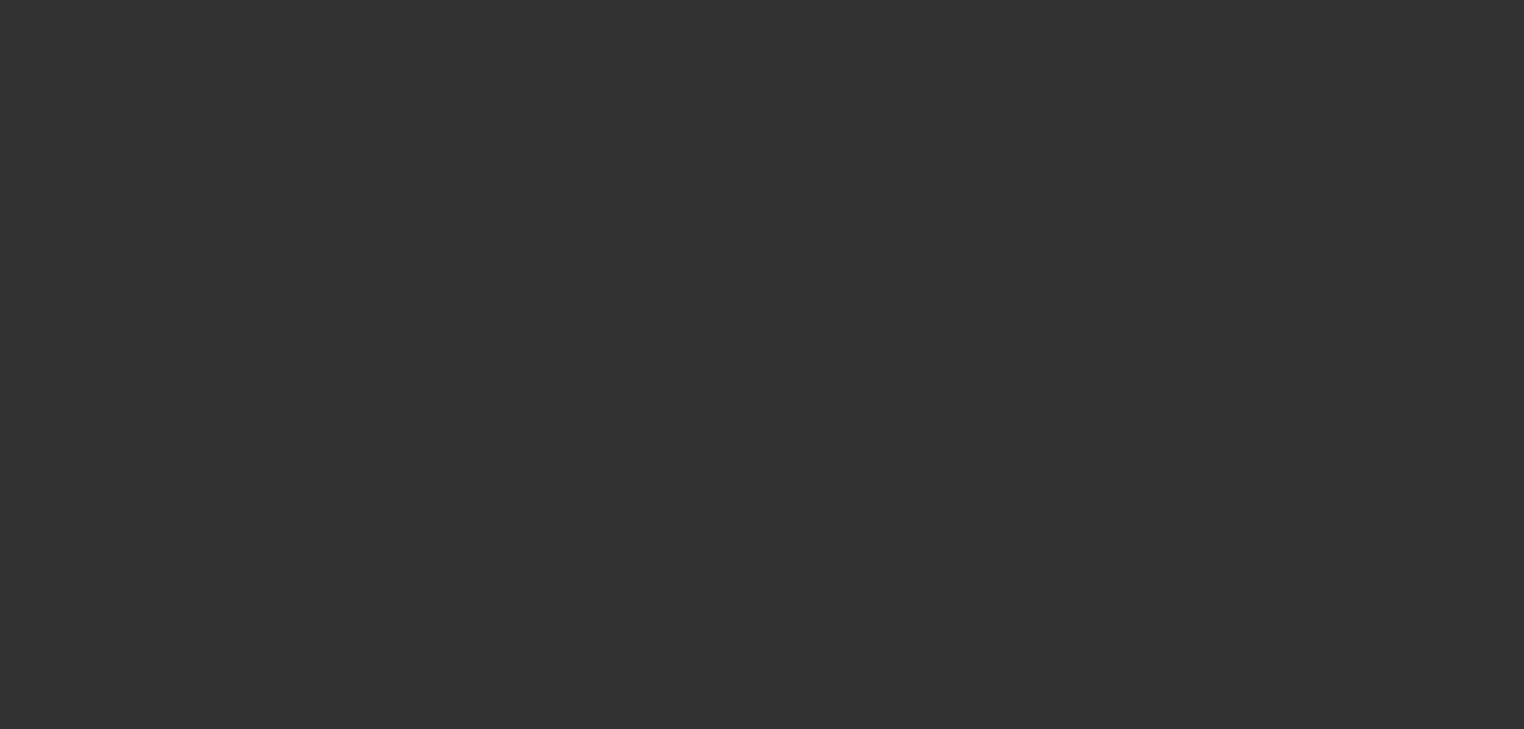 scroll, scrollTop: 0, scrollLeft: 0, axis: both 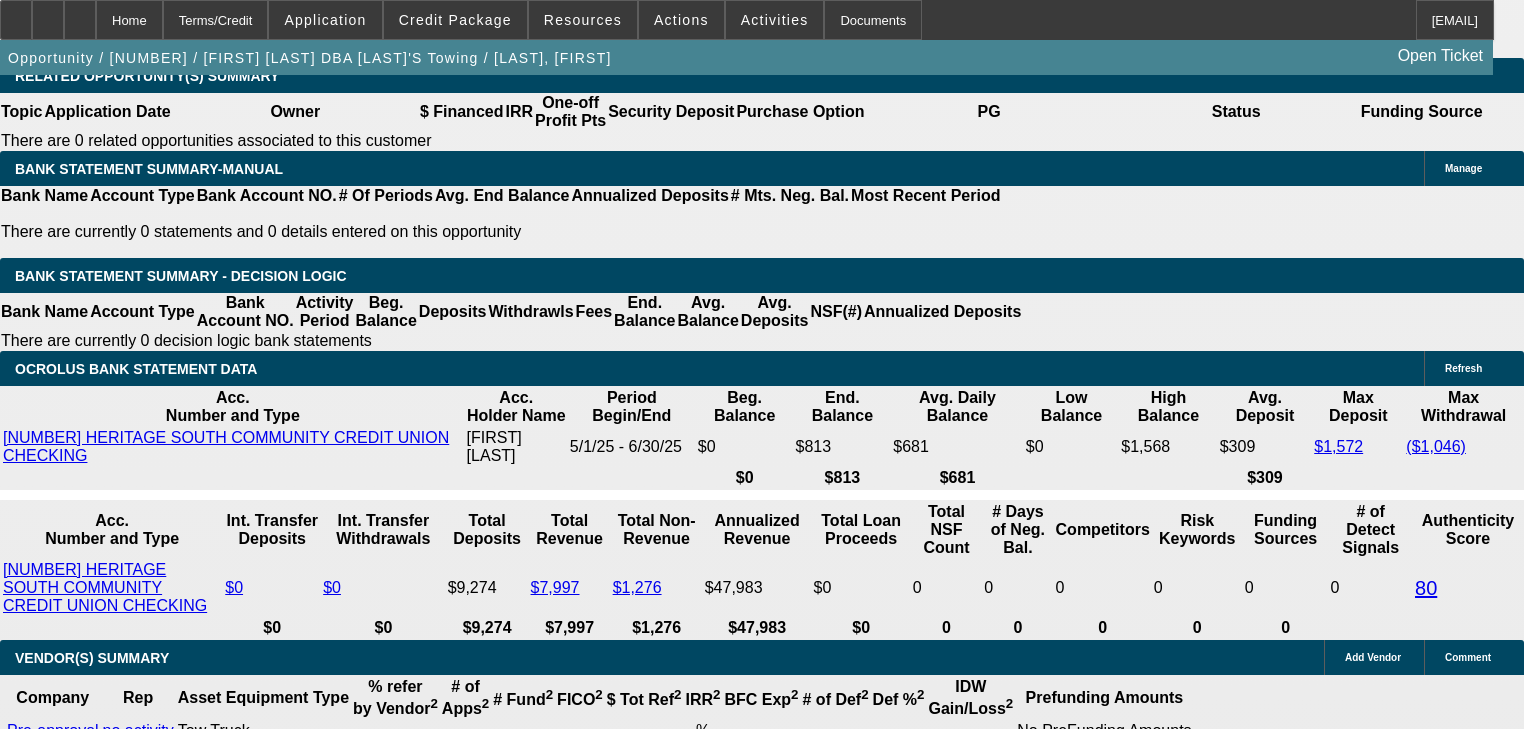 click on "36" at bounding box center [447, 2117] 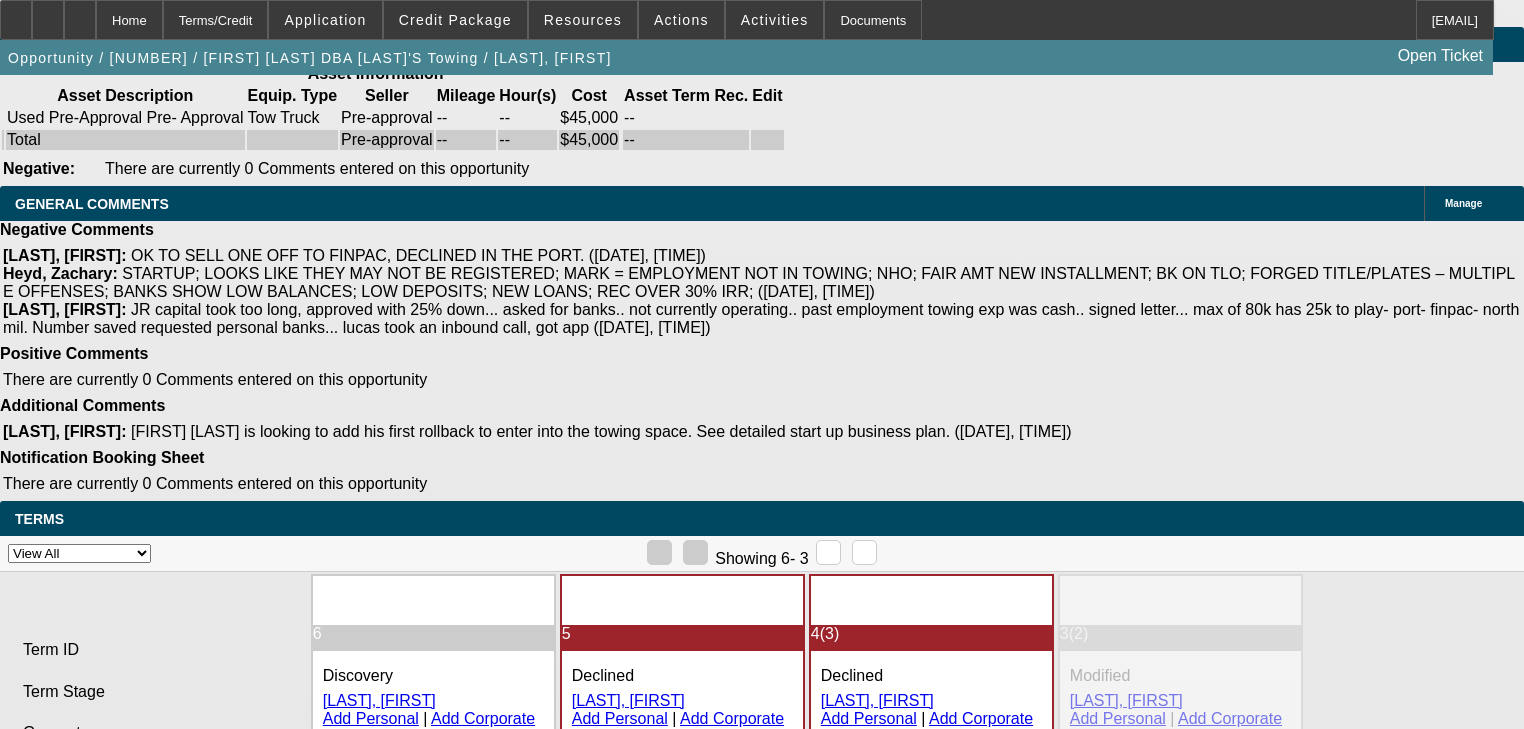 scroll, scrollTop: 4160, scrollLeft: 0, axis: vertical 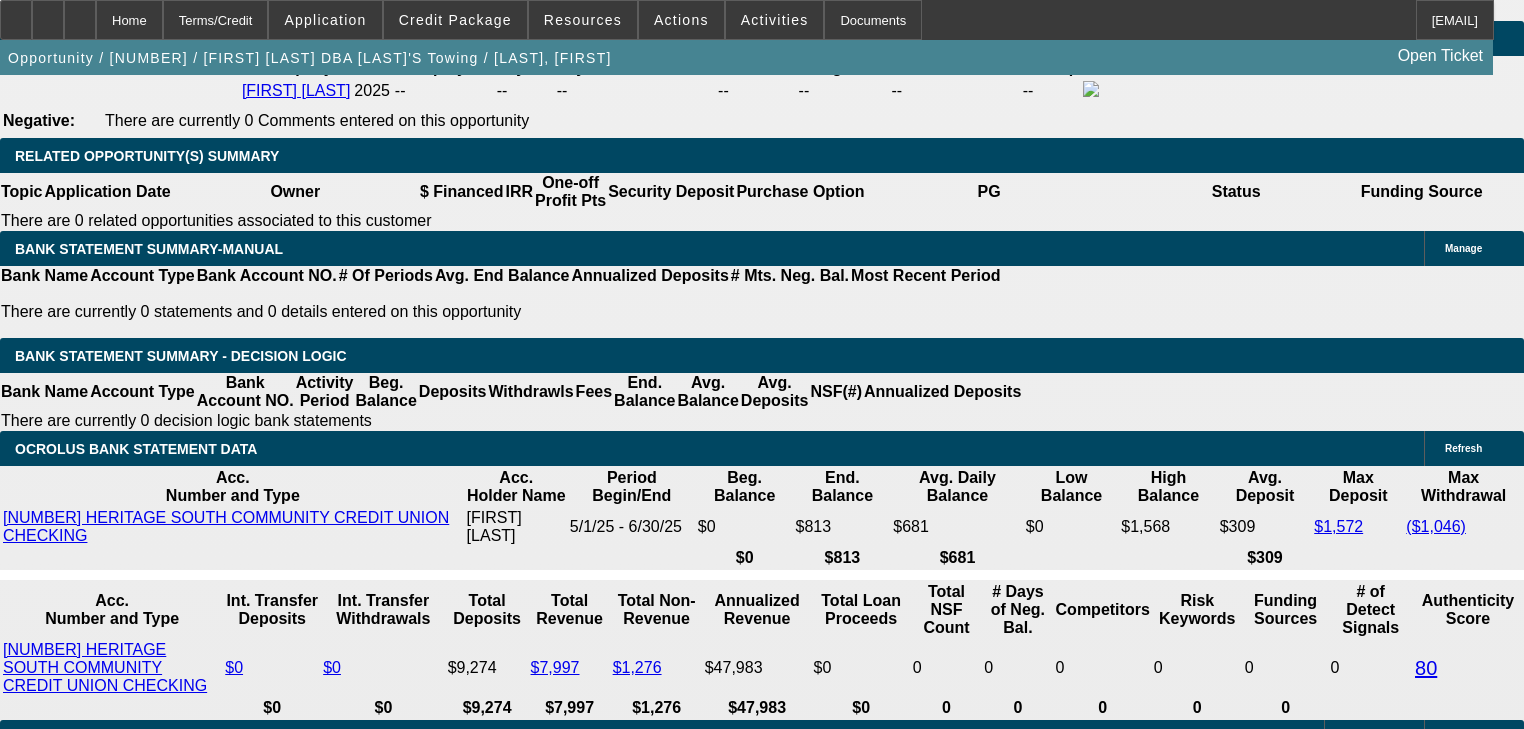 type on "25" 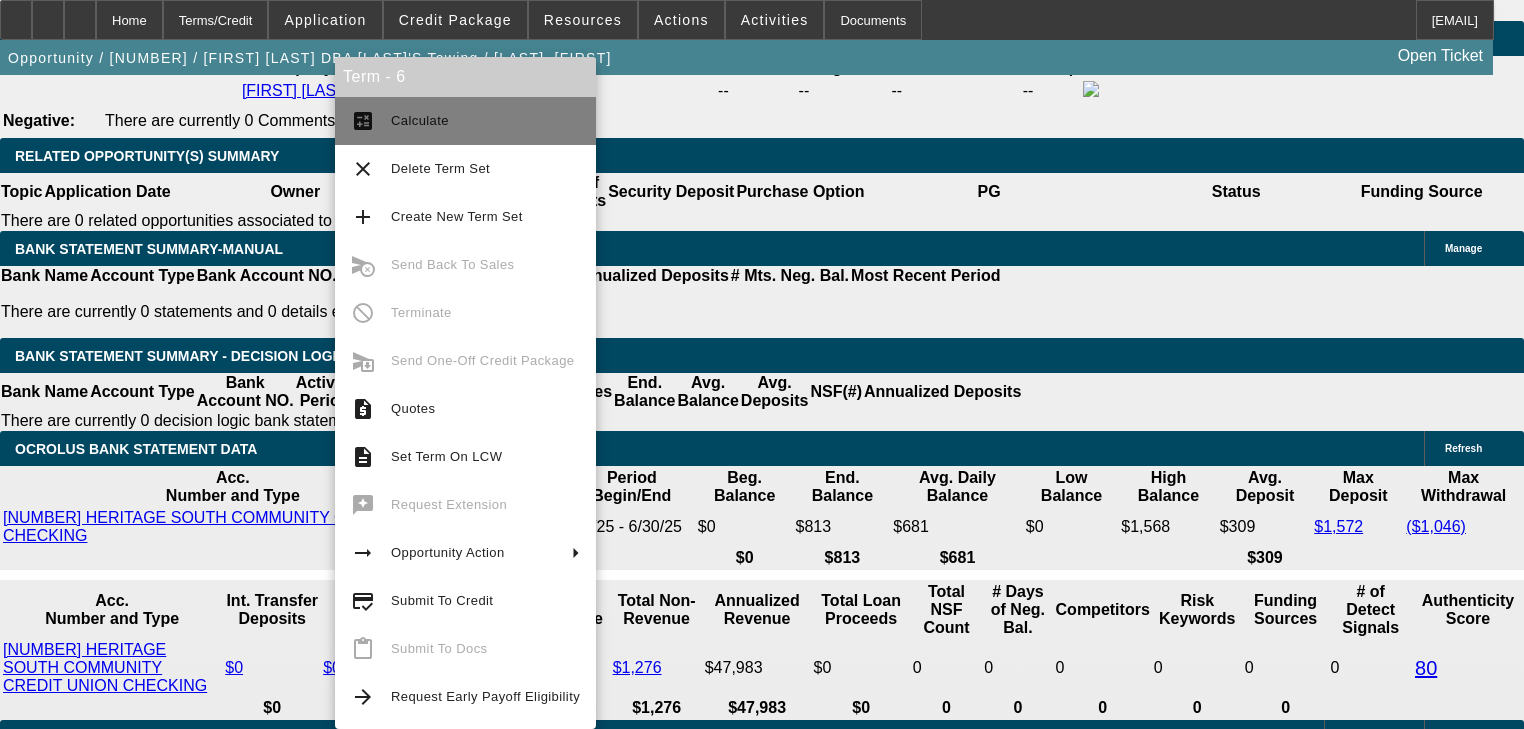 click on "calculate
Calculate" at bounding box center [465, 121] 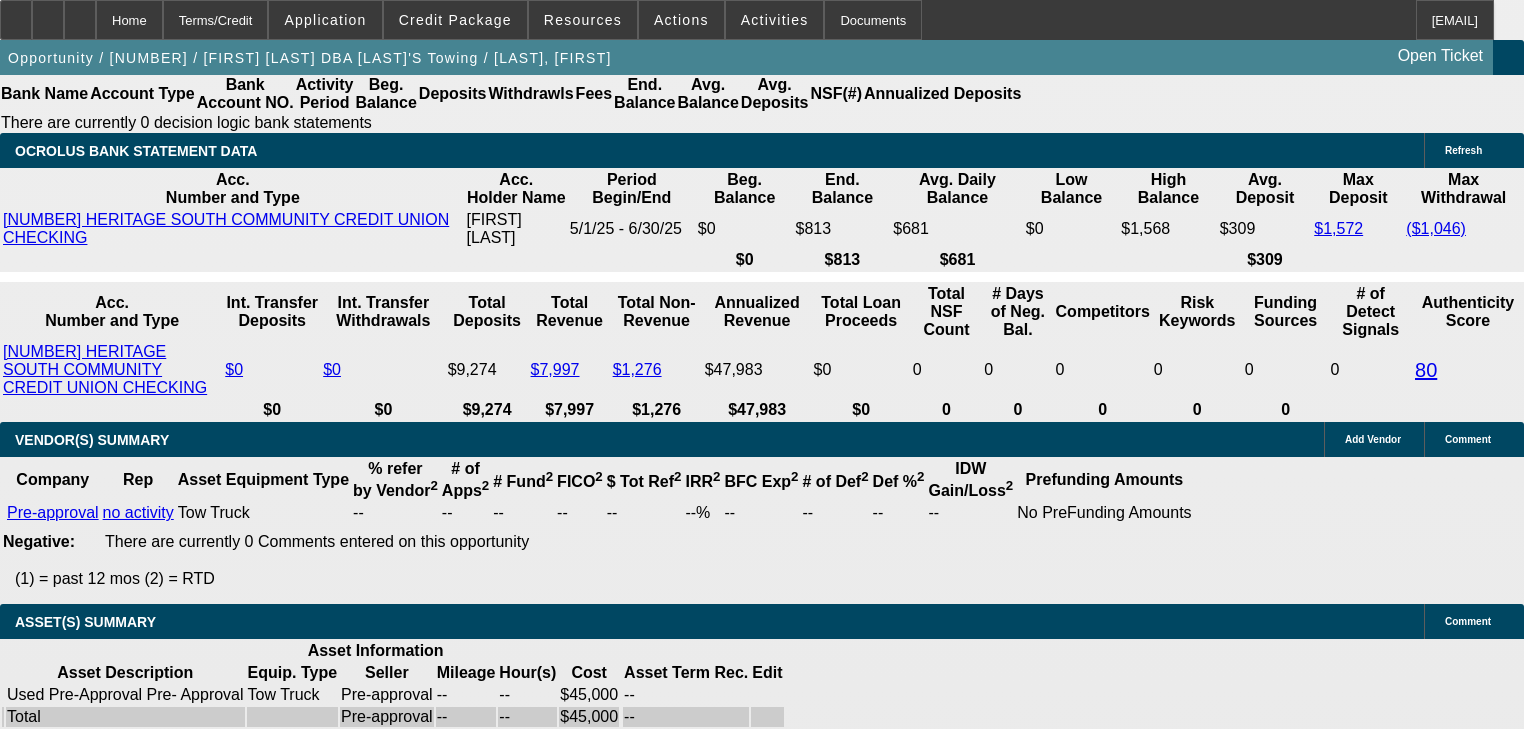 scroll, scrollTop: 3428, scrollLeft: 0, axis: vertical 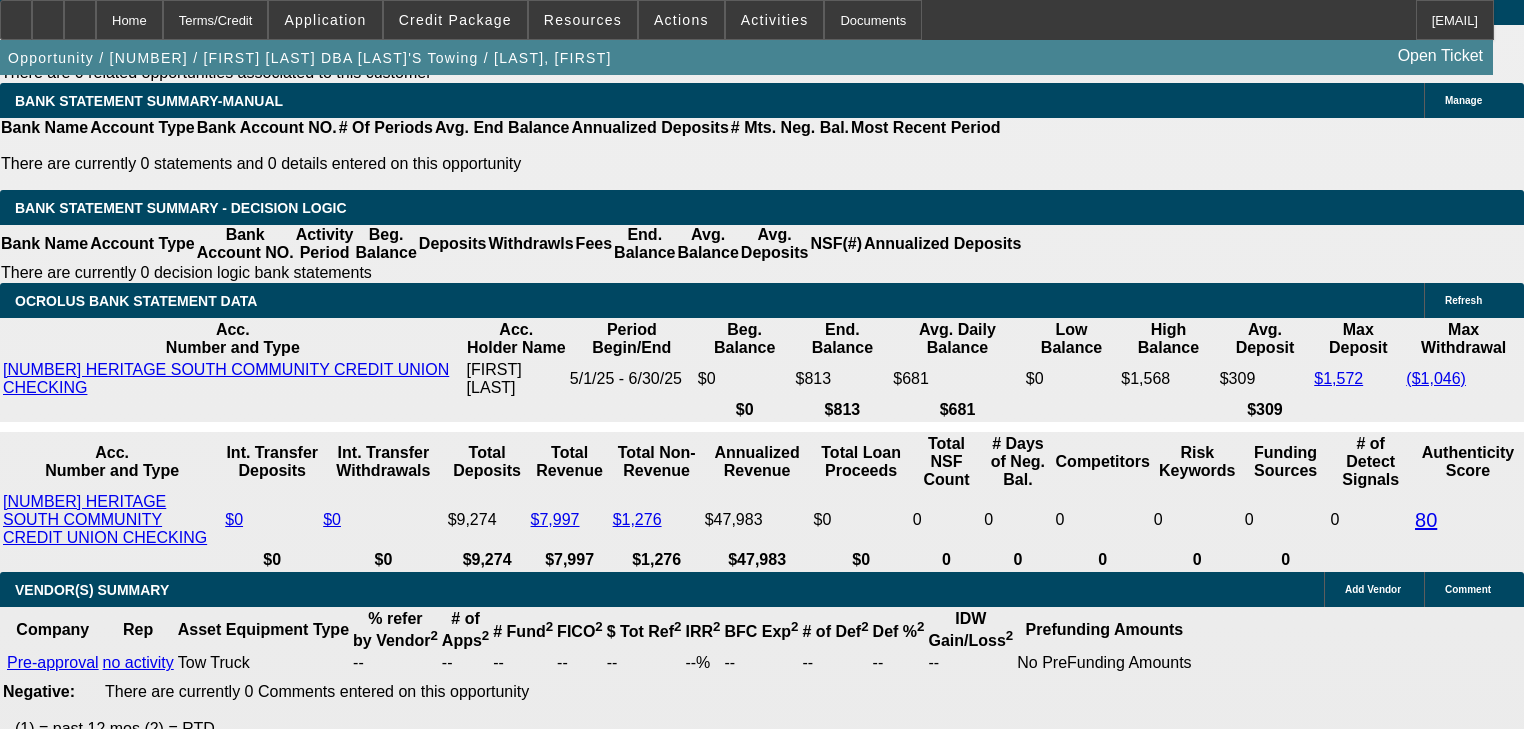 click on "25" at bounding box center (488, 2049) 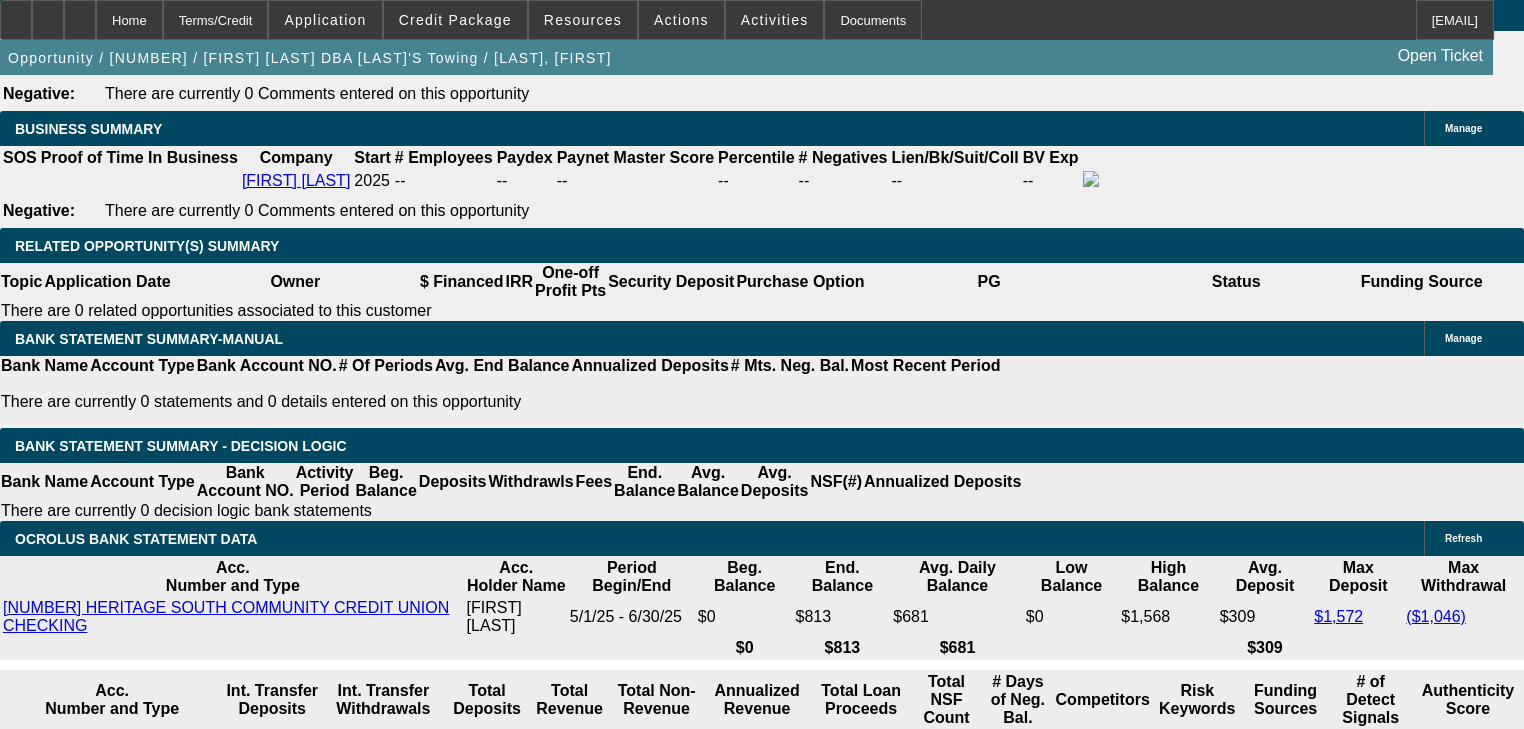 scroll, scrollTop: 3188, scrollLeft: 0, axis: vertical 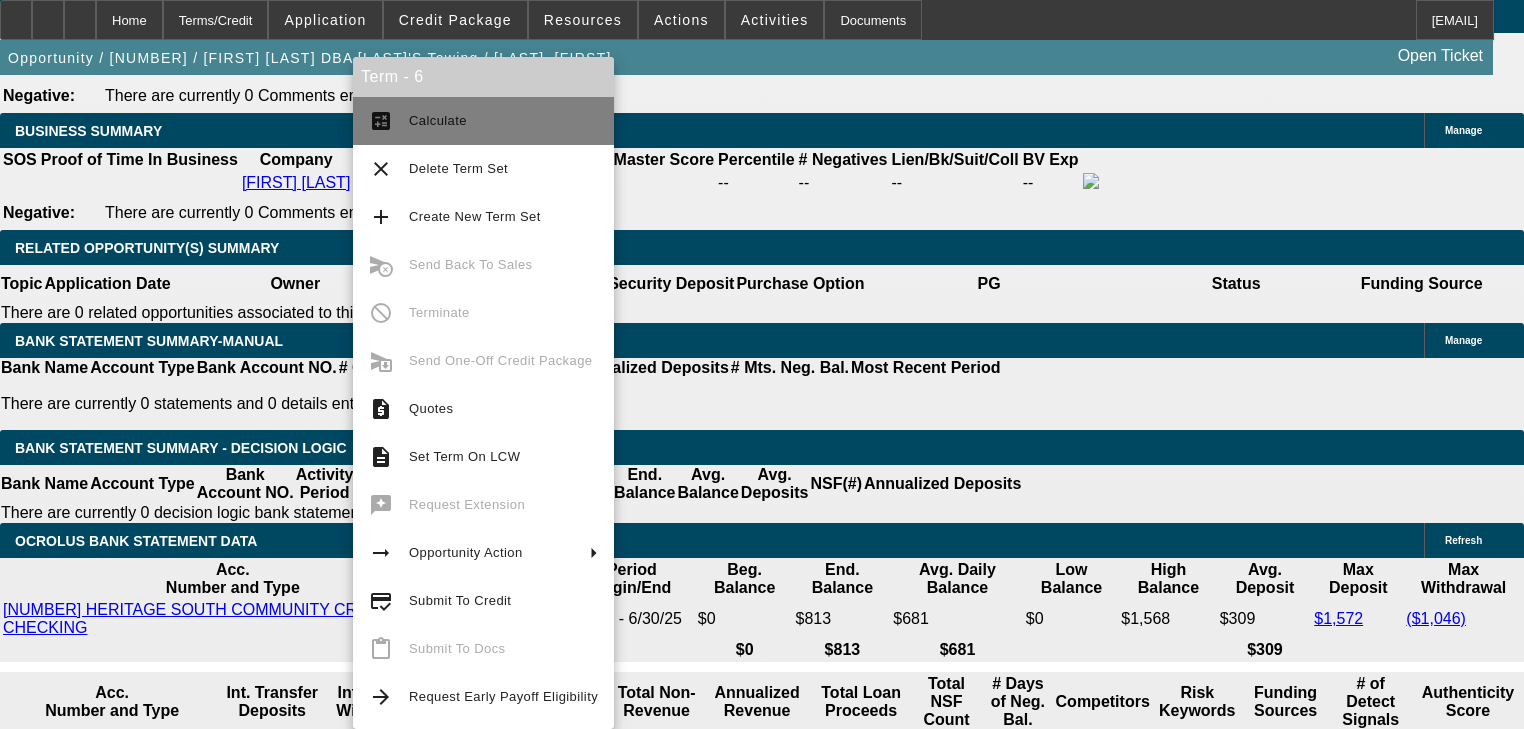 click on "calculate
Calculate" at bounding box center [483, 121] 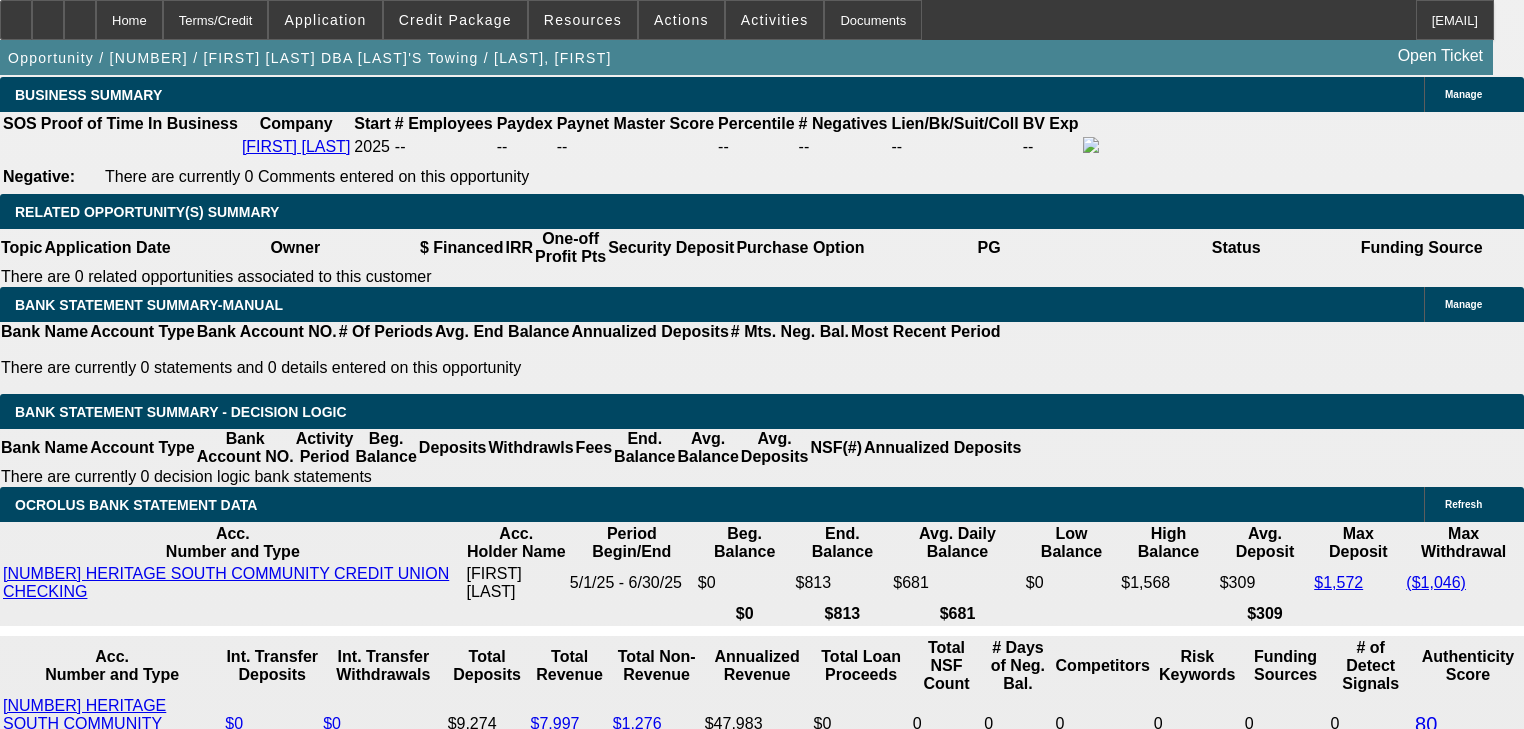 scroll, scrollTop: 3188, scrollLeft: 0, axis: vertical 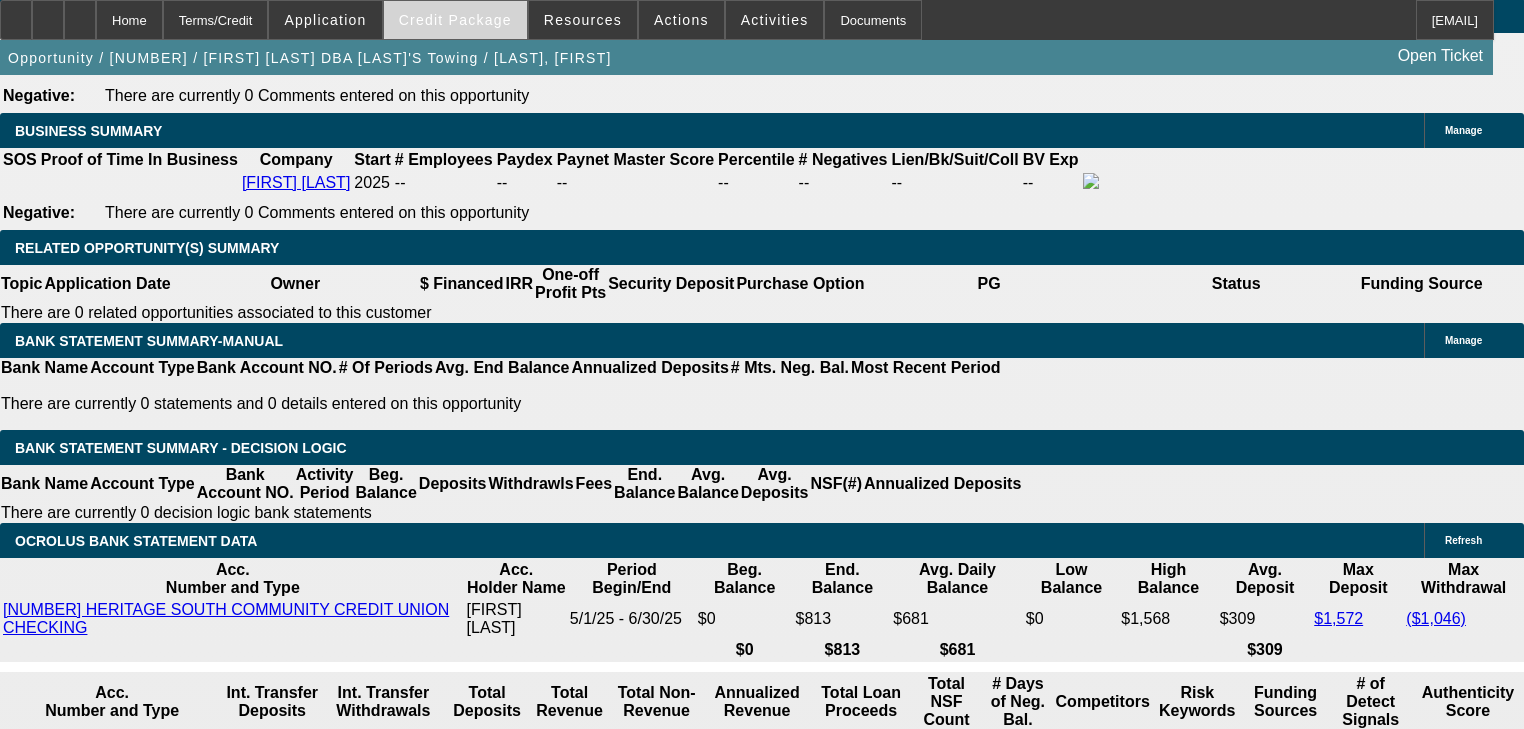 click at bounding box center [455, 20] 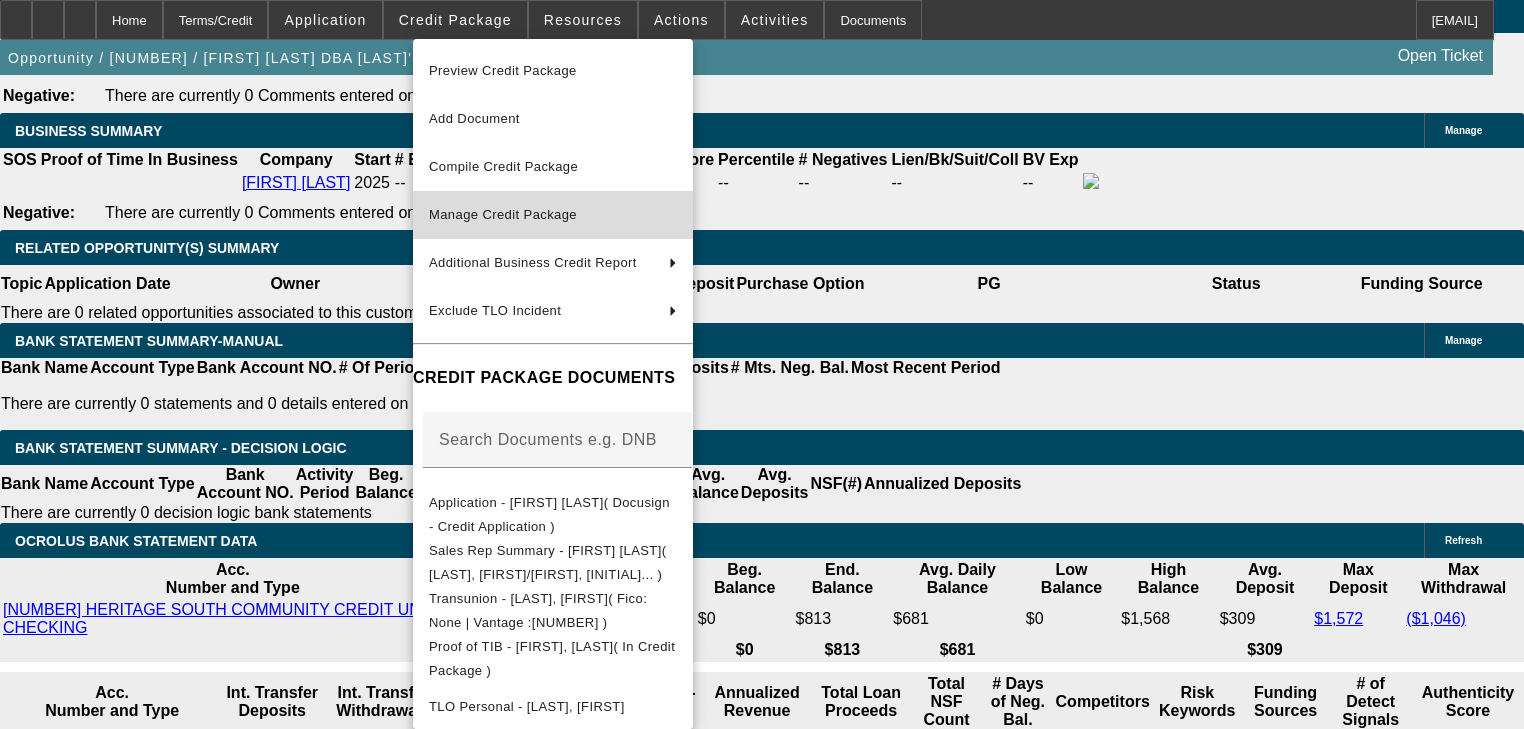 click on "Manage Credit Package" at bounding box center [553, 215] 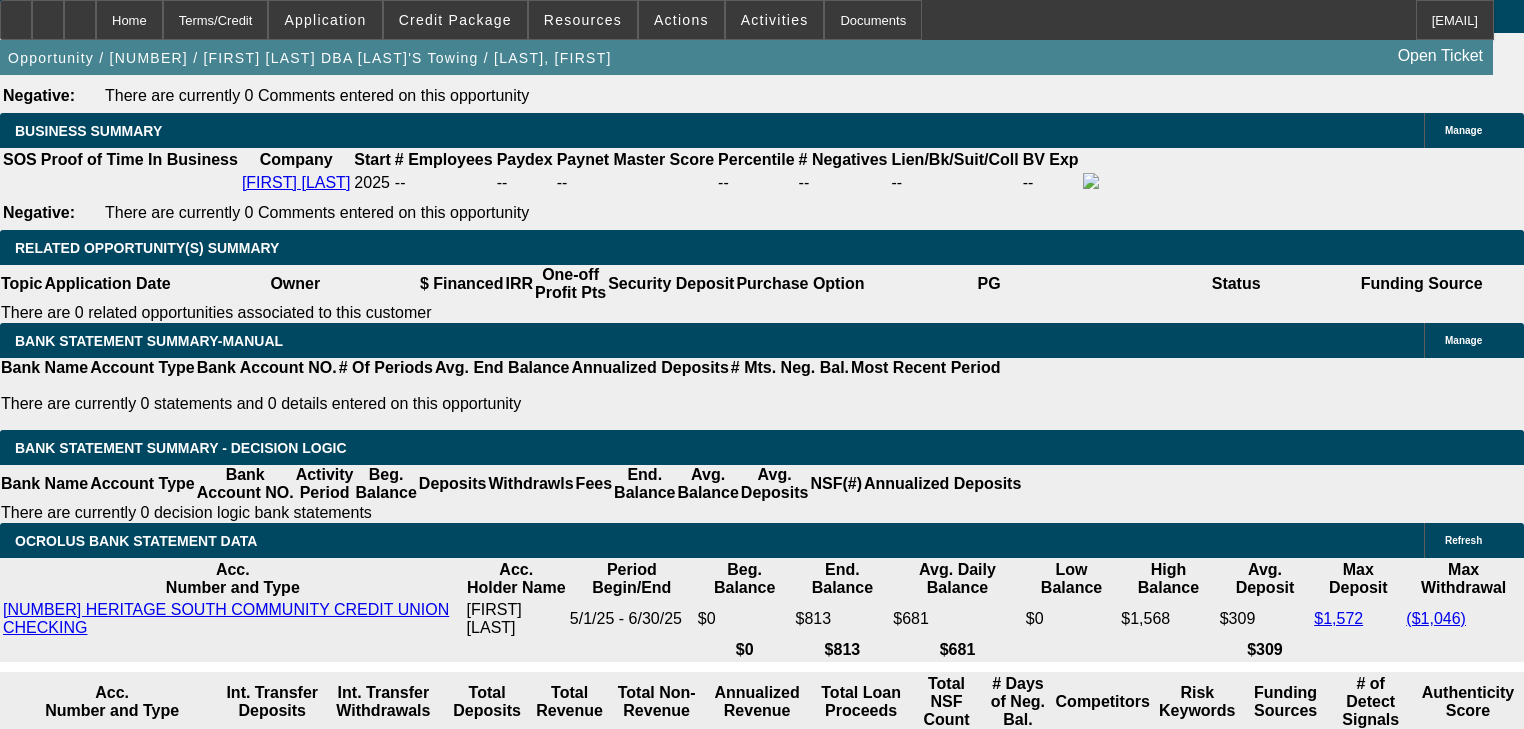 scroll, scrollTop: 0, scrollLeft: 0, axis: both 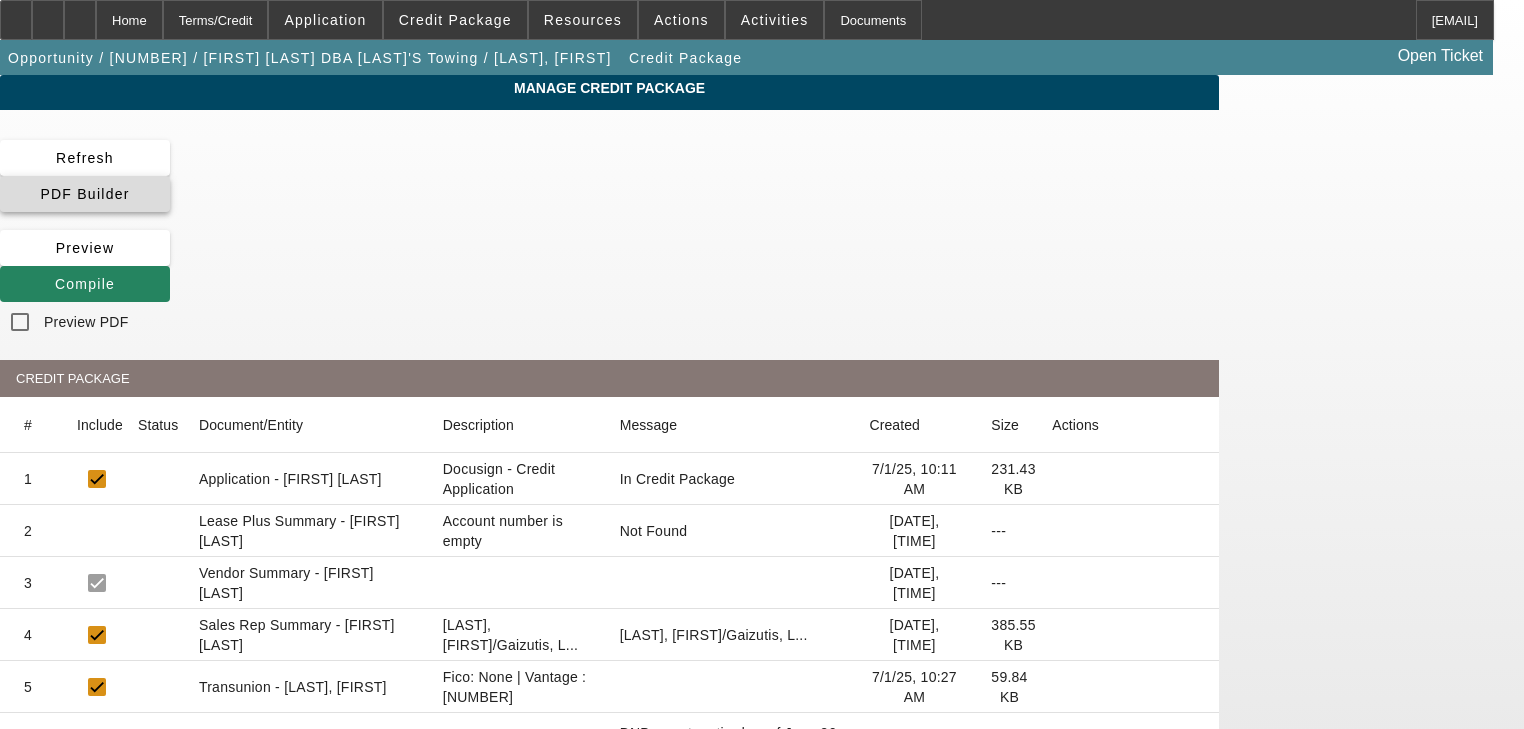click on "PDF Builder" at bounding box center [84, 194] 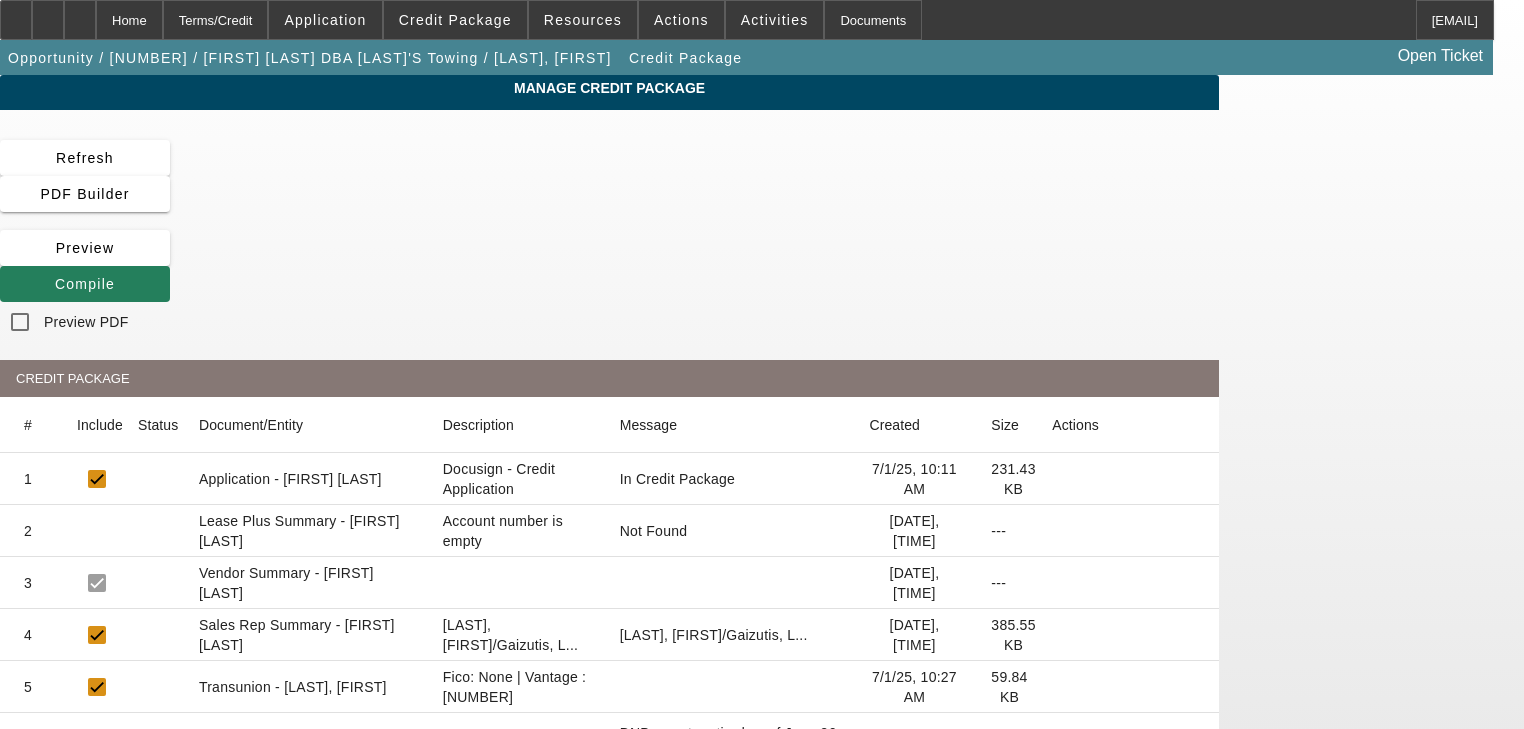 click at bounding box center (85, 284) 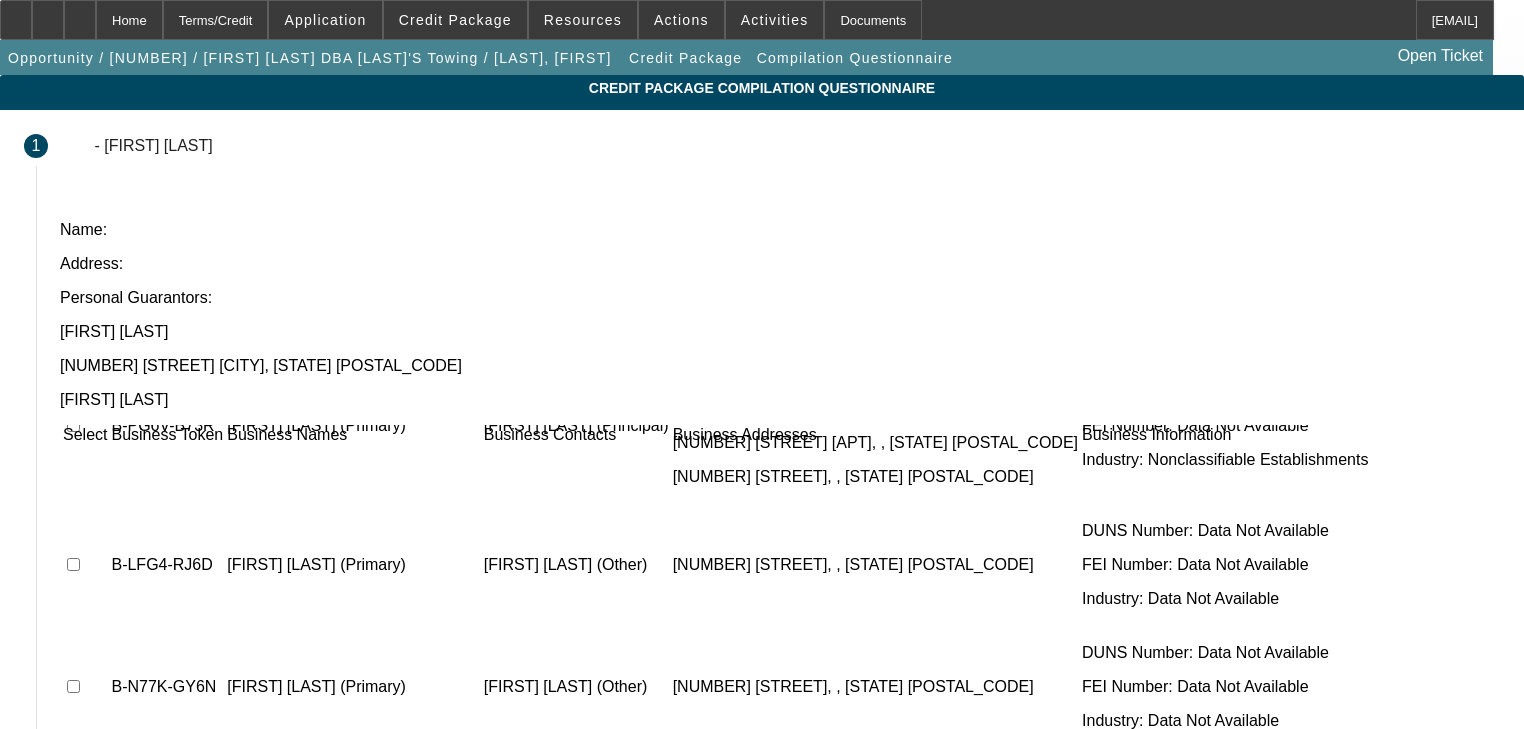 scroll, scrollTop: 201, scrollLeft: 0, axis: vertical 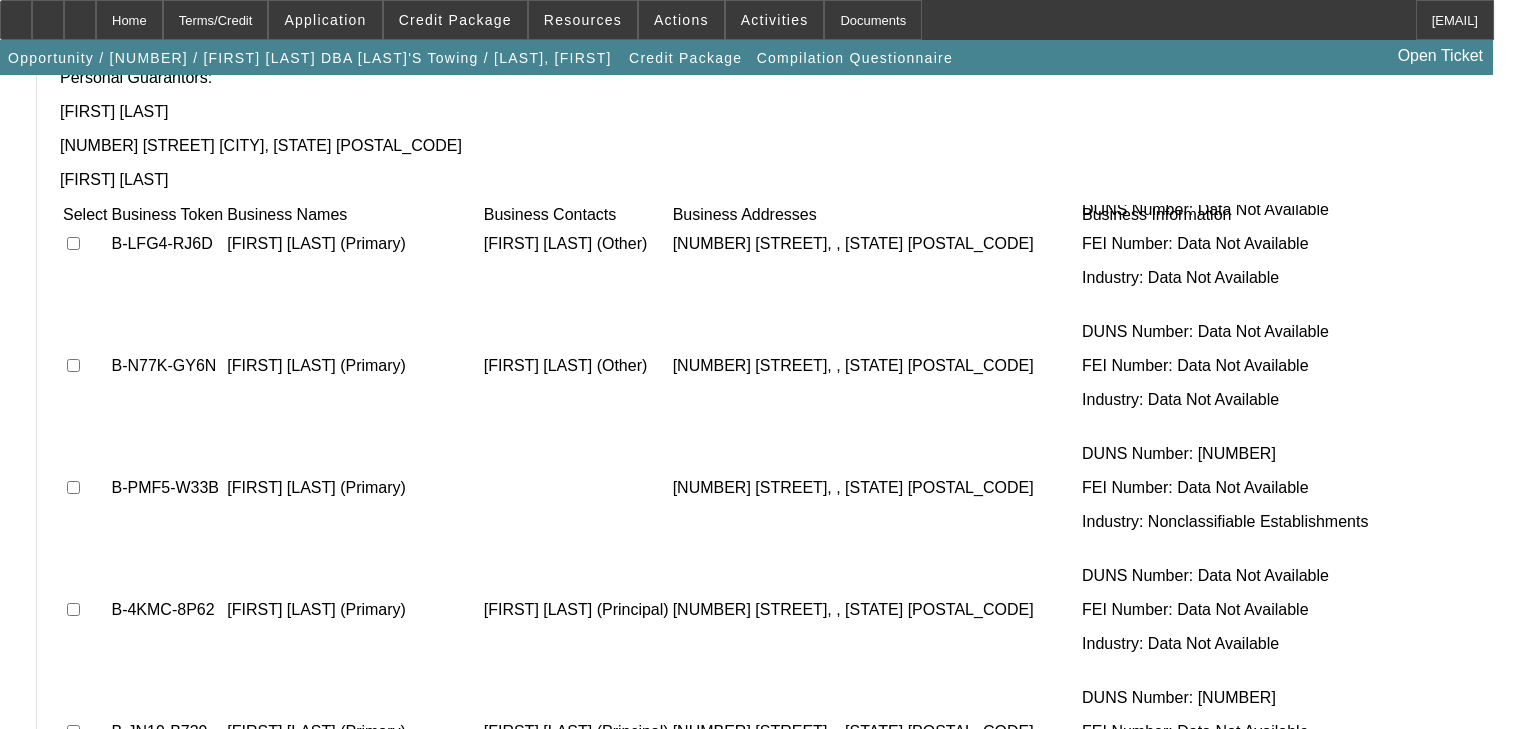 click on "Not Found" at bounding box center [106, 773] 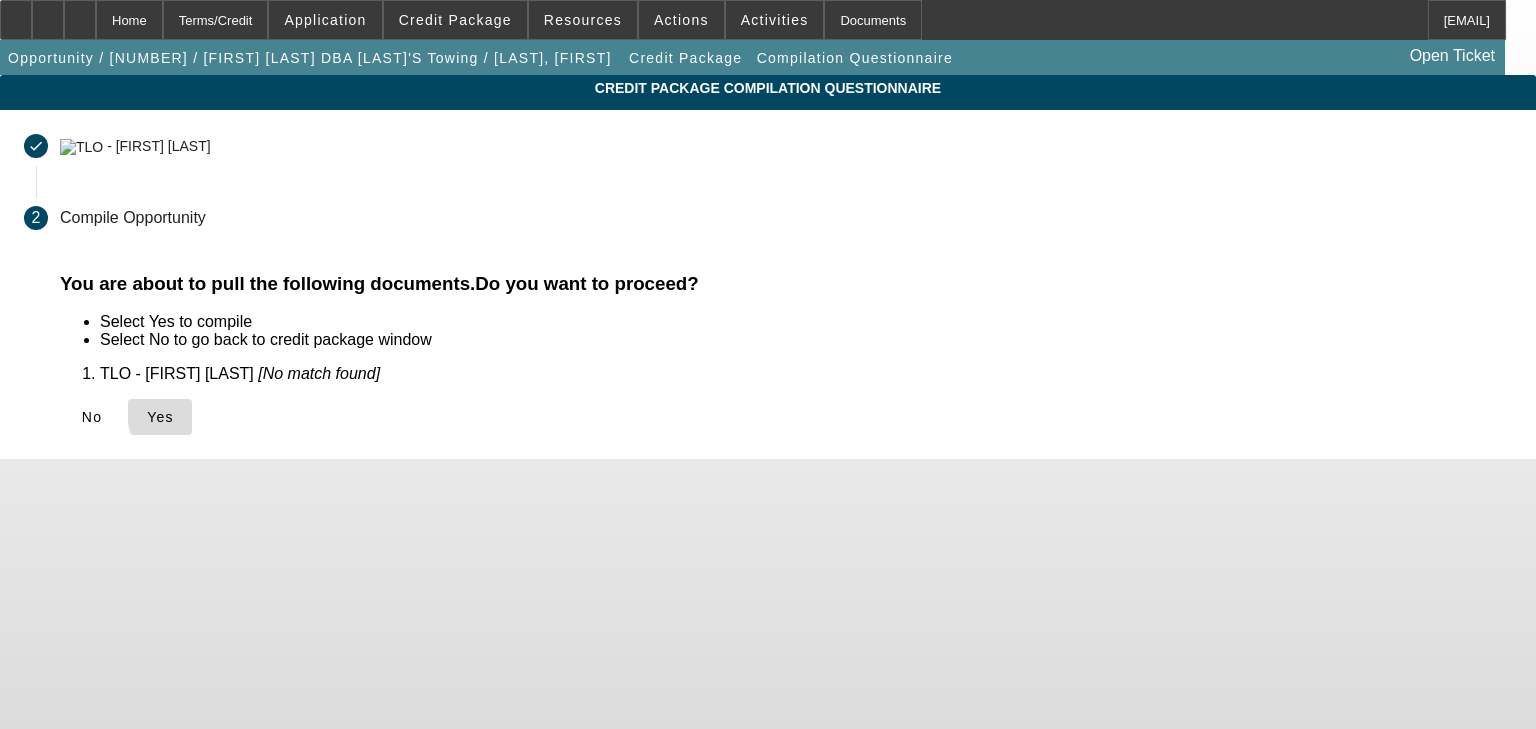 click at bounding box center [160, 417] 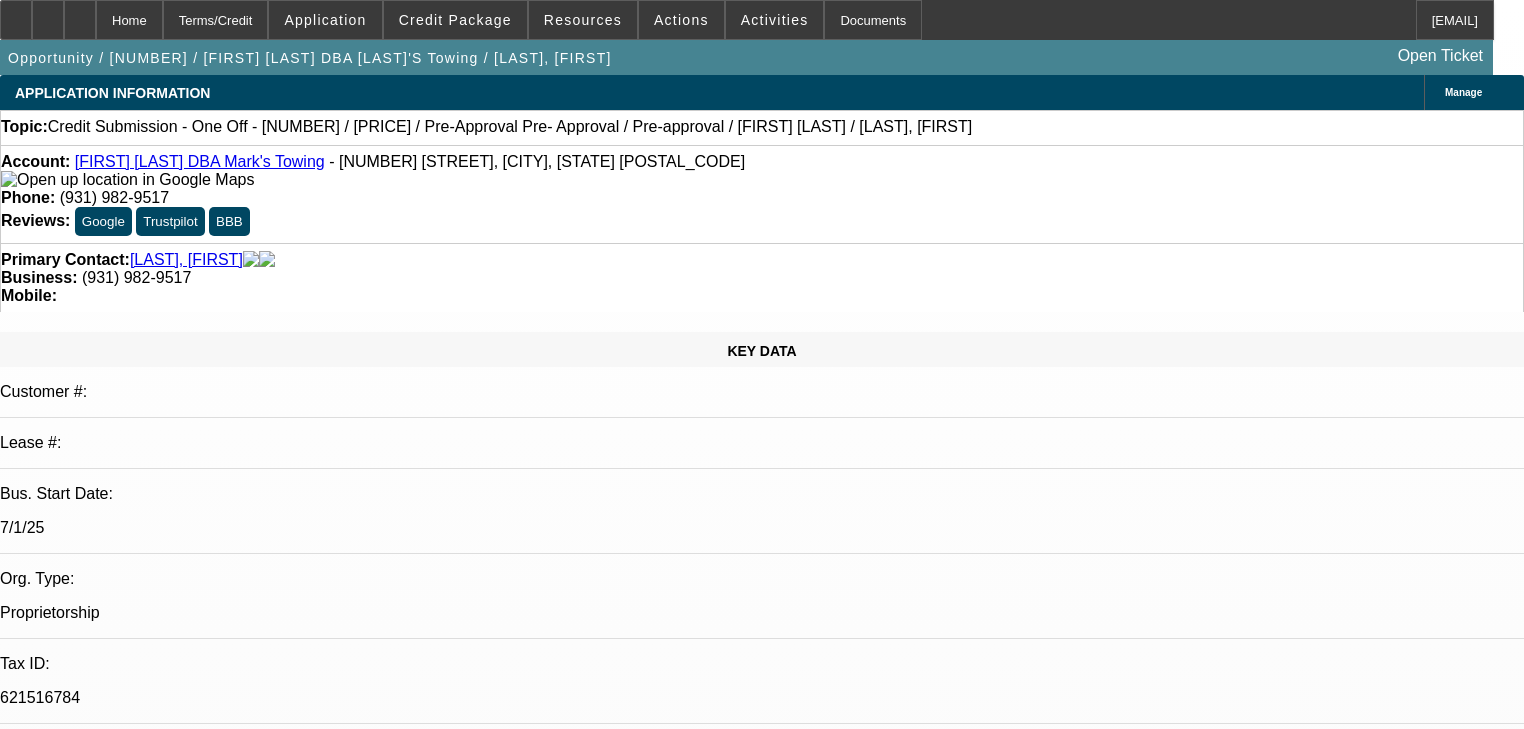 scroll, scrollTop: 640, scrollLeft: 0, axis: vertical 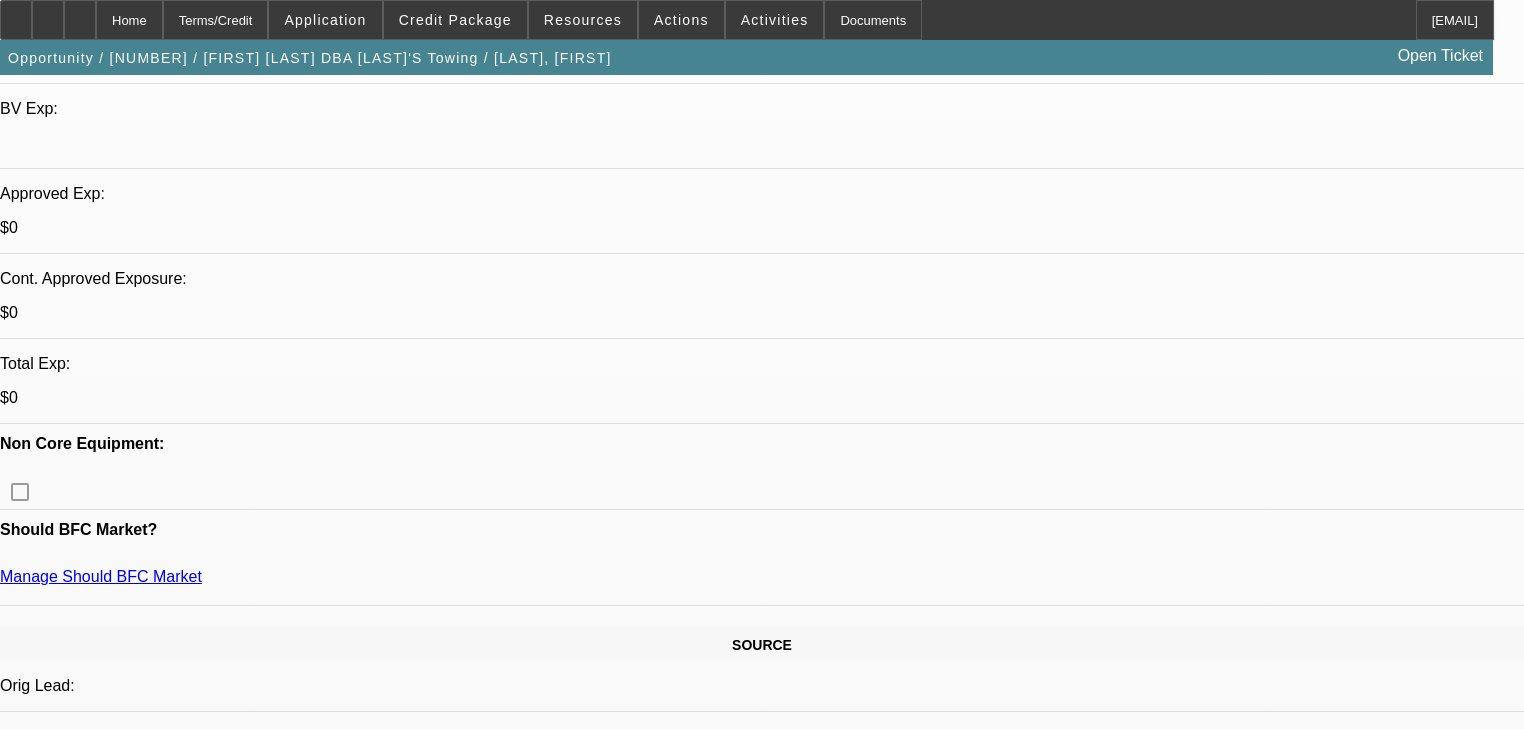 click on "17" at bounding box center [560, 2498] 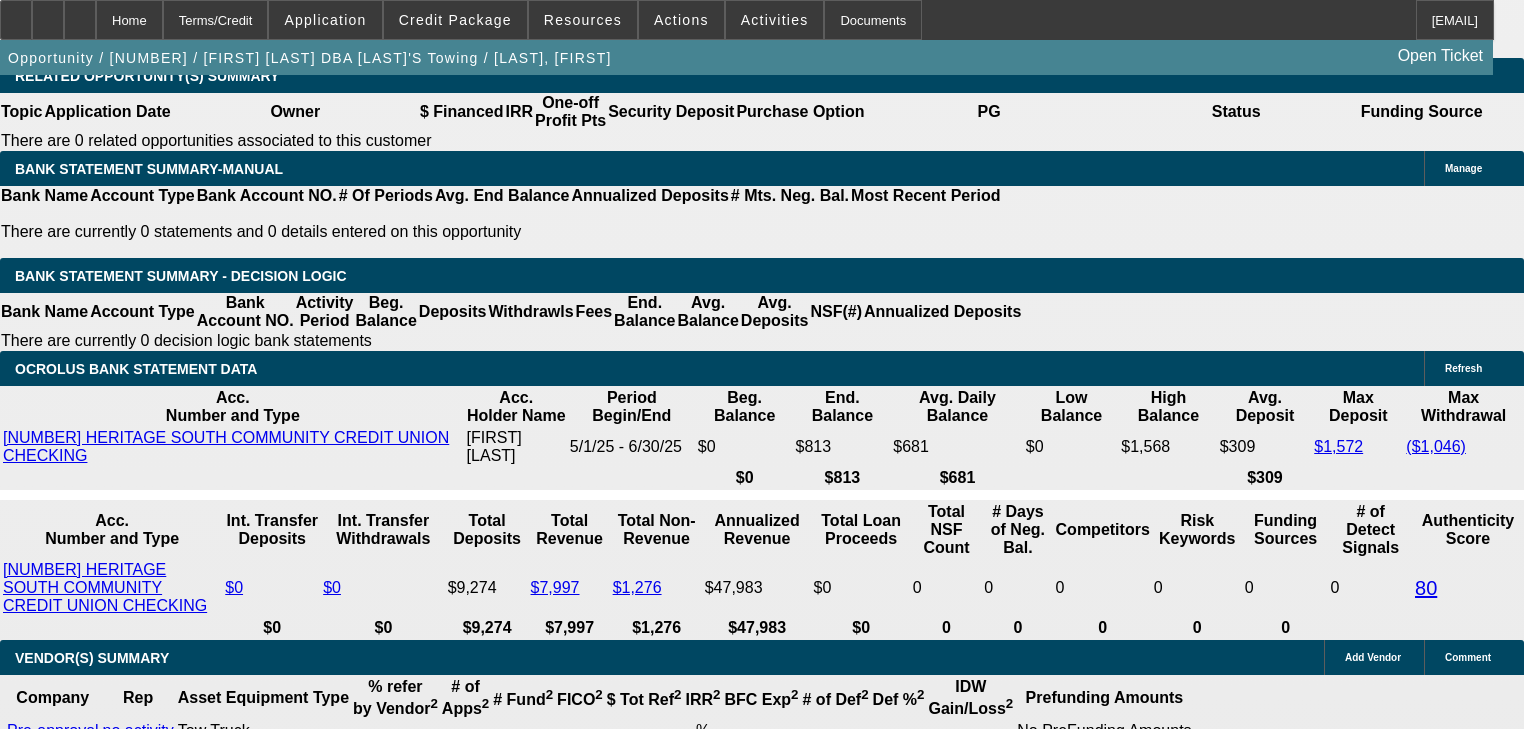 scroll, scrollTop: 3520, scrollLeft: 0, axis: vertical 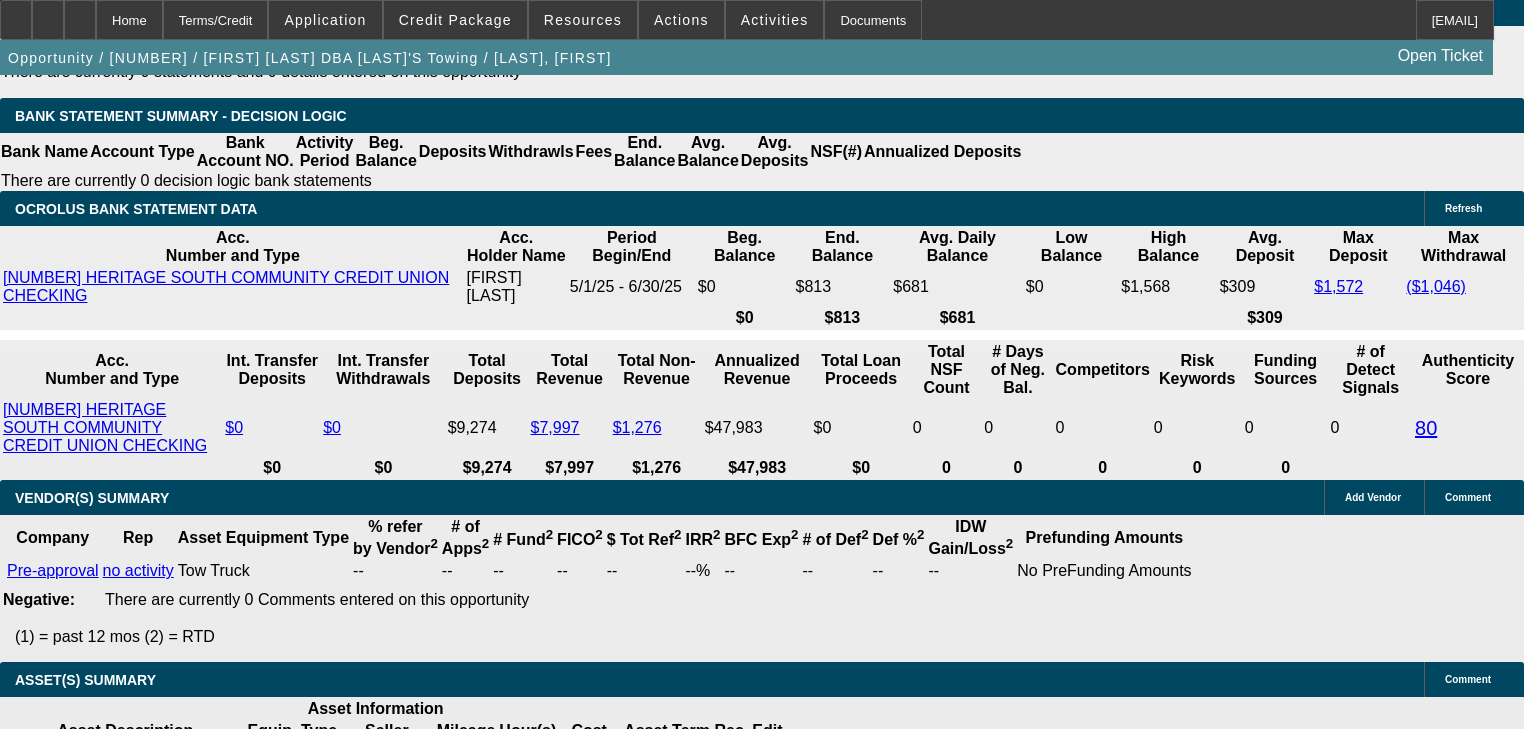 click on "5% 10% 15% 20% $" at bounding box center (535, 1774) 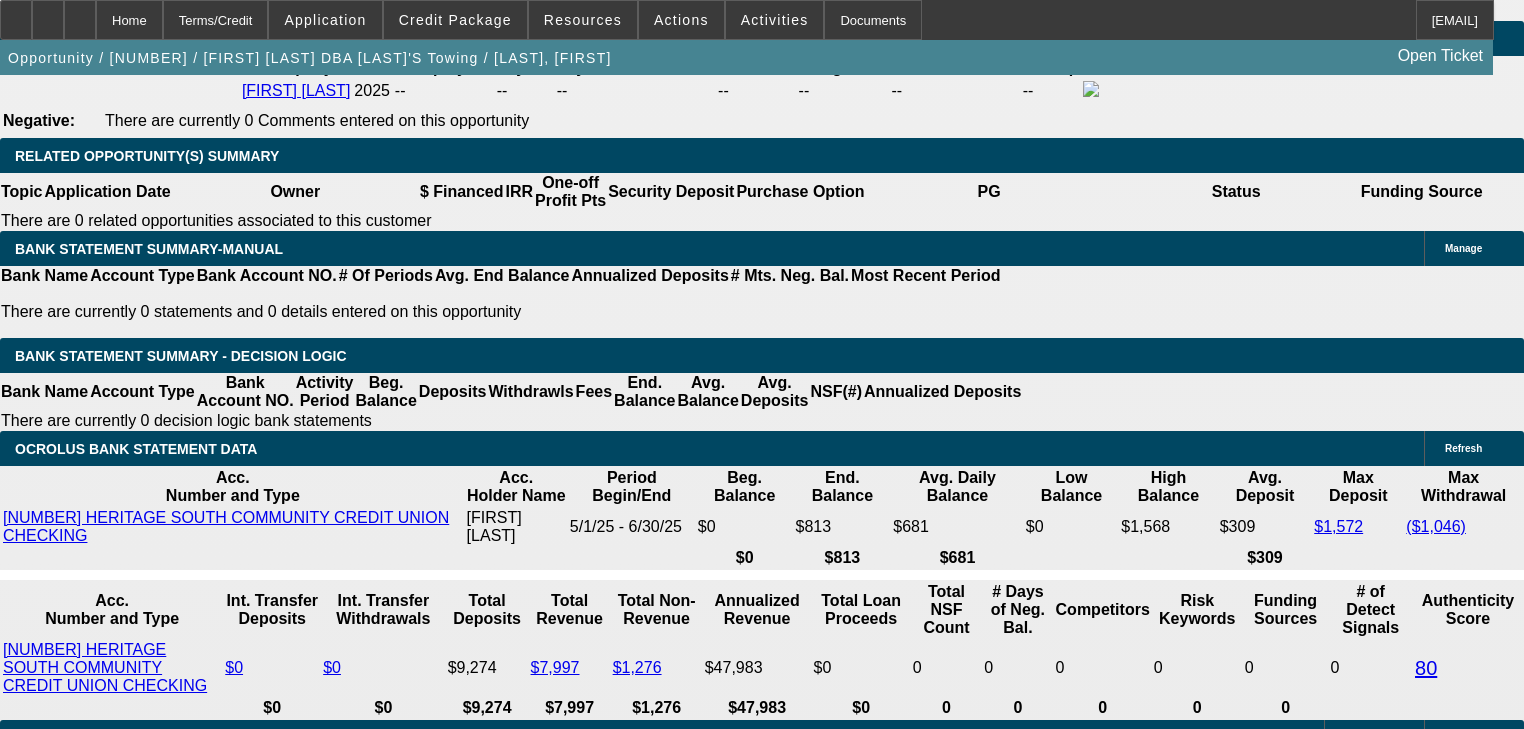 scroll, scrollTop: 3280, scrollLeft: 0, axis: vertical 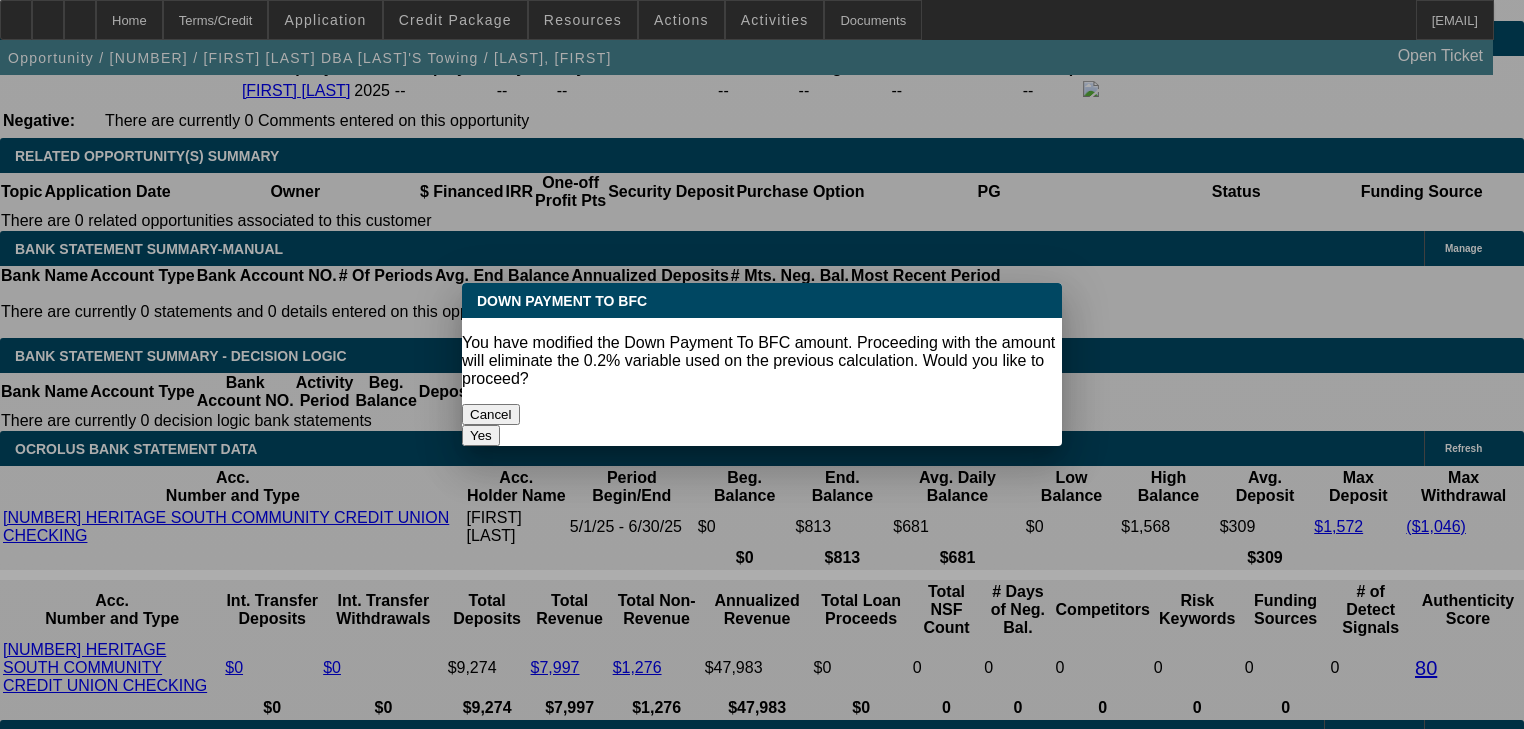 click on "Yes" at bounding box center [481, 435] 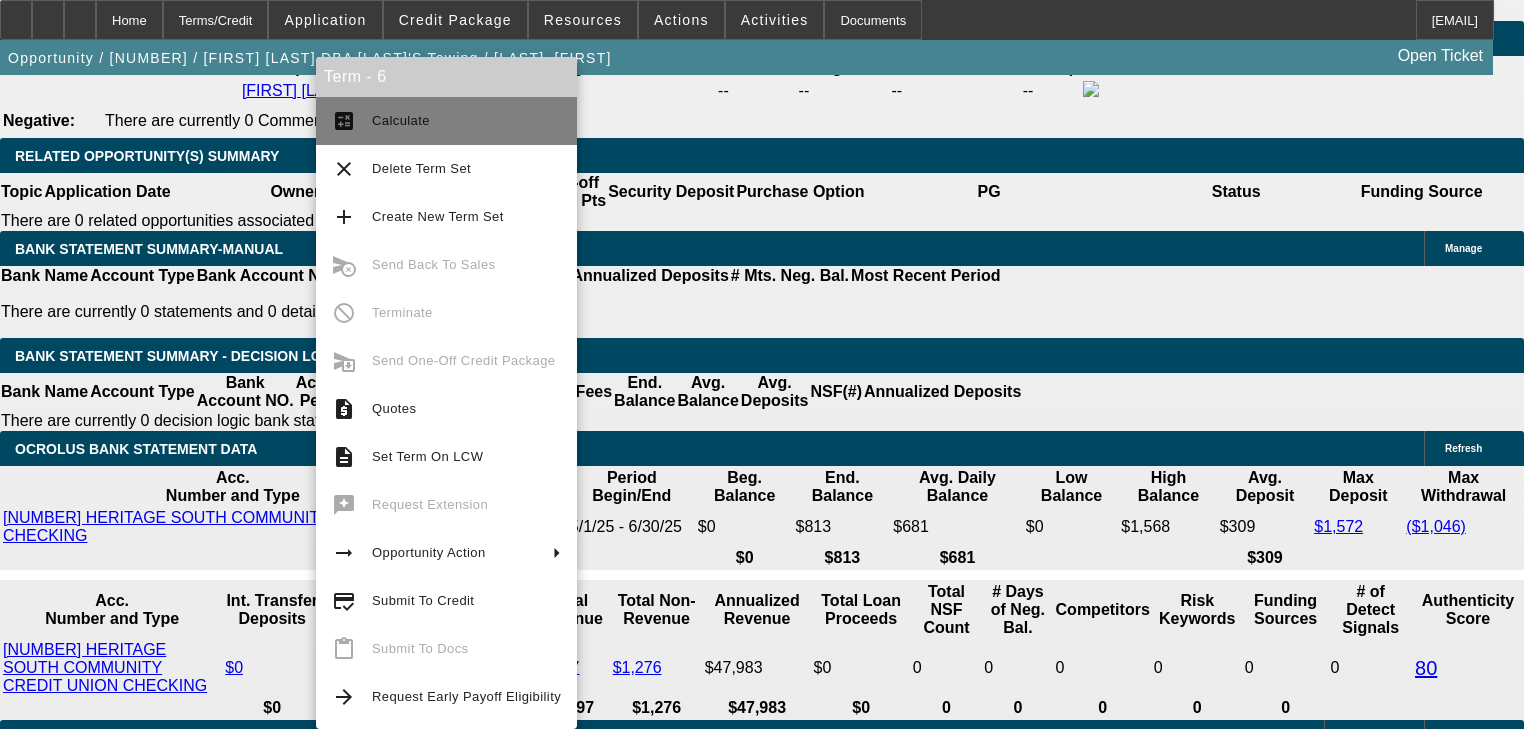 click on "Calculate" at bounding box center [401, 120] 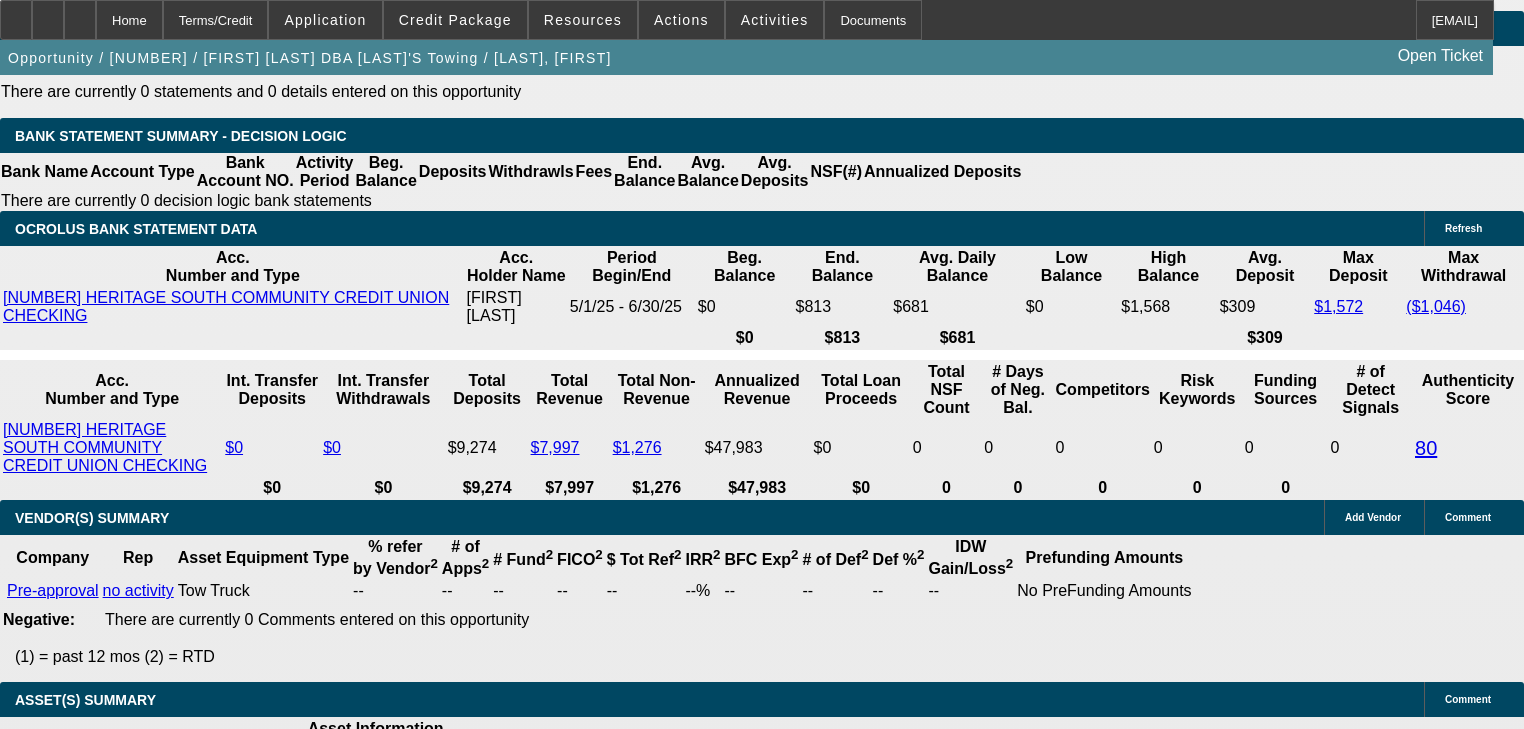 scroll, scrollTop: 3256, scrollLeft: 0, axis: vertical 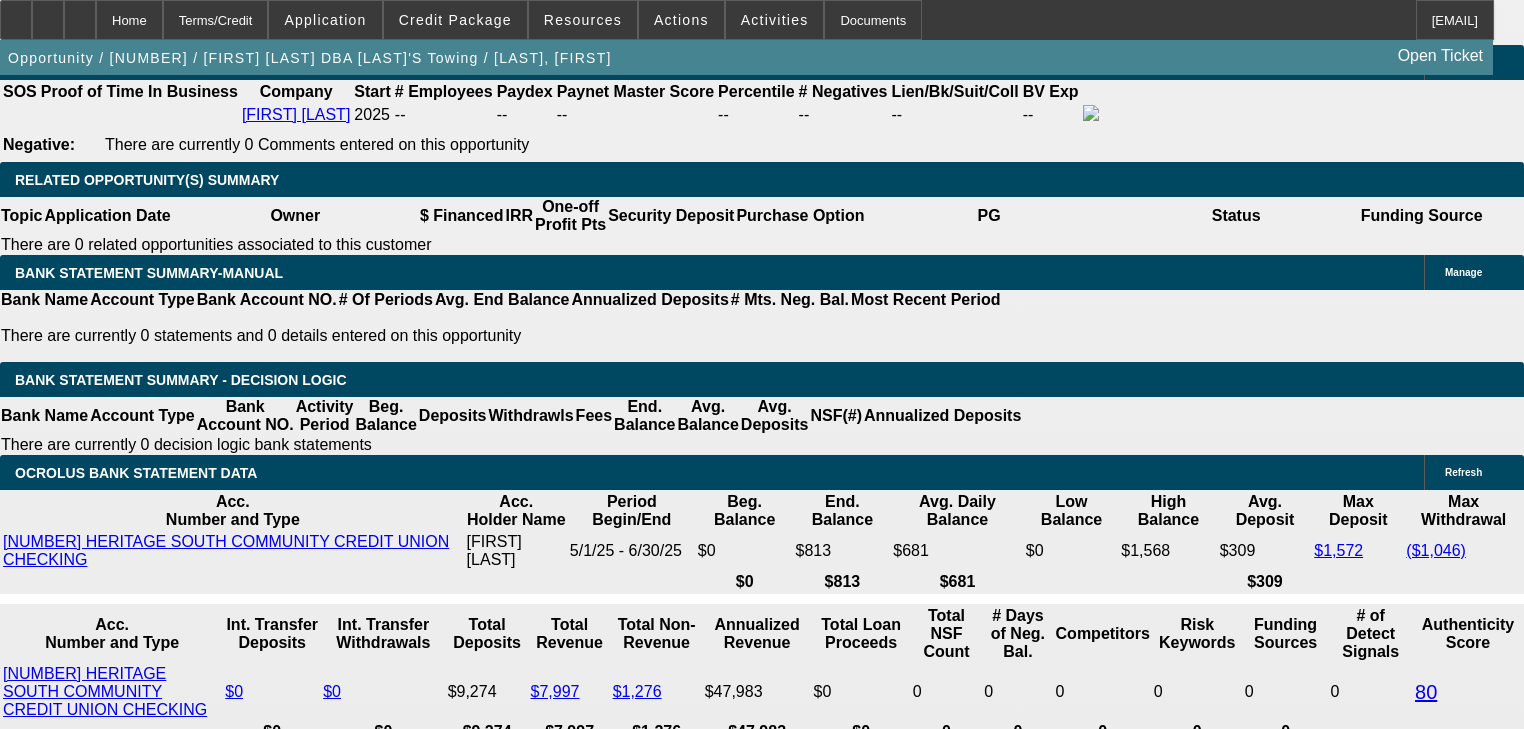 click on "Credit Decision - Declined
Credit Declined - DECLINED BY FINPAC: Your application is not eligible for approval at Financial Pacific Leasing. Financial Pacific Leasing utilizes a credit scoring system that is based on credit profiles and payment histories of many past customers. This credit scoring system looks at application attributes, personal credit of the owners and business credit. The information provided with this customer's application and their credit profile did not pass our scoring requirements by a significant amount and thus is not eligible for approval.
Arida, Michael - 7/7/25, 9:44 AM" at bounding box center (368, 3740) 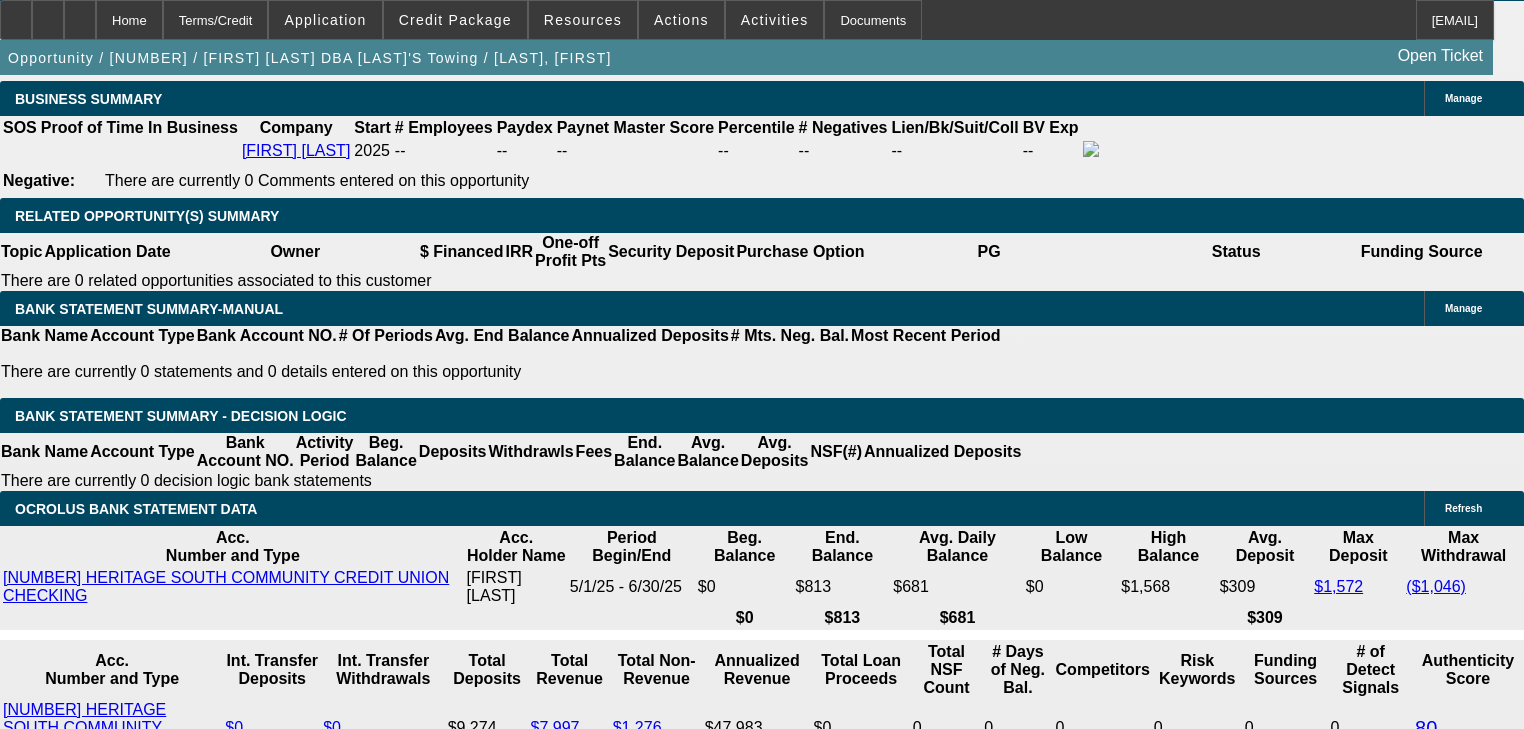 scroll, scrollTop: 3256, scrollLeft: 0, axis: vertical 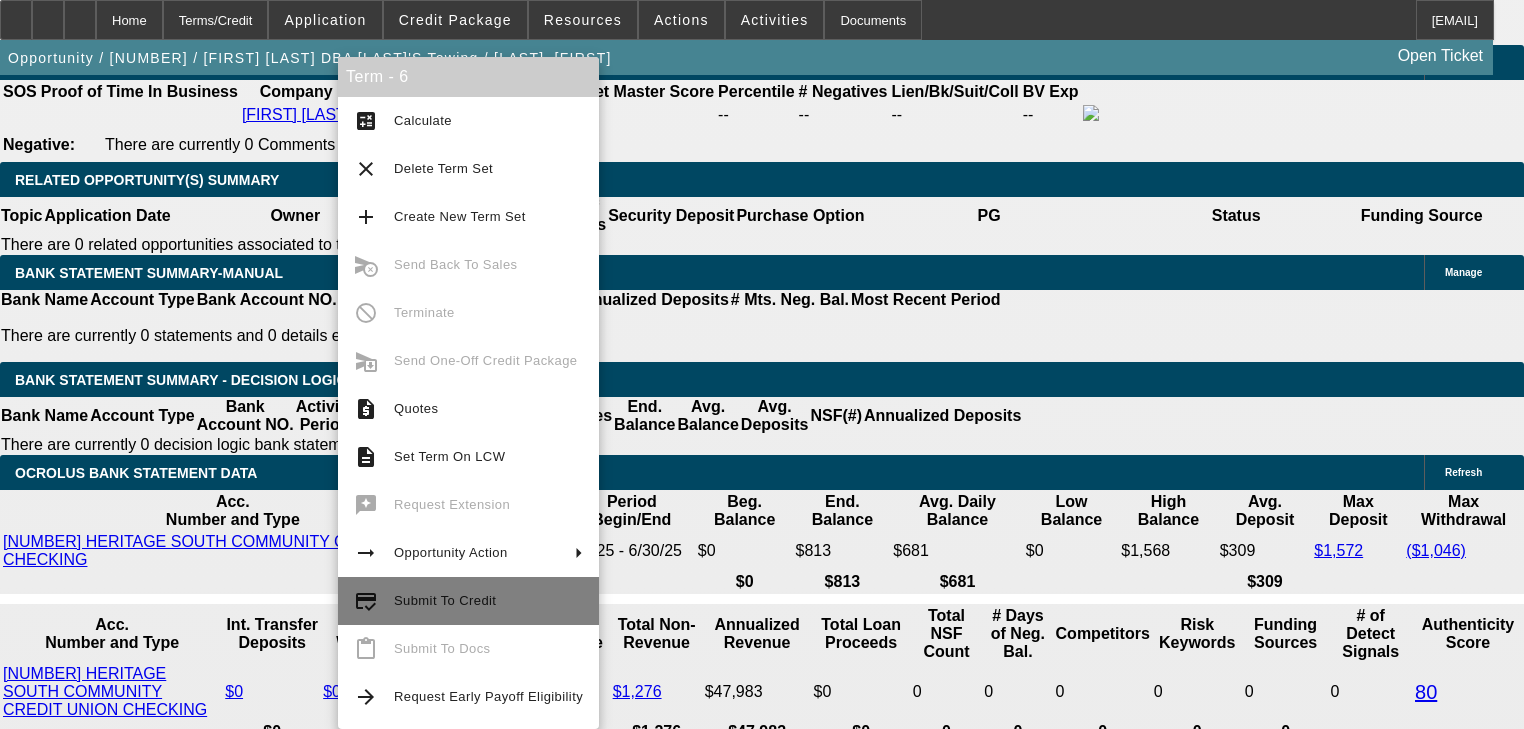 click on "credit_score
Submit To Credit" at bounding box center [468, 601] 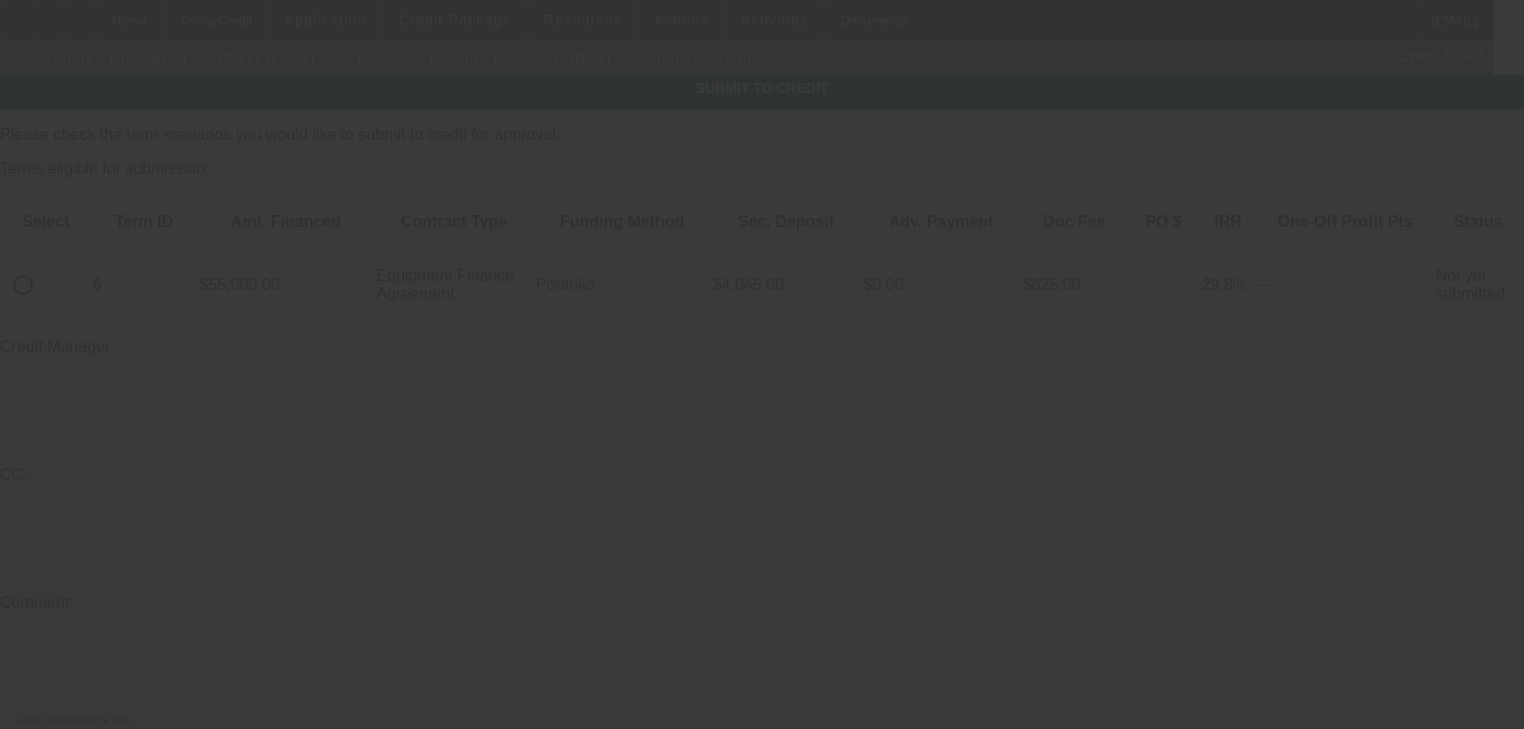 scroll, scrollTop: 80, scrollLeft: 0, axis: vertical 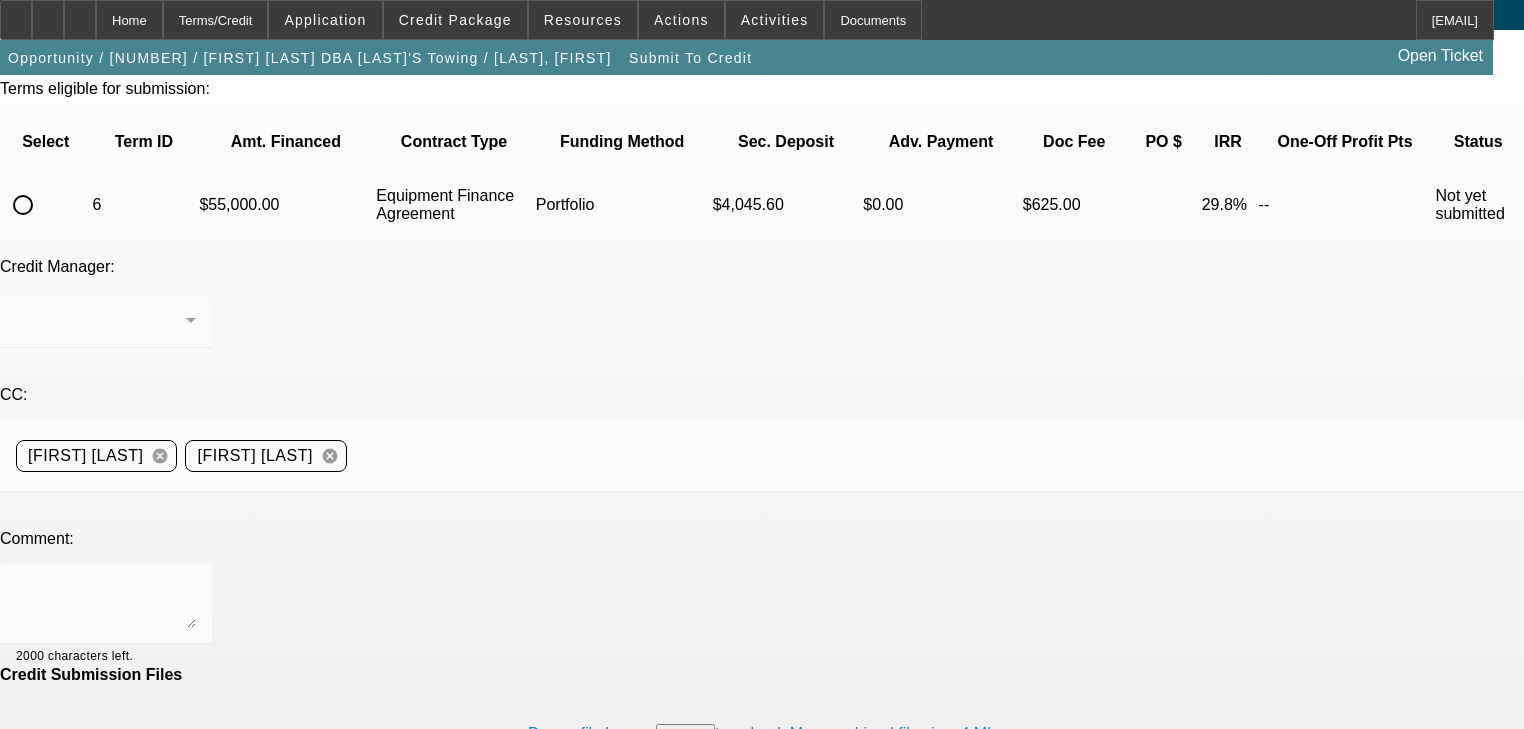 click at bounding box center [23, 205] 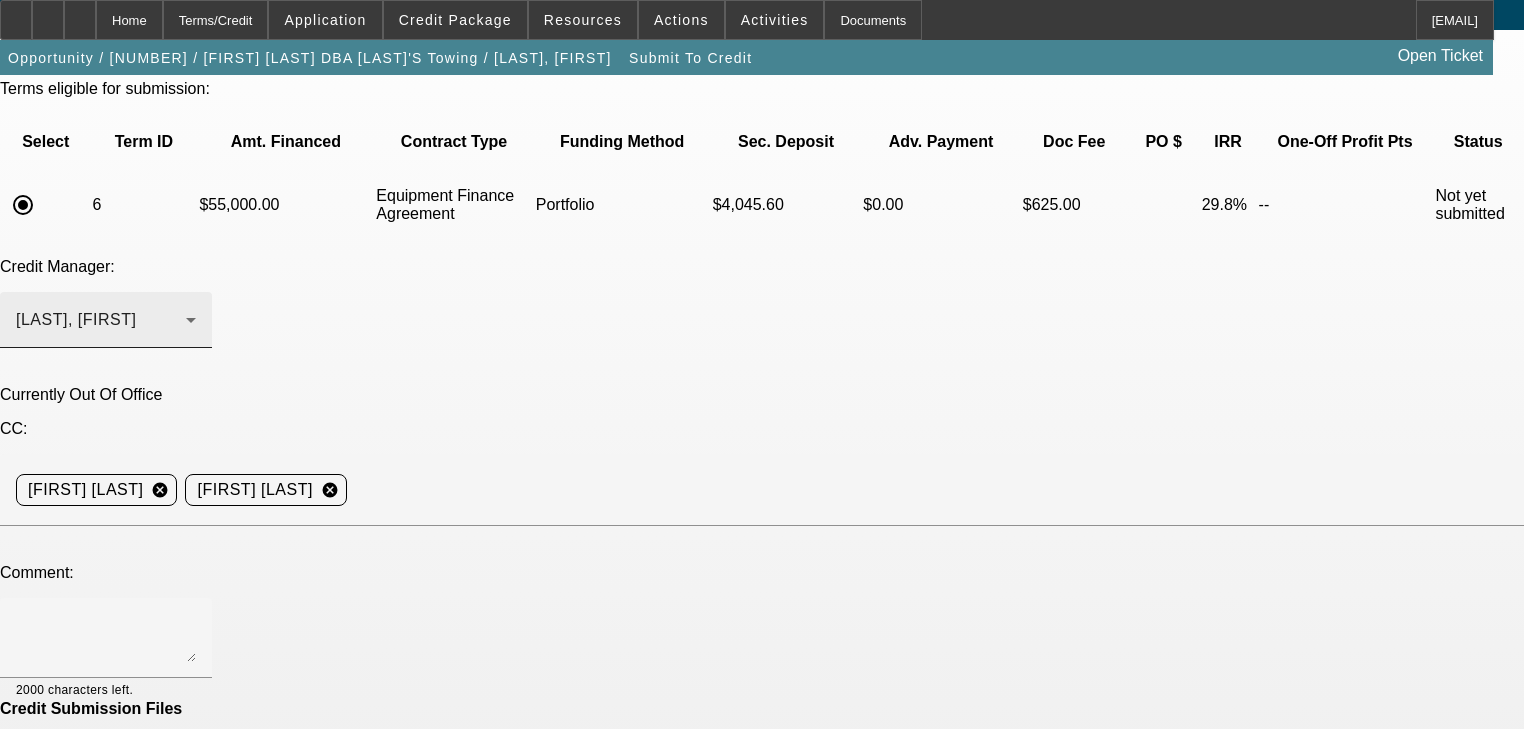 click on "Arida, George" at bounding box center [76, 319] 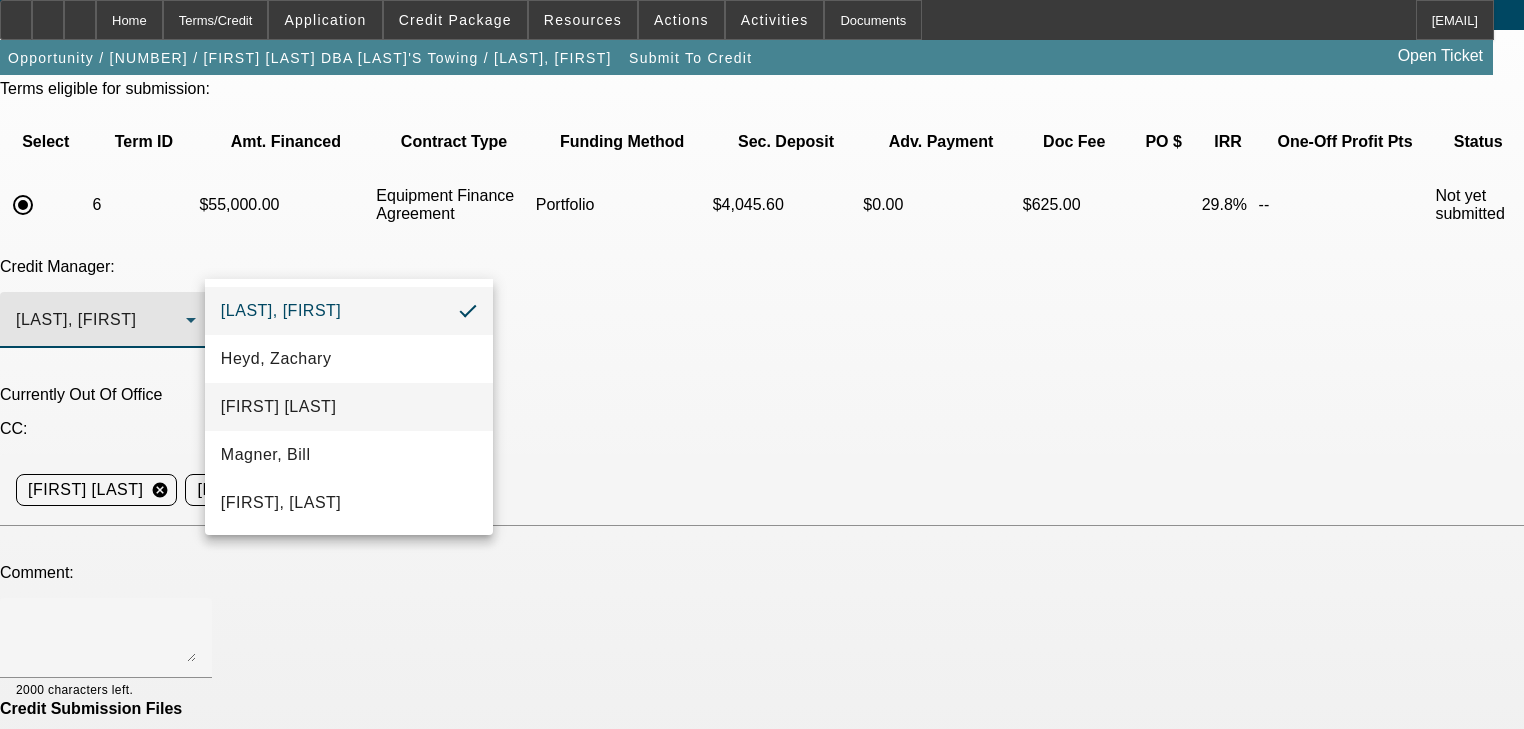click on "Arida, Michael" at bounding box center [349, 407] 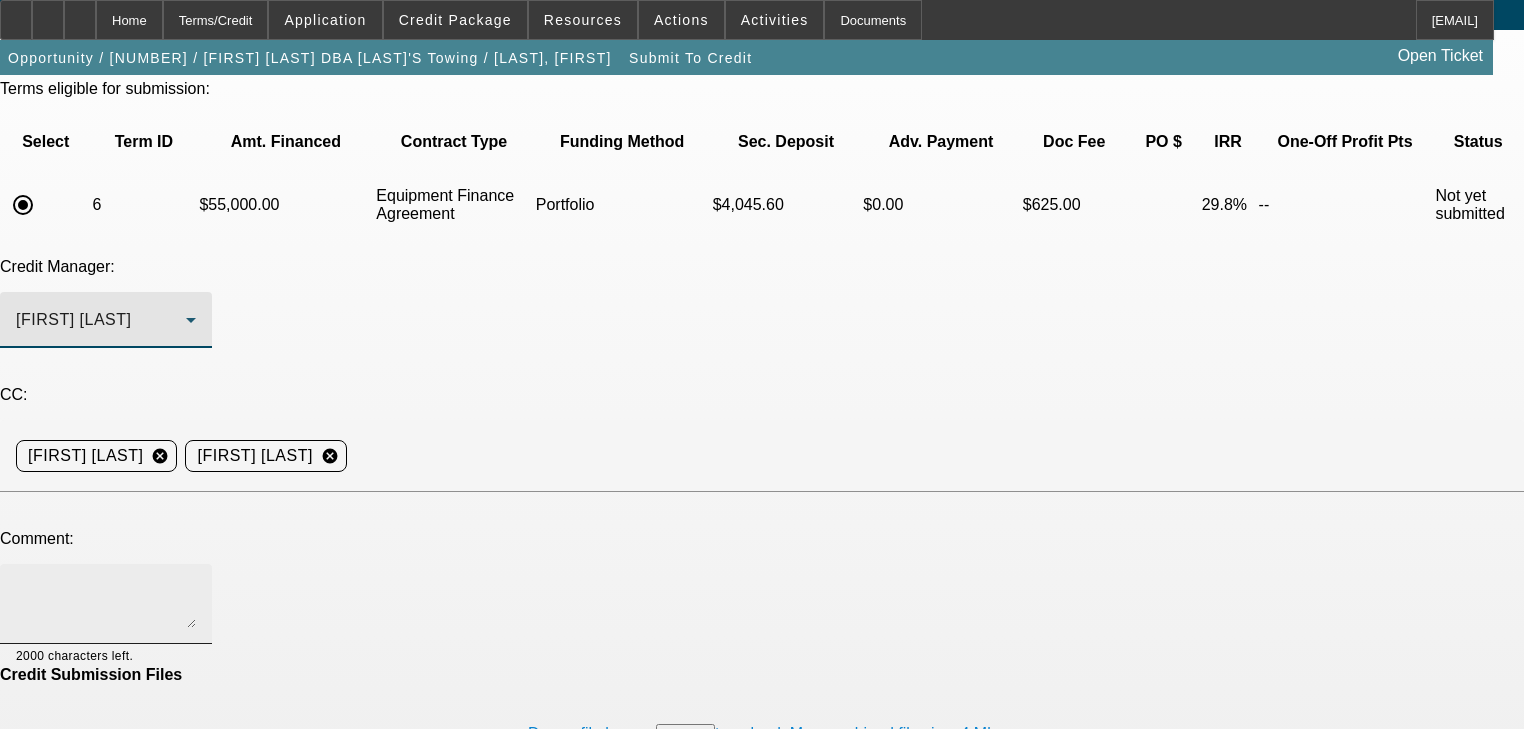 click at bounding box center (106, 604) 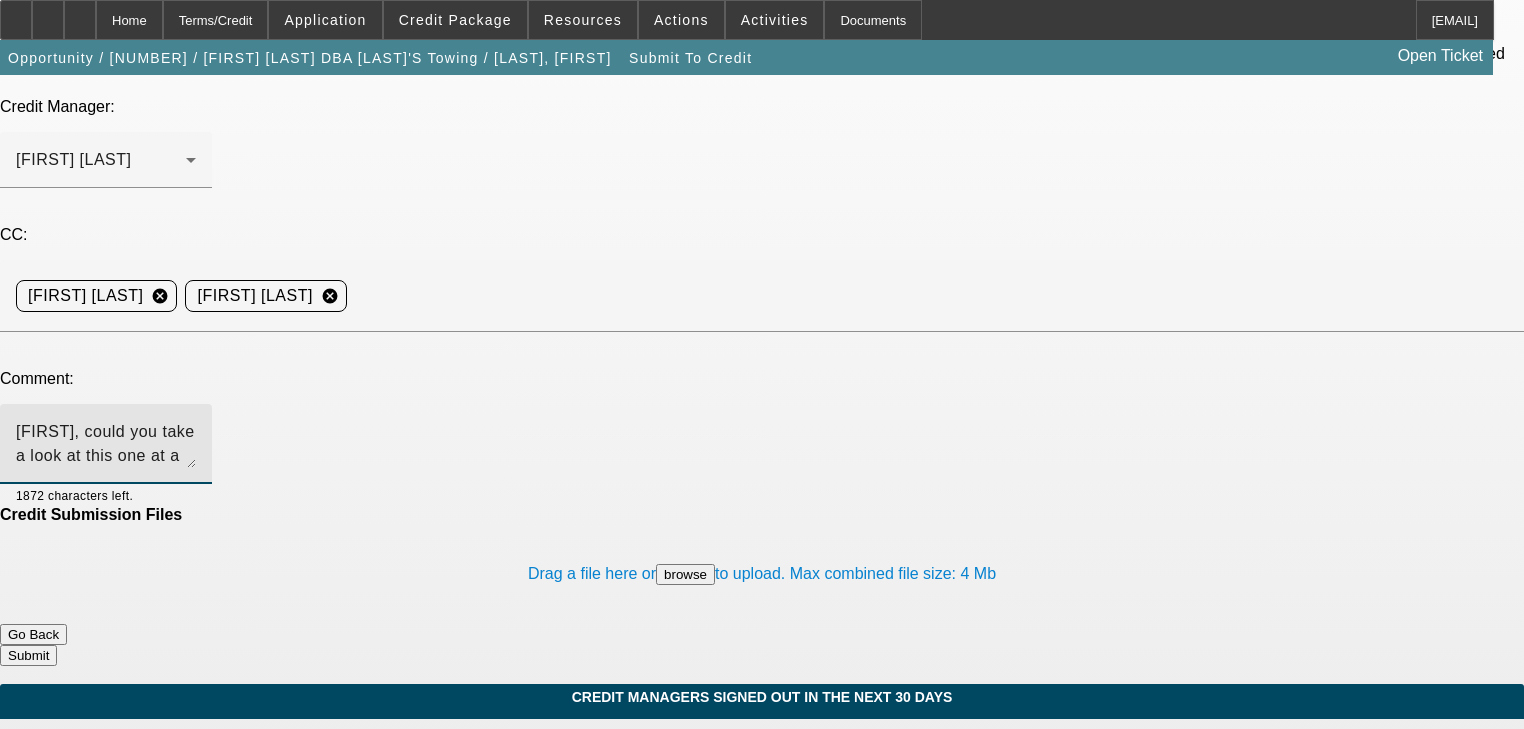 scroll, scrollTop: 242, scrollLeft: 0, axis: vertical 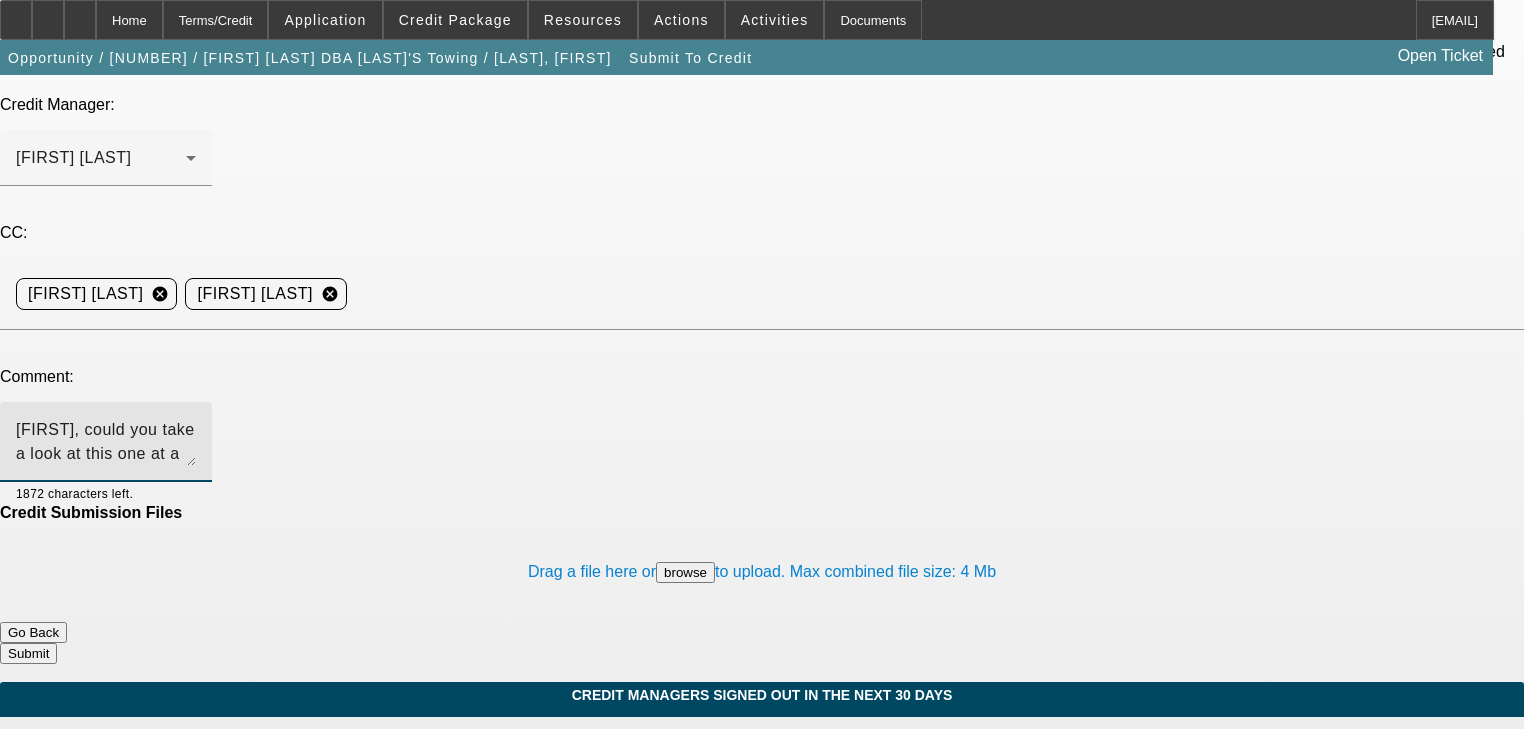 click on "Michael, could you take a look at this one at a stronger start up structure? Customer went and got a business license. Thank you" at bounding box center (106, 442) 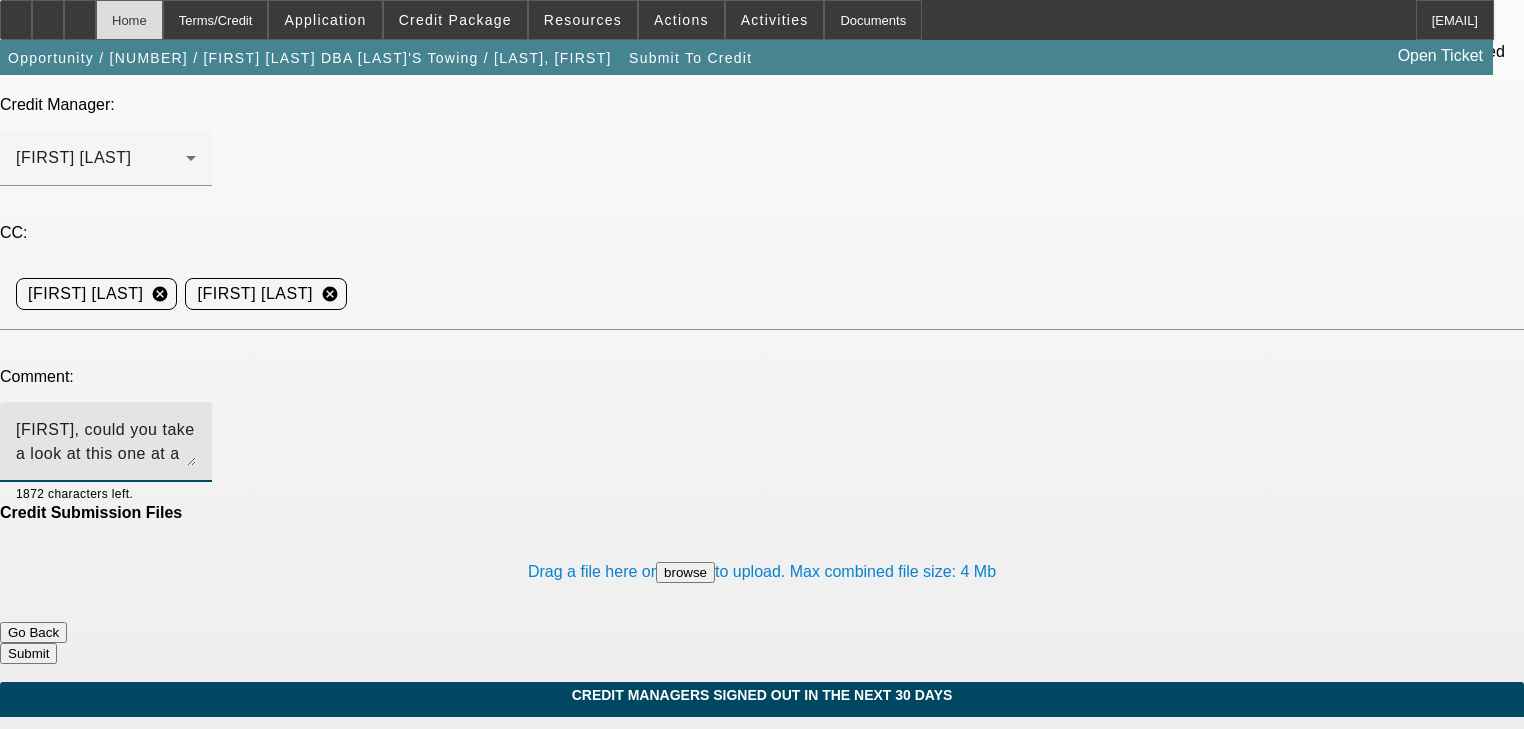type on "Michael, could you take a look at this one at a stronger start up structure? Customer went and got a business license. Thank you" 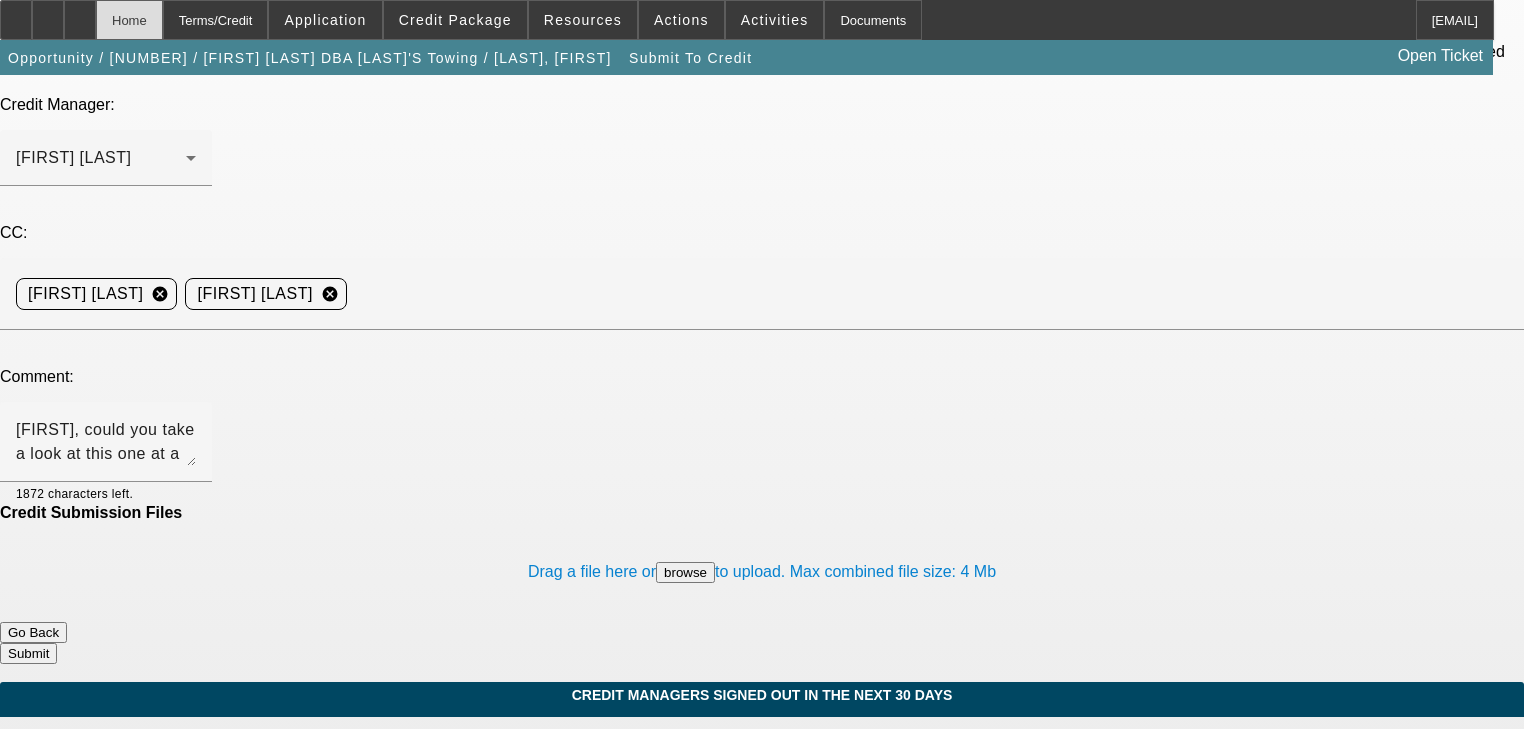 click on "Home" at bounding box center (129, 20) 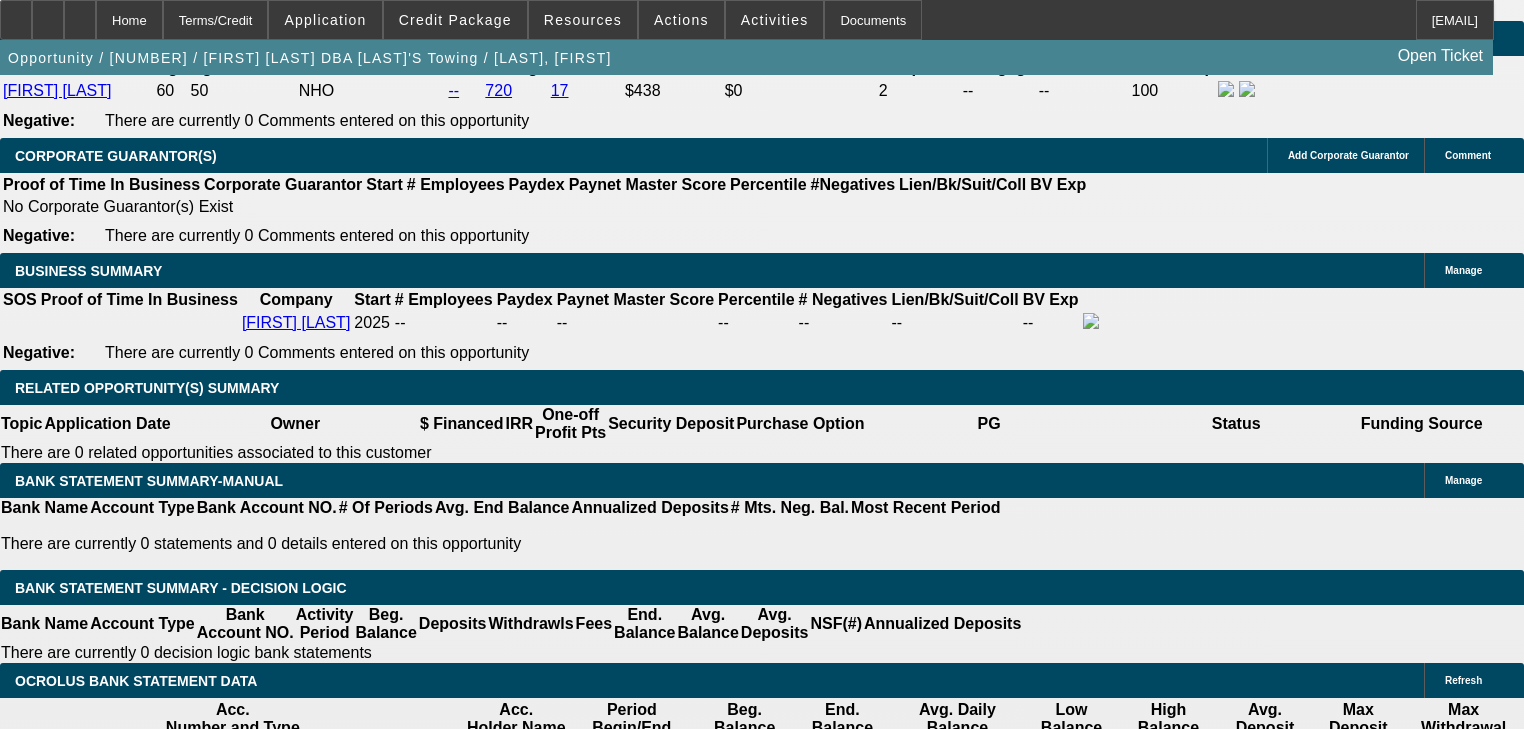 scroll, scrollTop: 3040, scrollLeft: 0, axis: vertical 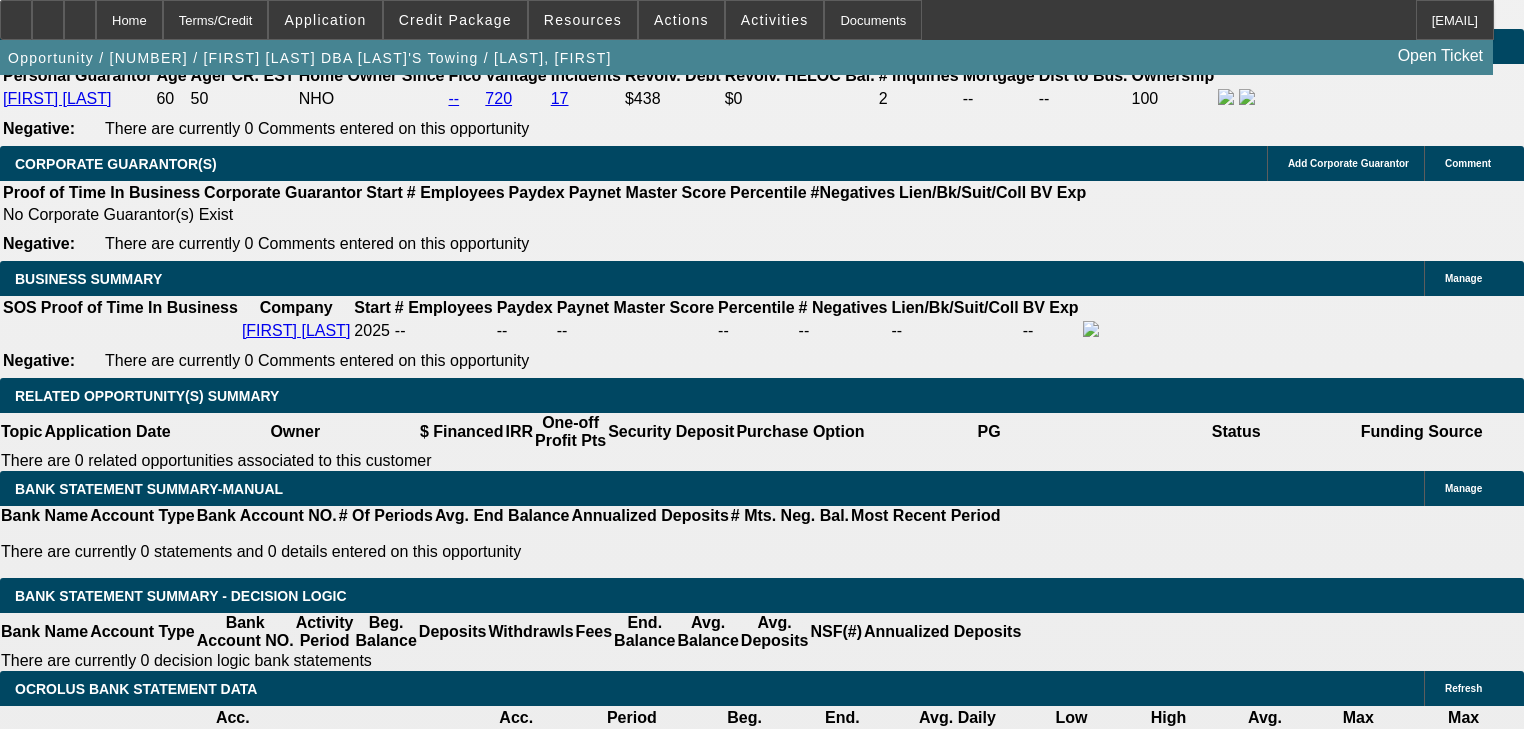 click on "Pre-approval" at bounding box center (369, 1868) 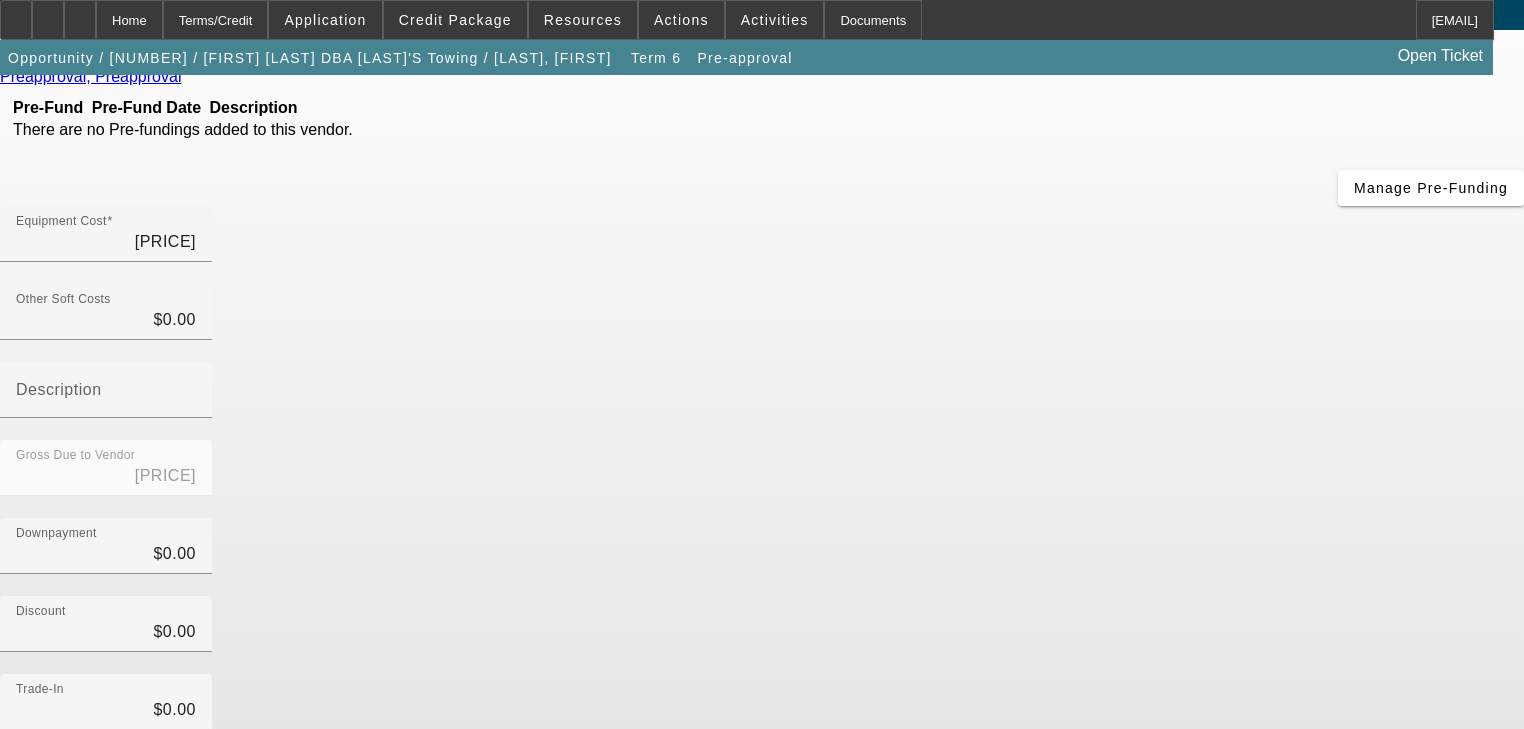 scroll, scrollTop: 204, scrollLeft: 0, axis: vertical 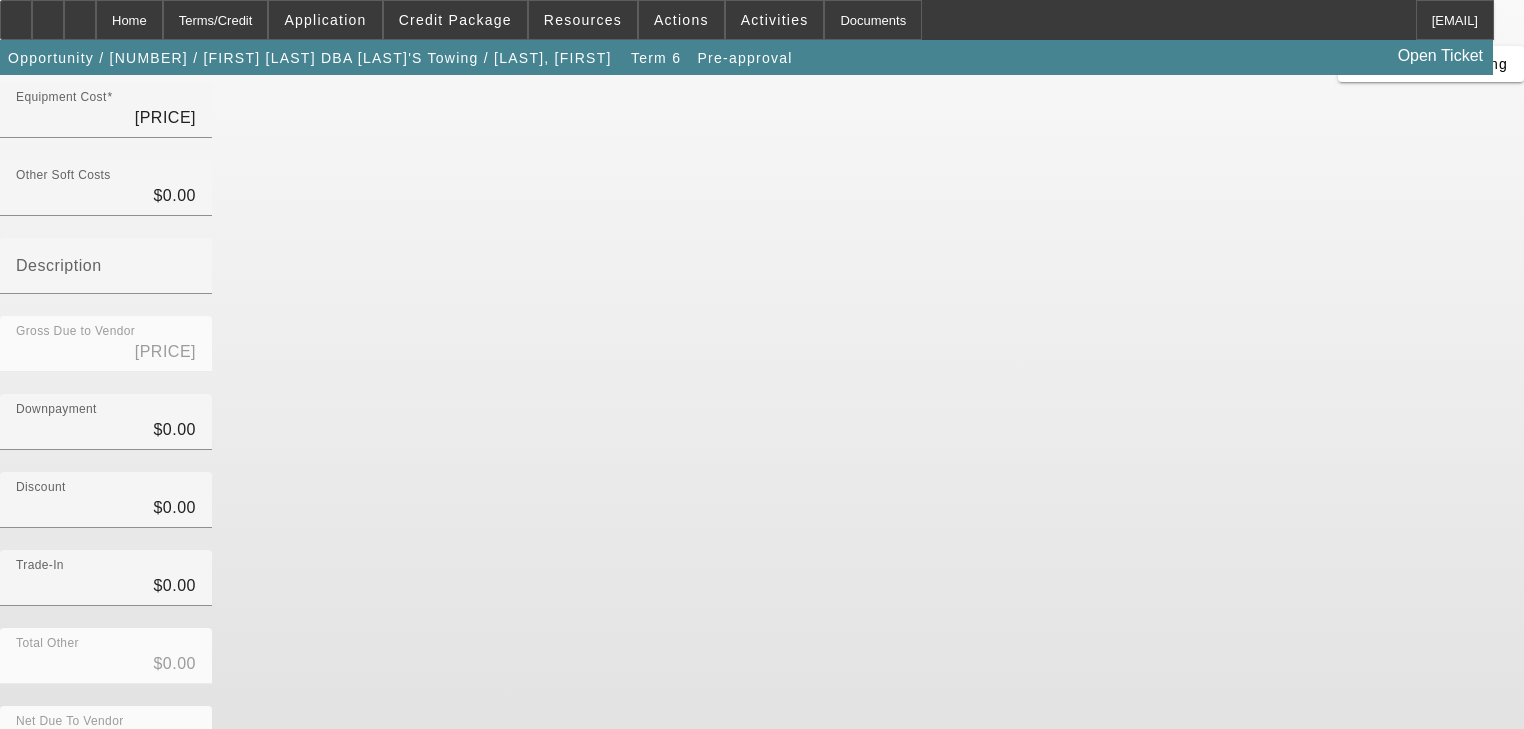 click at bounding box center (817, 913) 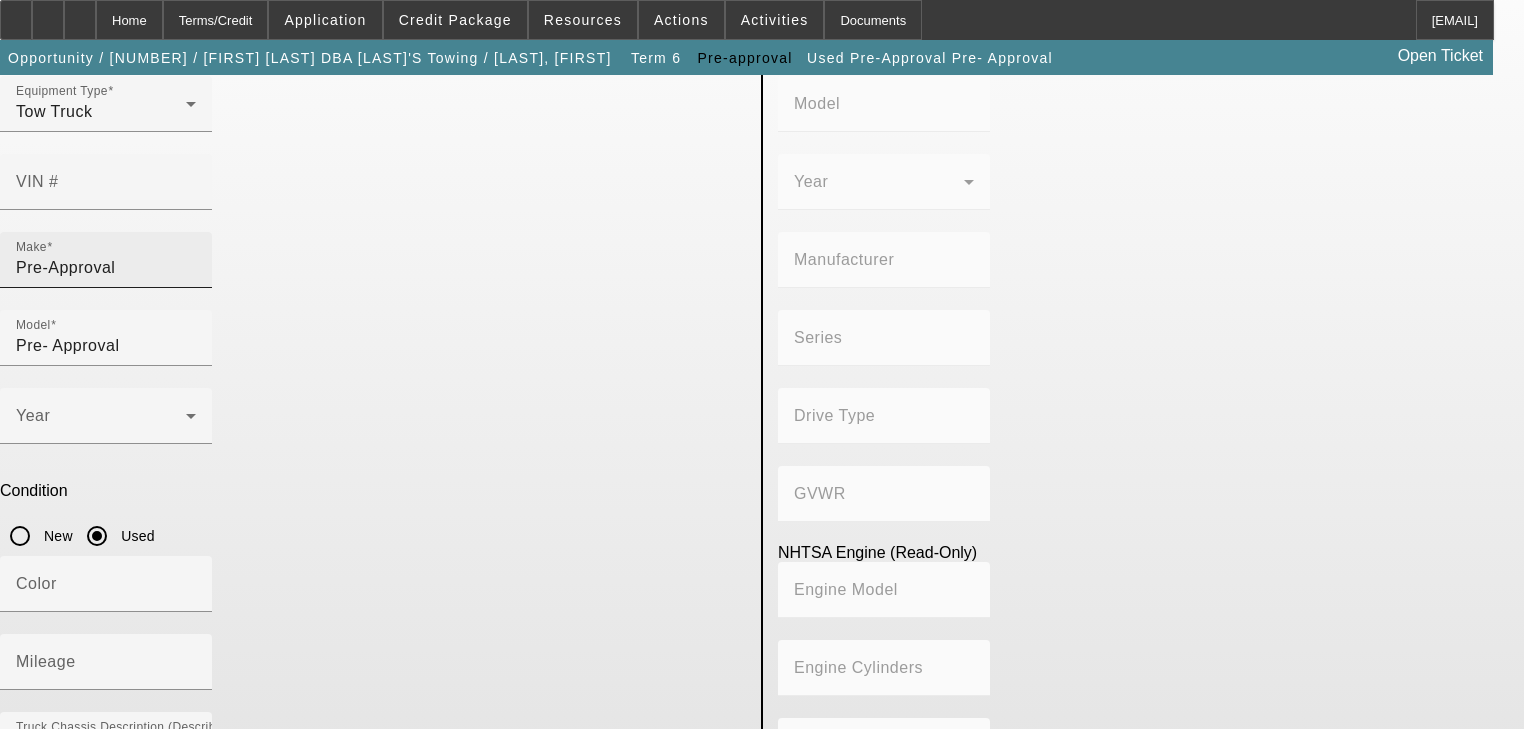 scroll, scrollTop: 143, scrollLeft: 0, axis: vertical 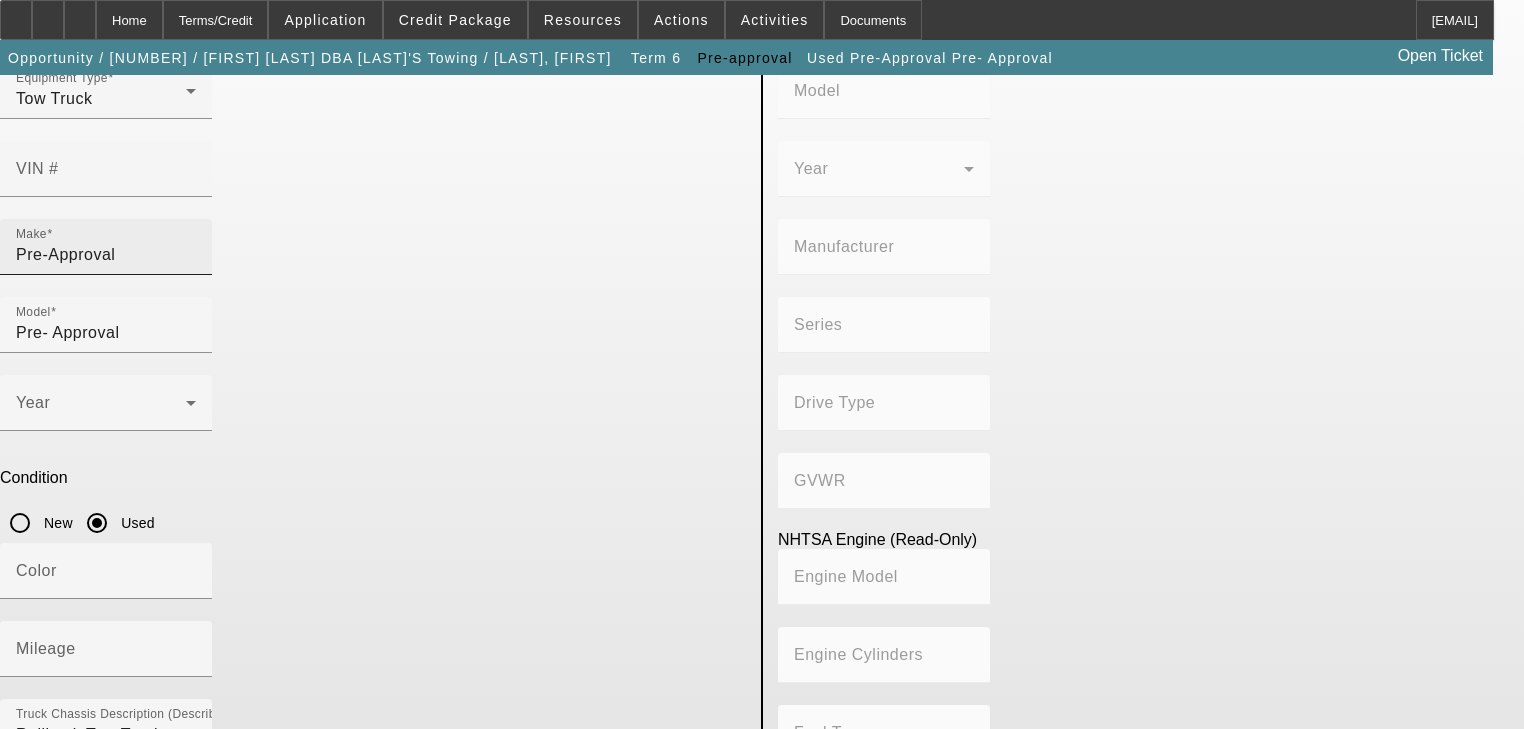 click on "Pre-Approval" at bounding box center (106, 255) 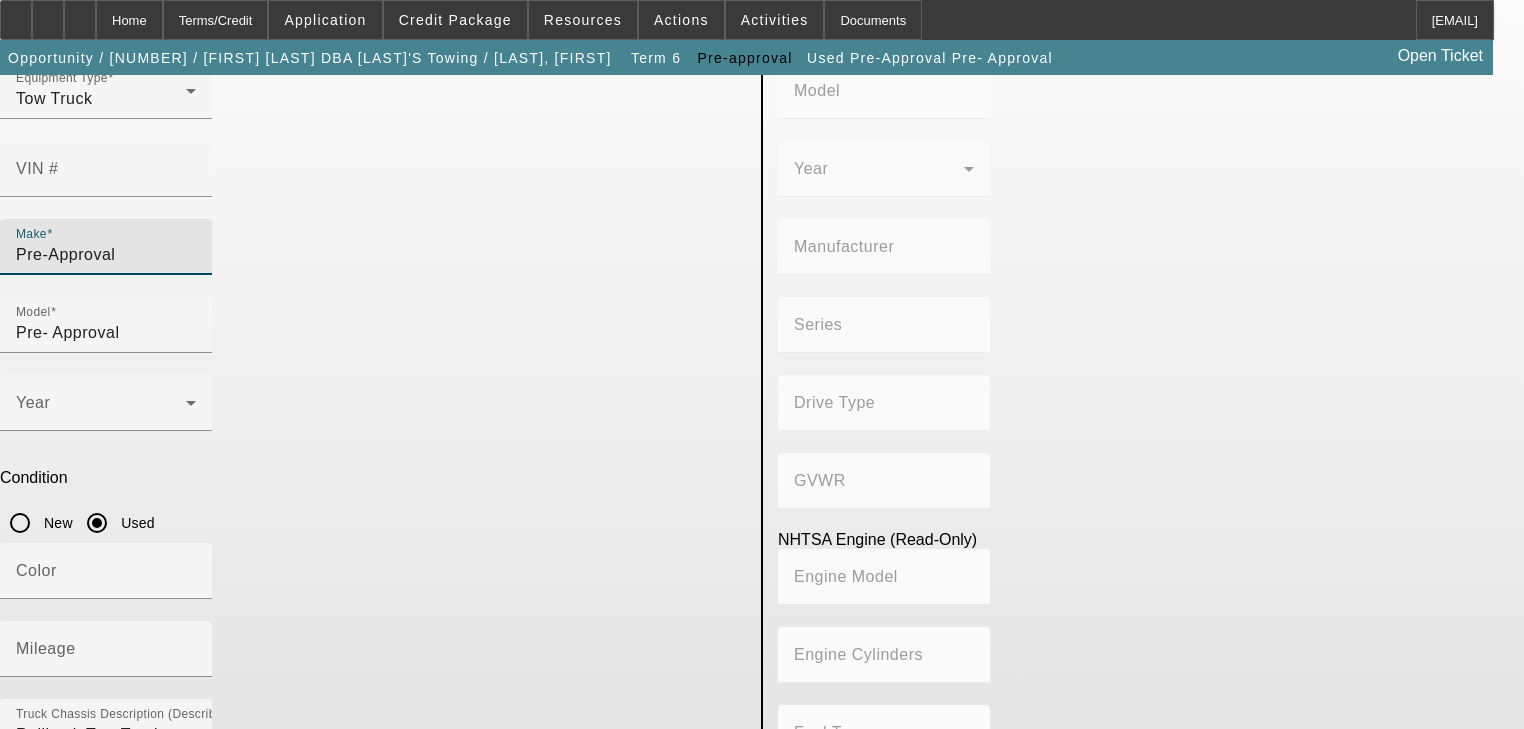 click on "Pre-Approval" at bounding box center (106, 255) 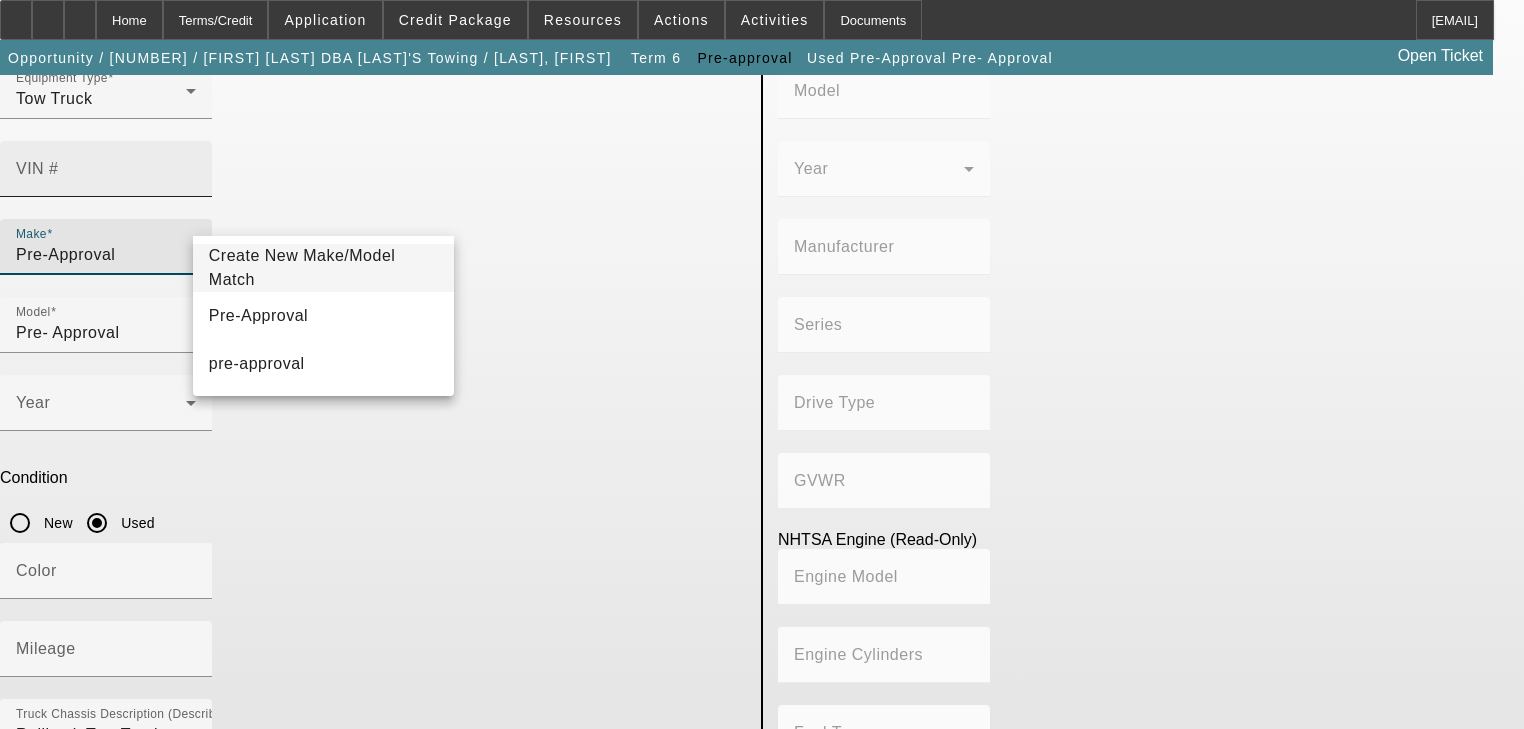 click on "VIN #" at bounding box center (106, 177) 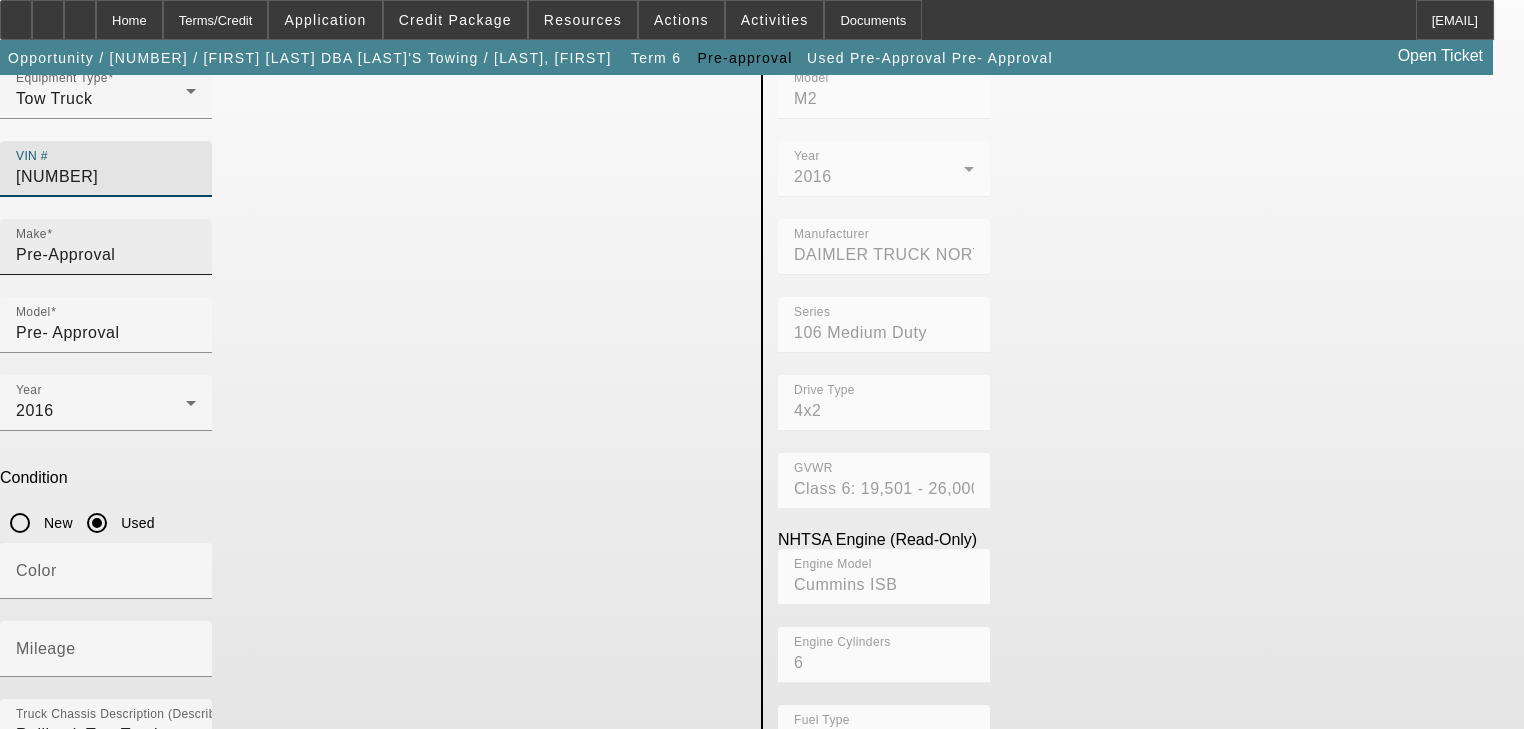 type on "1FVACWDT9GHHD3181" 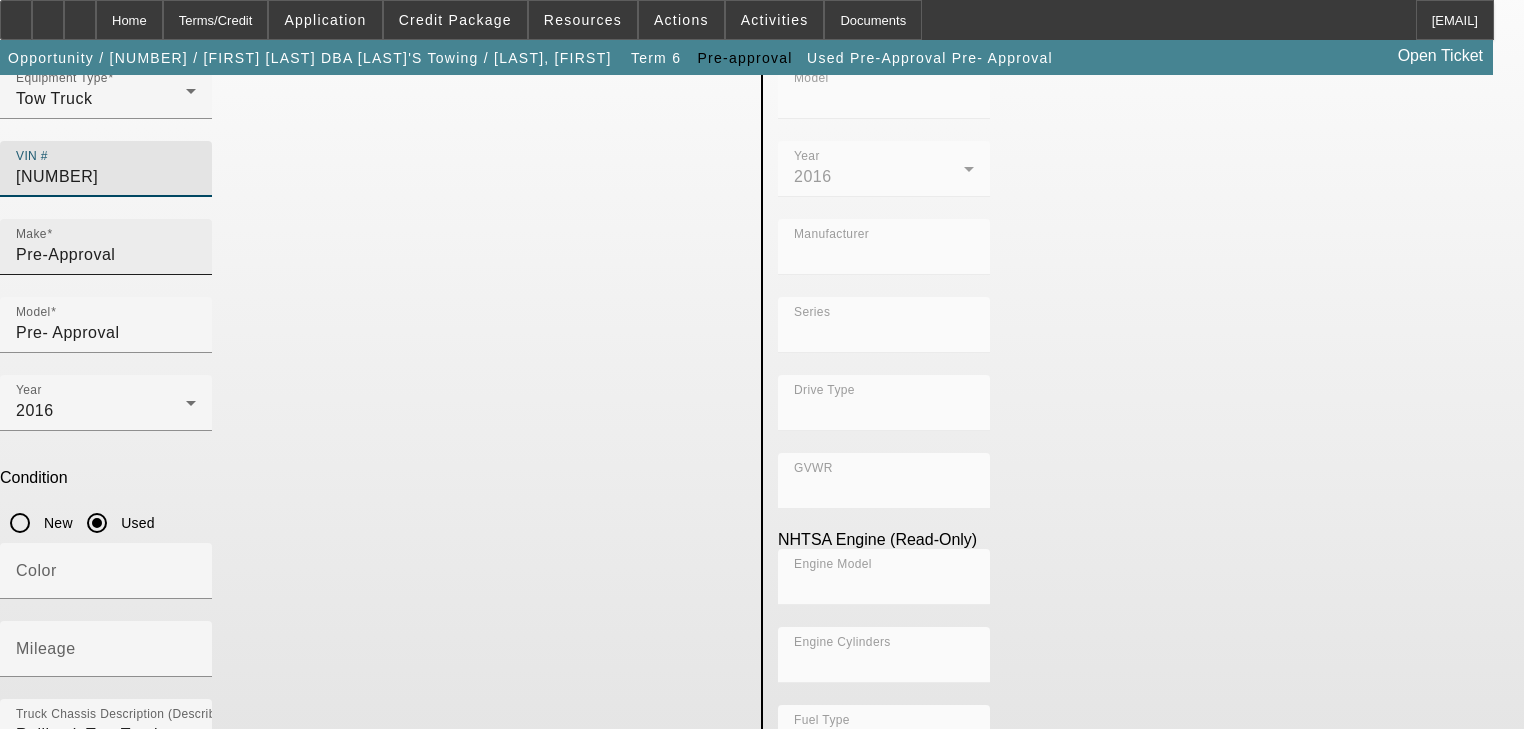 click on "Make
Pre-Approval" at bounding box center [106, 247] 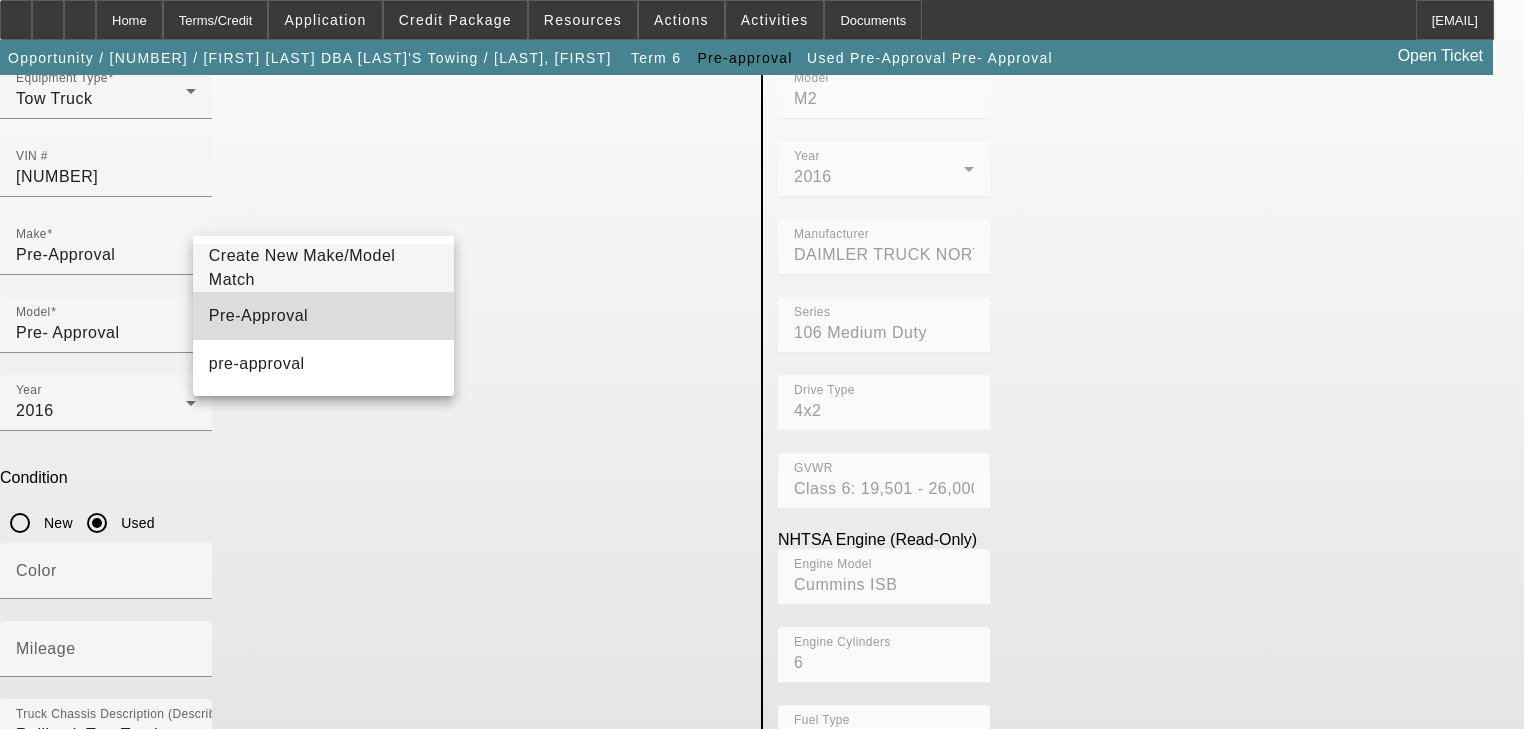 click on "Pre-Approval" at bounding box center [324, 316] 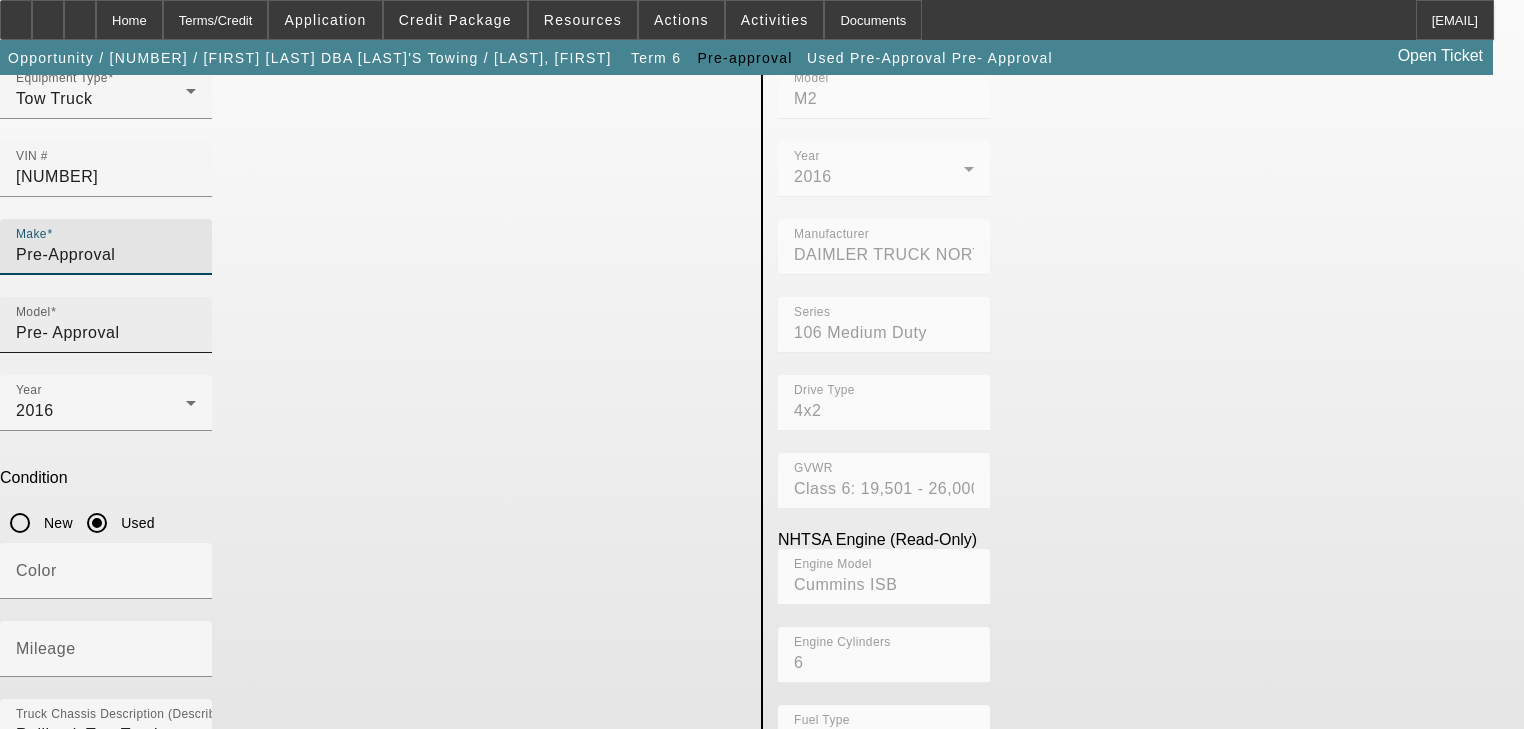 click on "Pre- Approval" at bounding box center (106, 333) 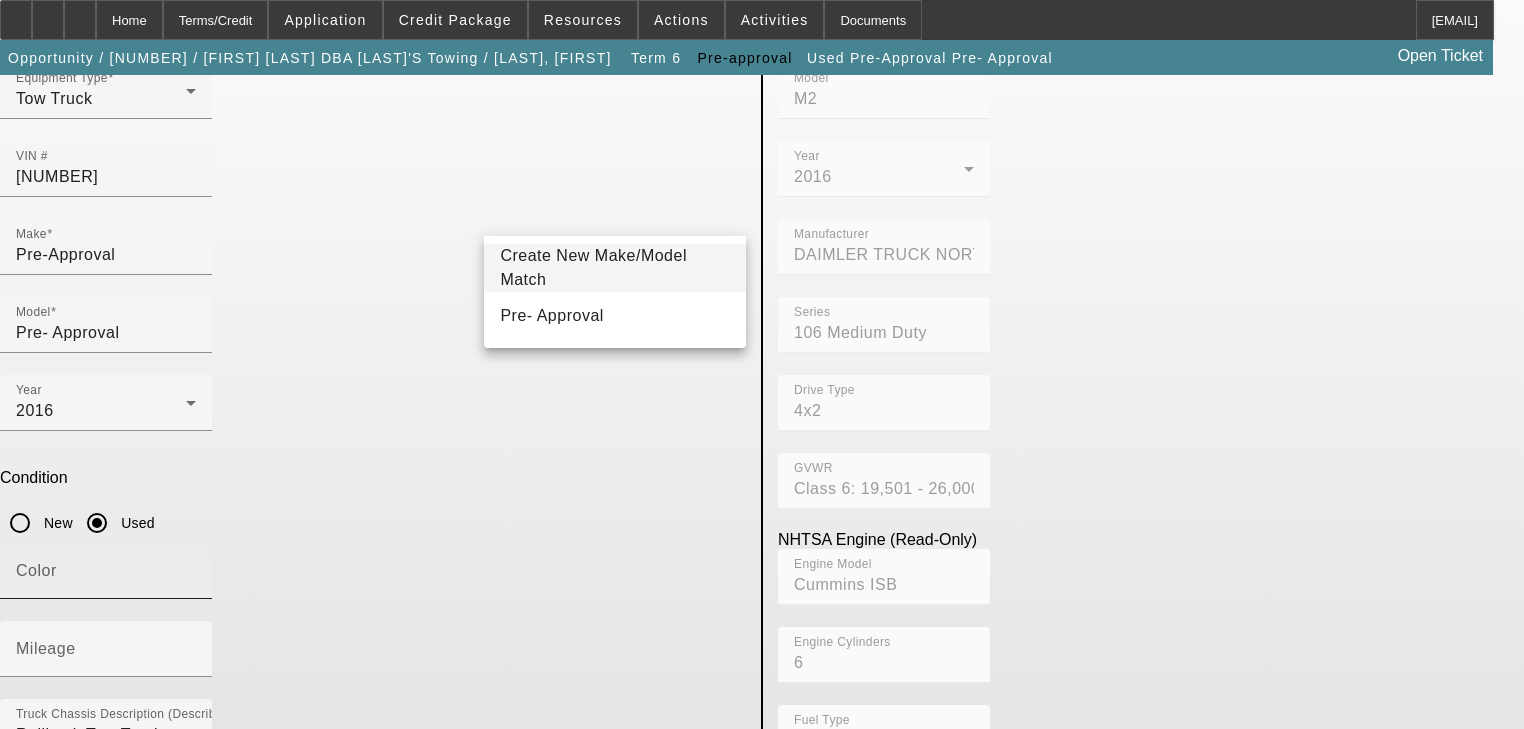 click on "Color" at bounding box center [106, 571] 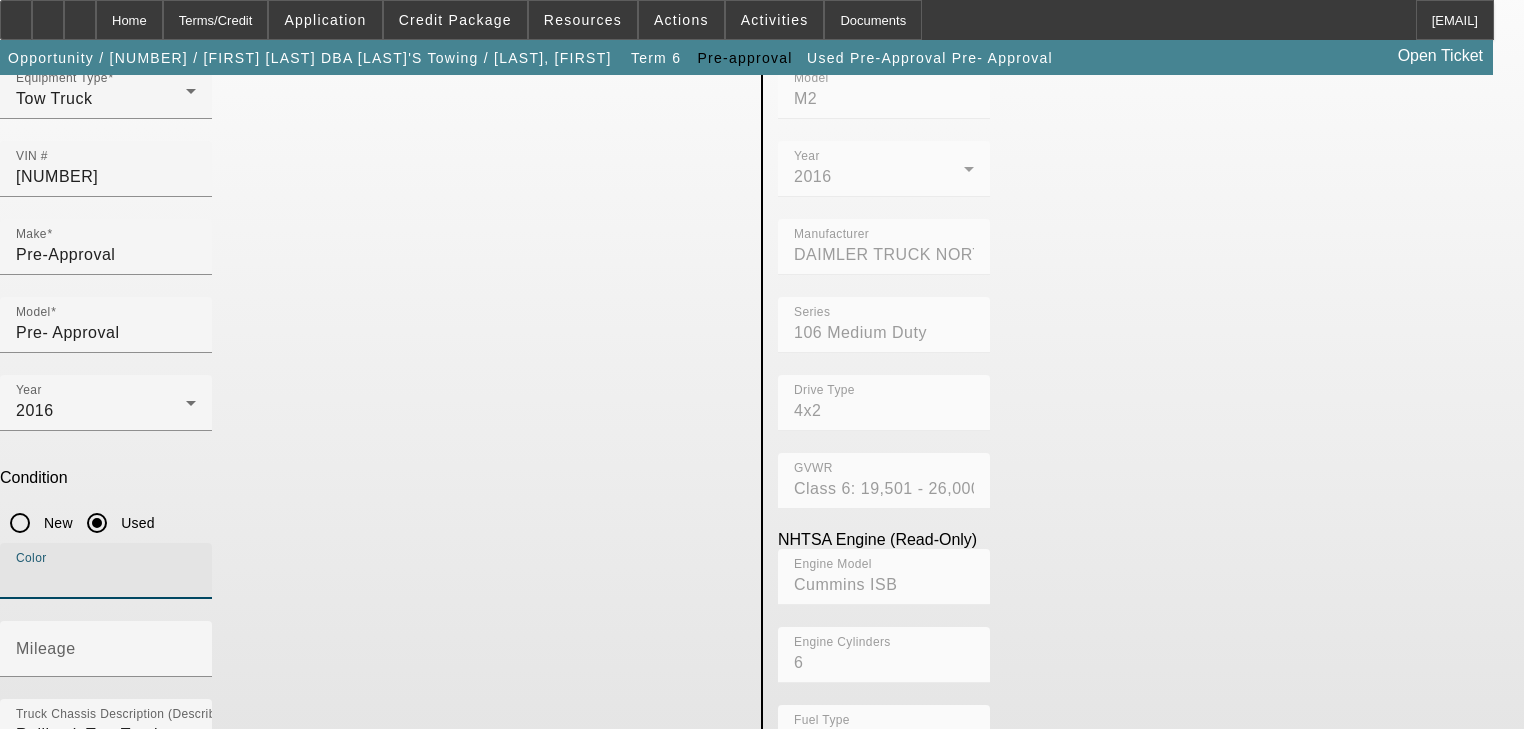 click on "Color" at bounding box center (106, 579) 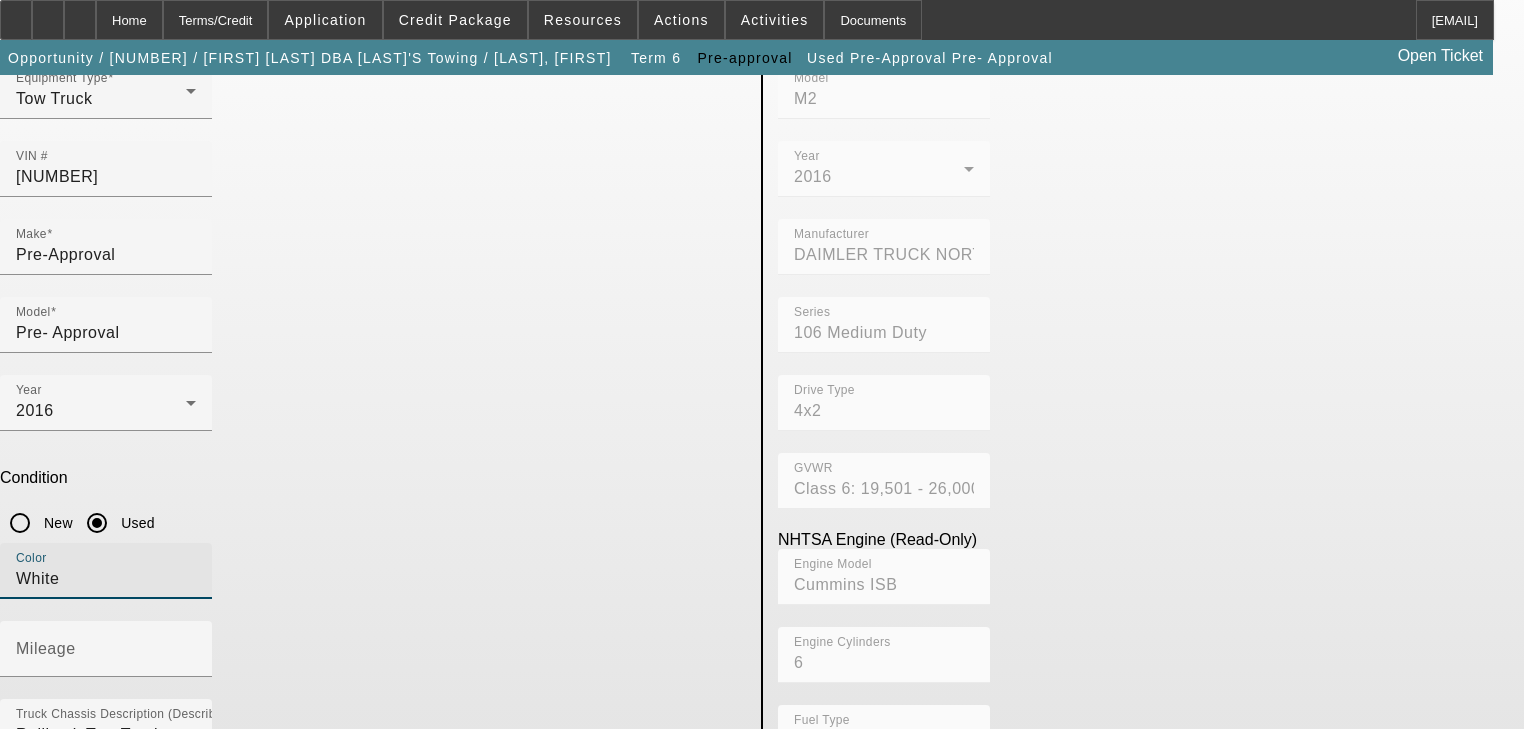 type on "White" 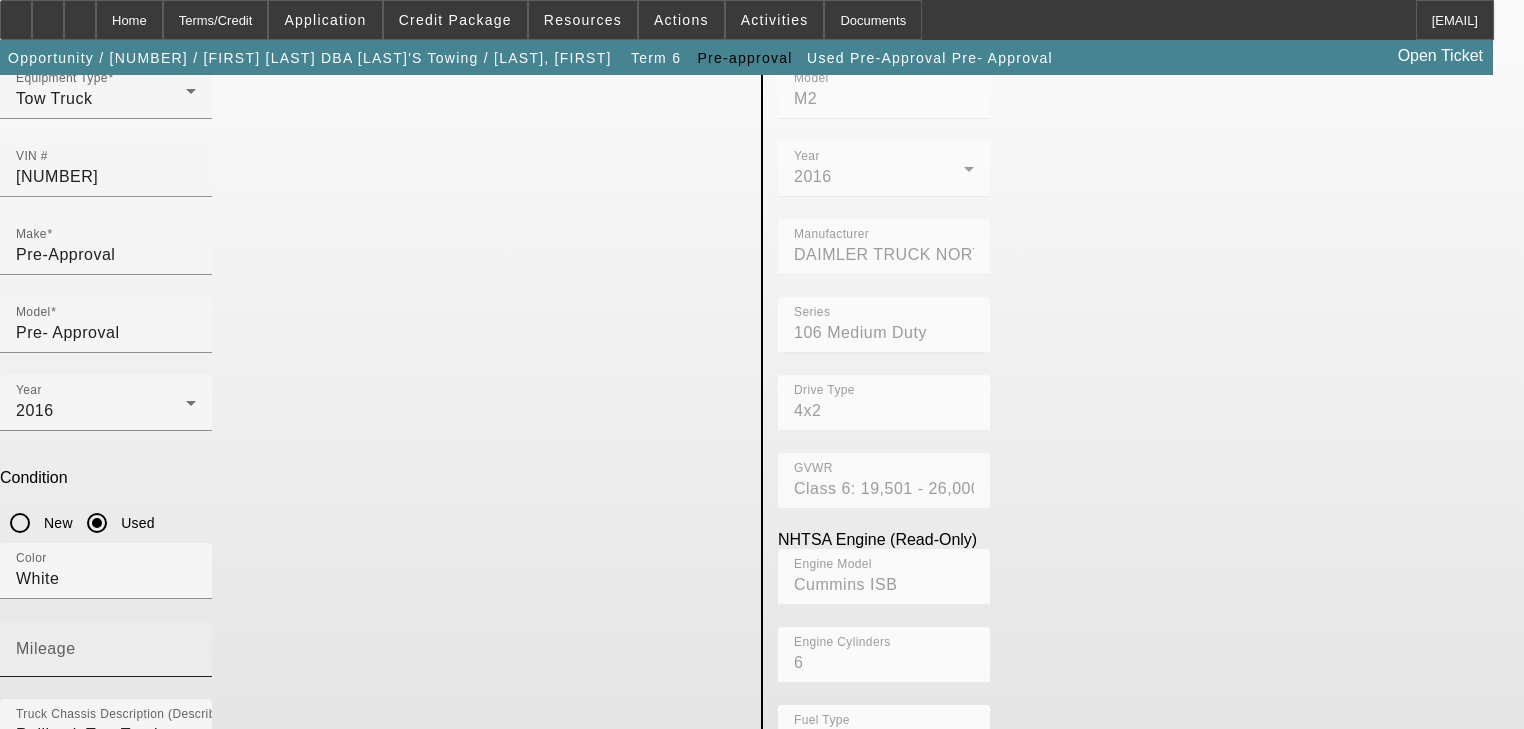 click on "Mileage" at bounding box center [106, 657] 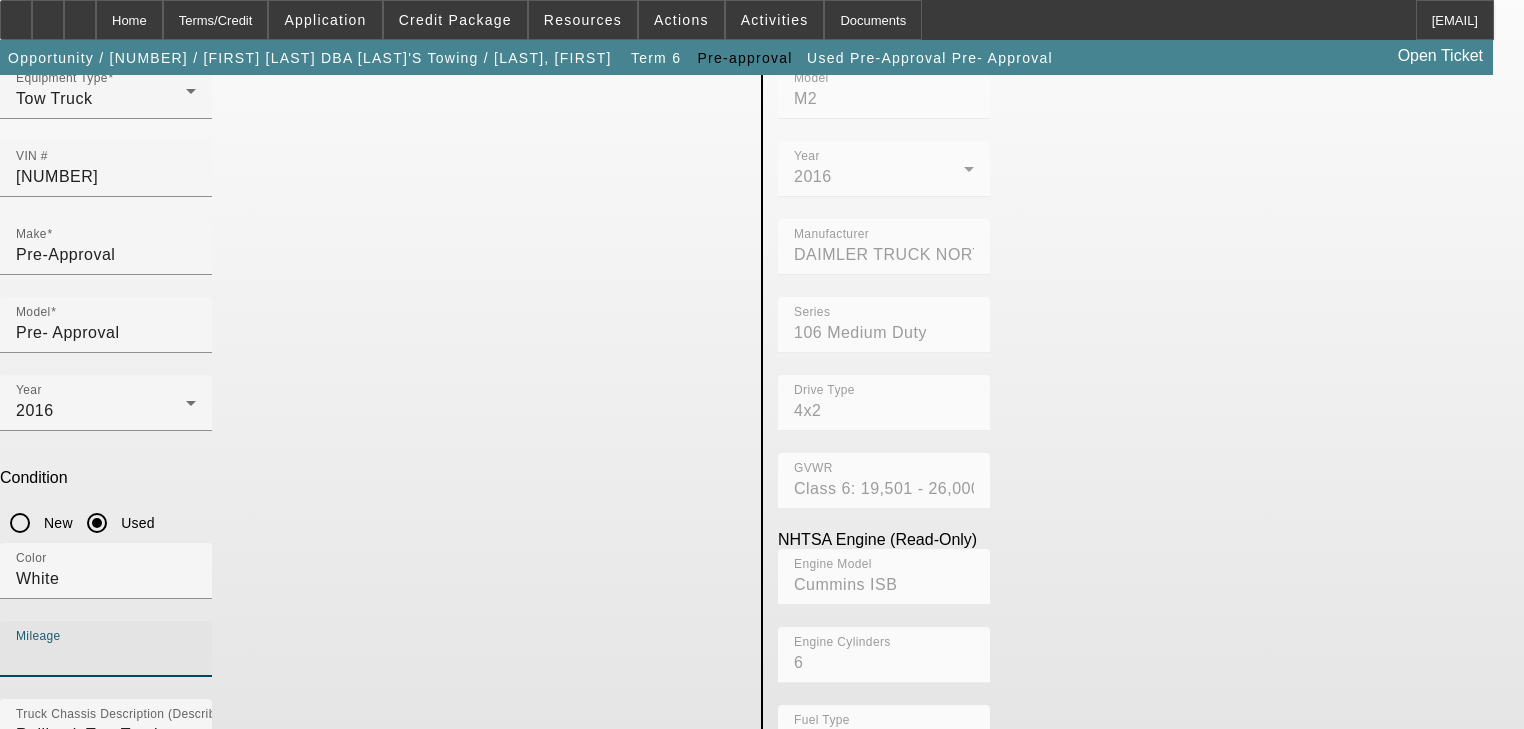 type on "122200" 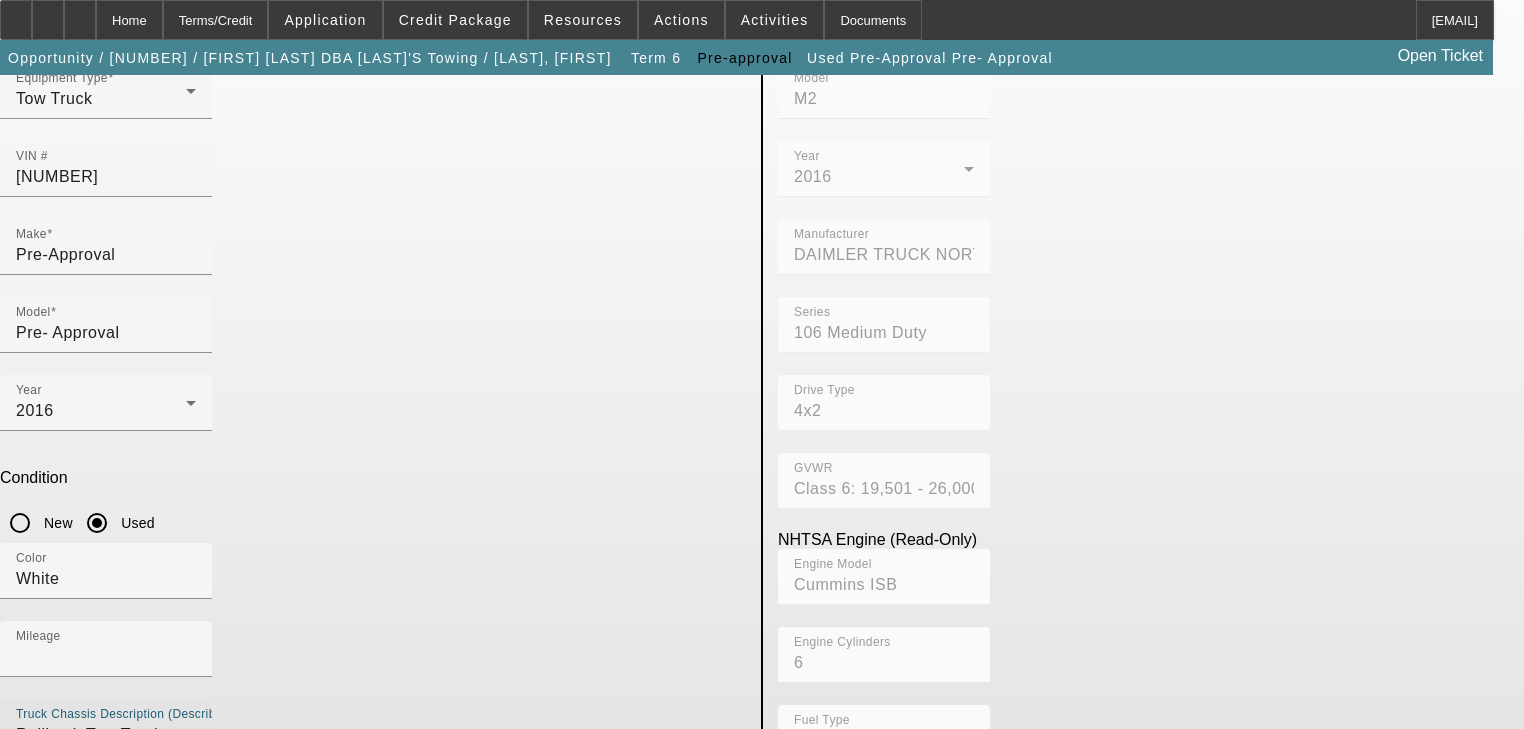 click on "Submit" at bounding box center [28, 923] 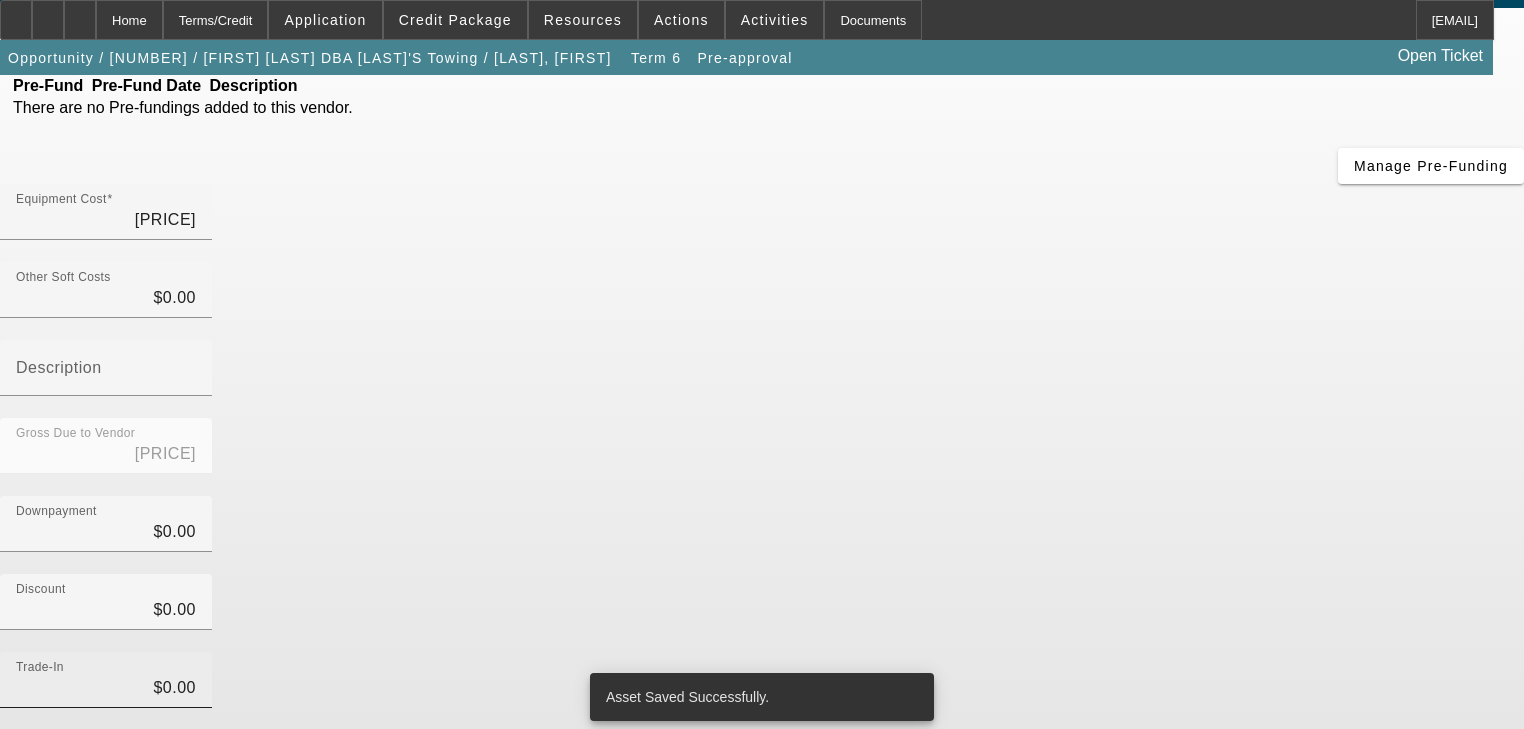 scroll, scrollTop: 204, scrollLeft: 0, axis: vertical 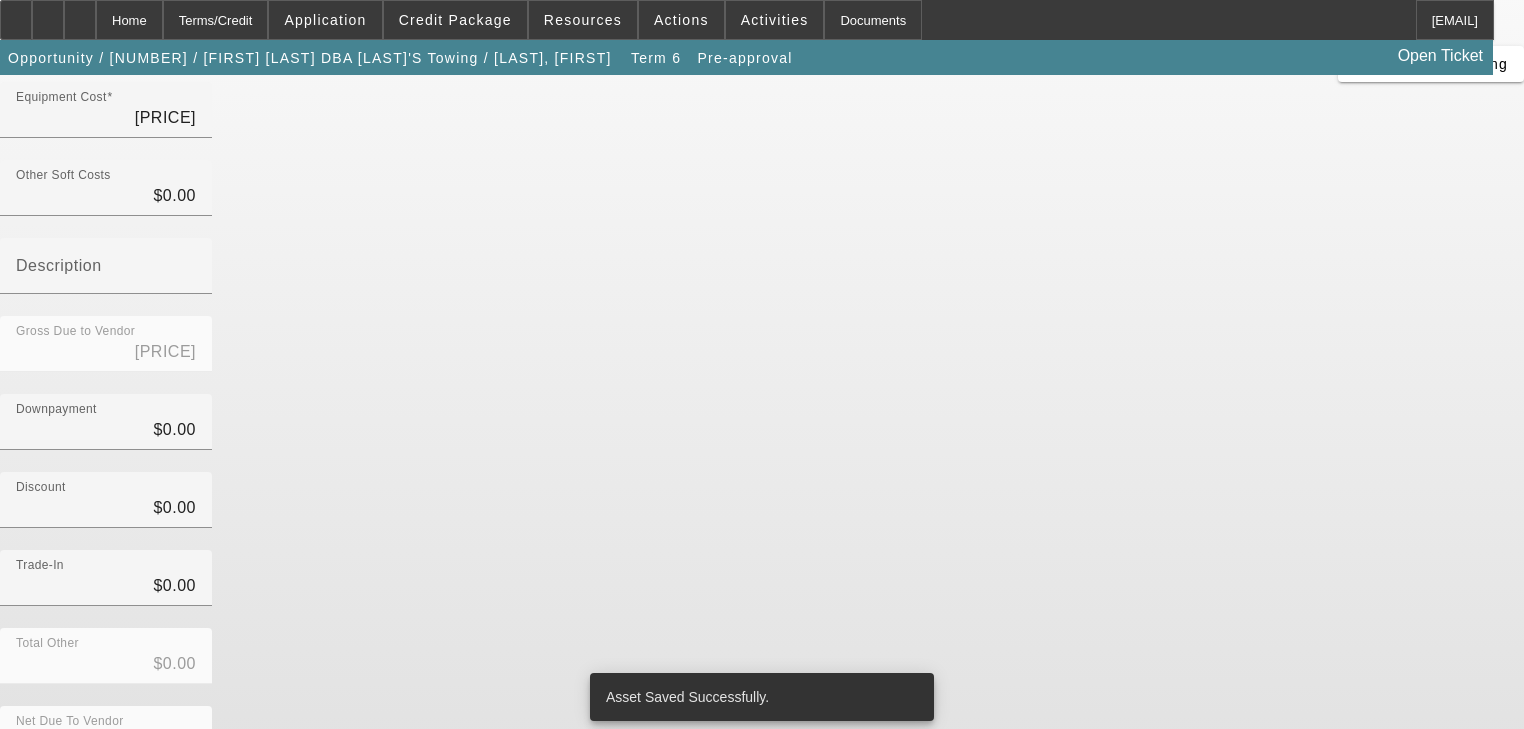 click on "Submit" at bounding box center (28, 815) 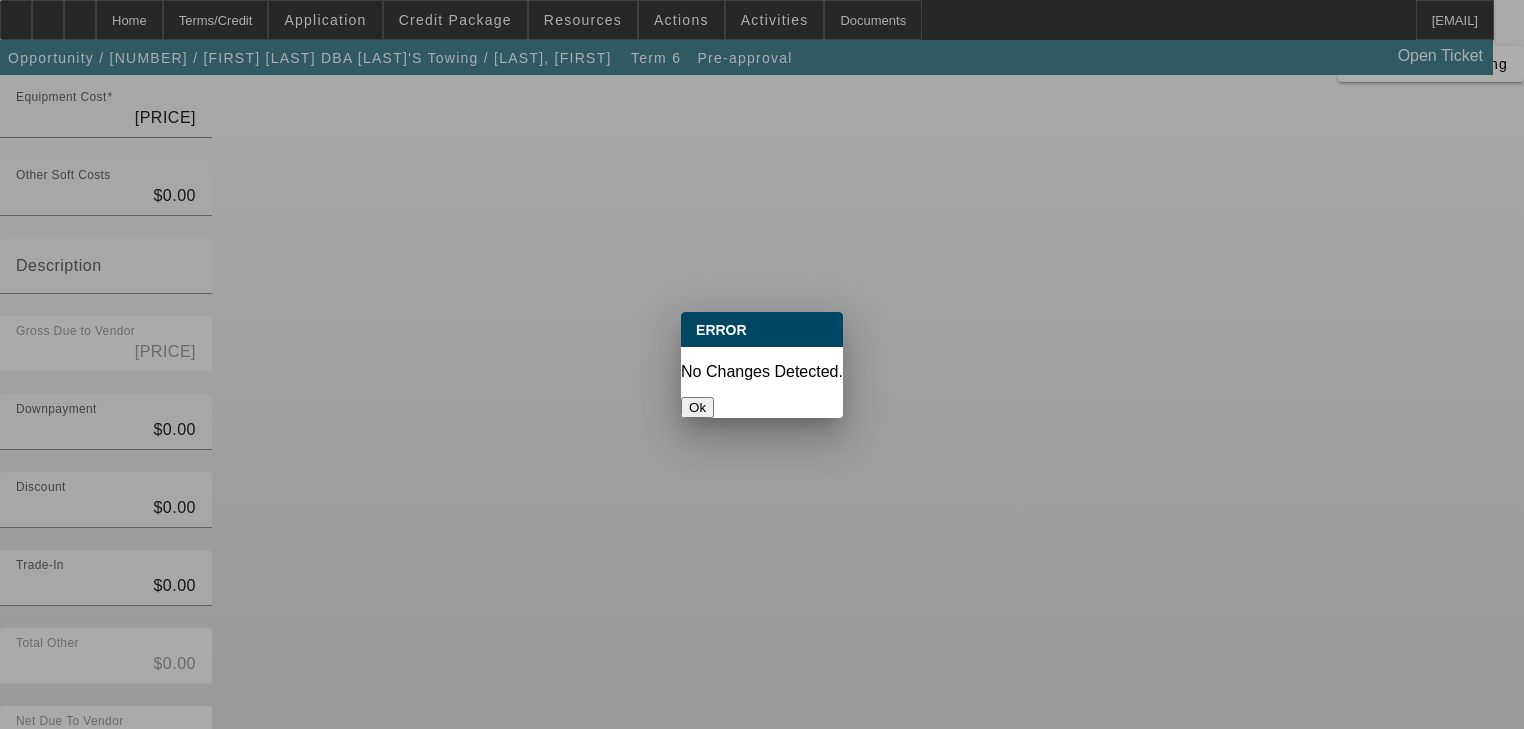 click on "Ok" at bounding box center [697, 407] 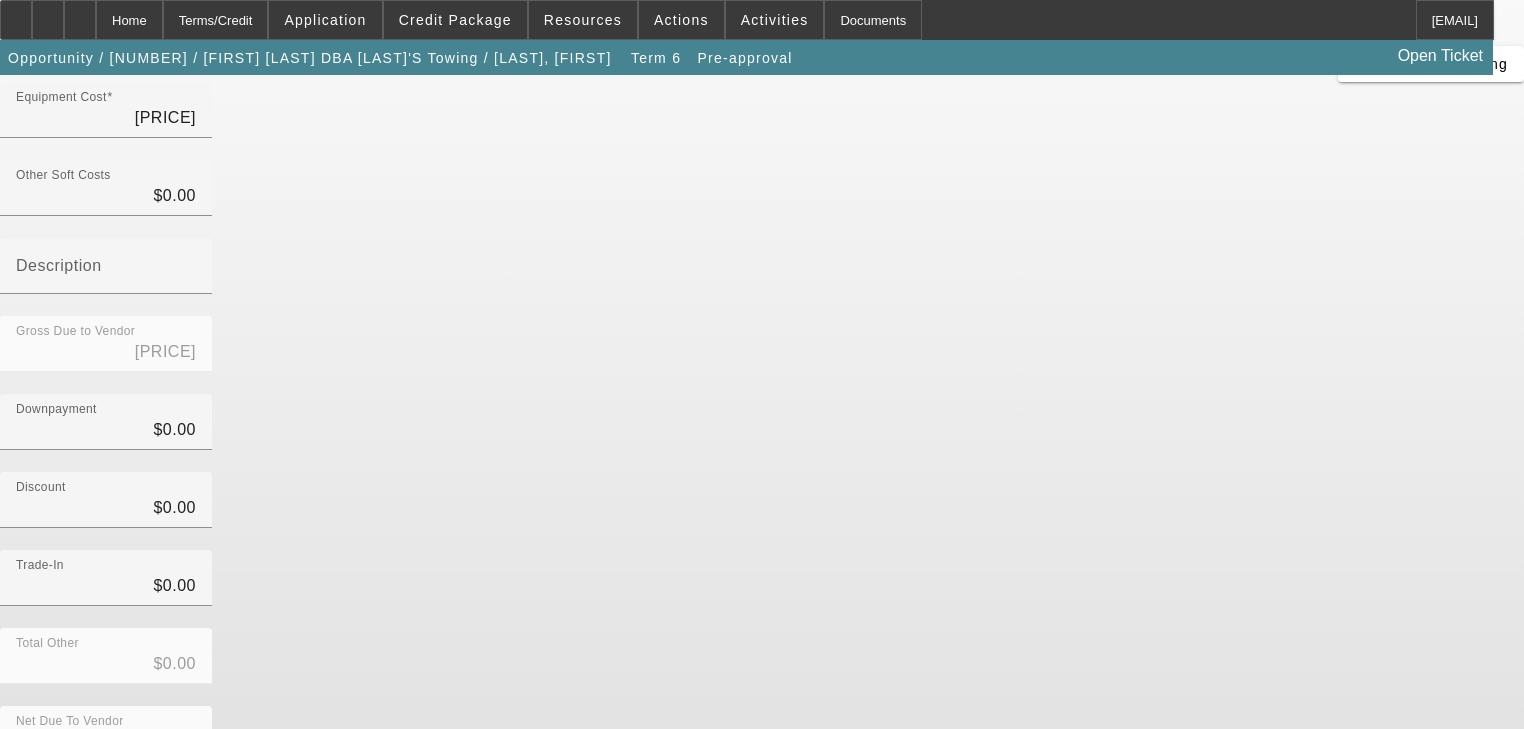 scroll, scrollTop: 0, scrollLeft: 0, axis: both 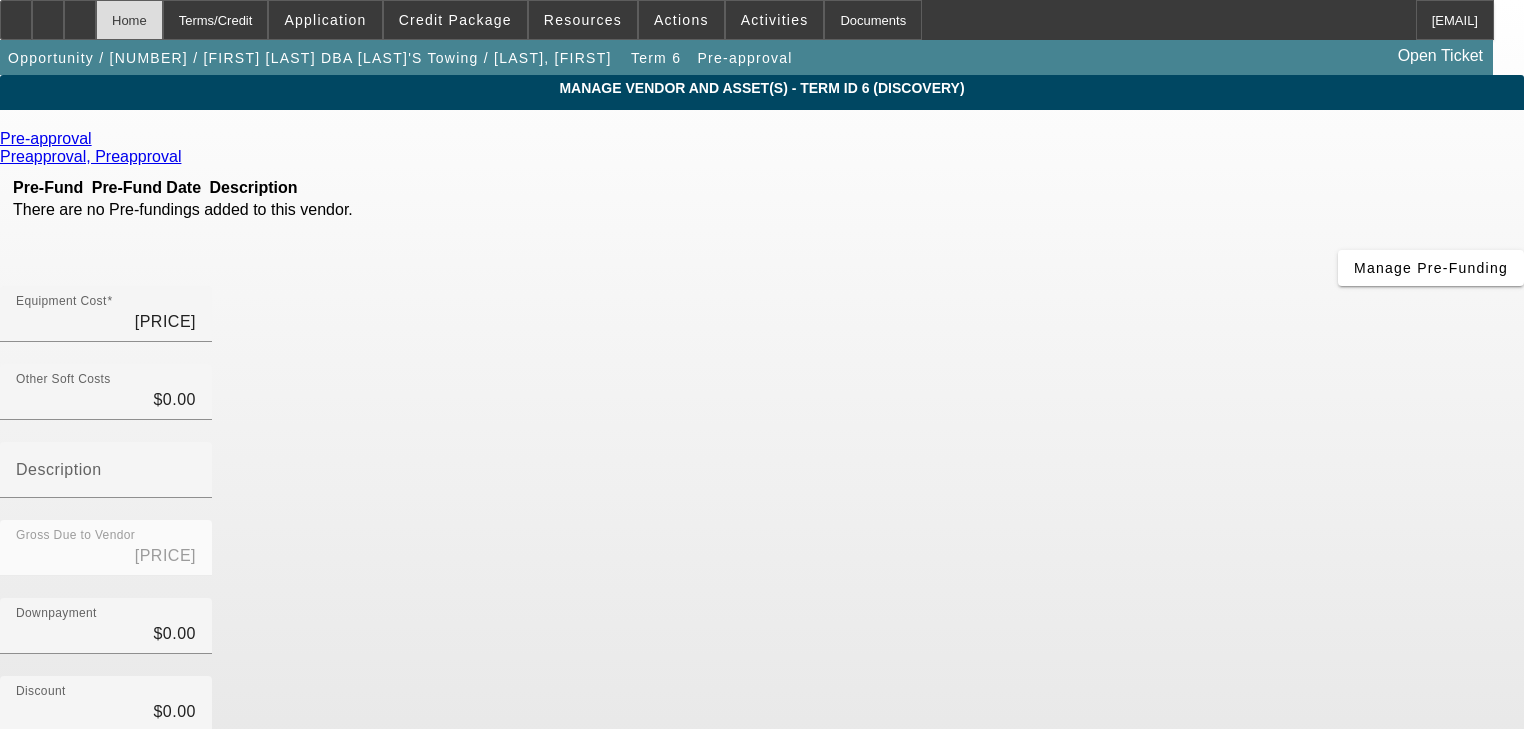 click on "Home" at bounding box center [129, 20] 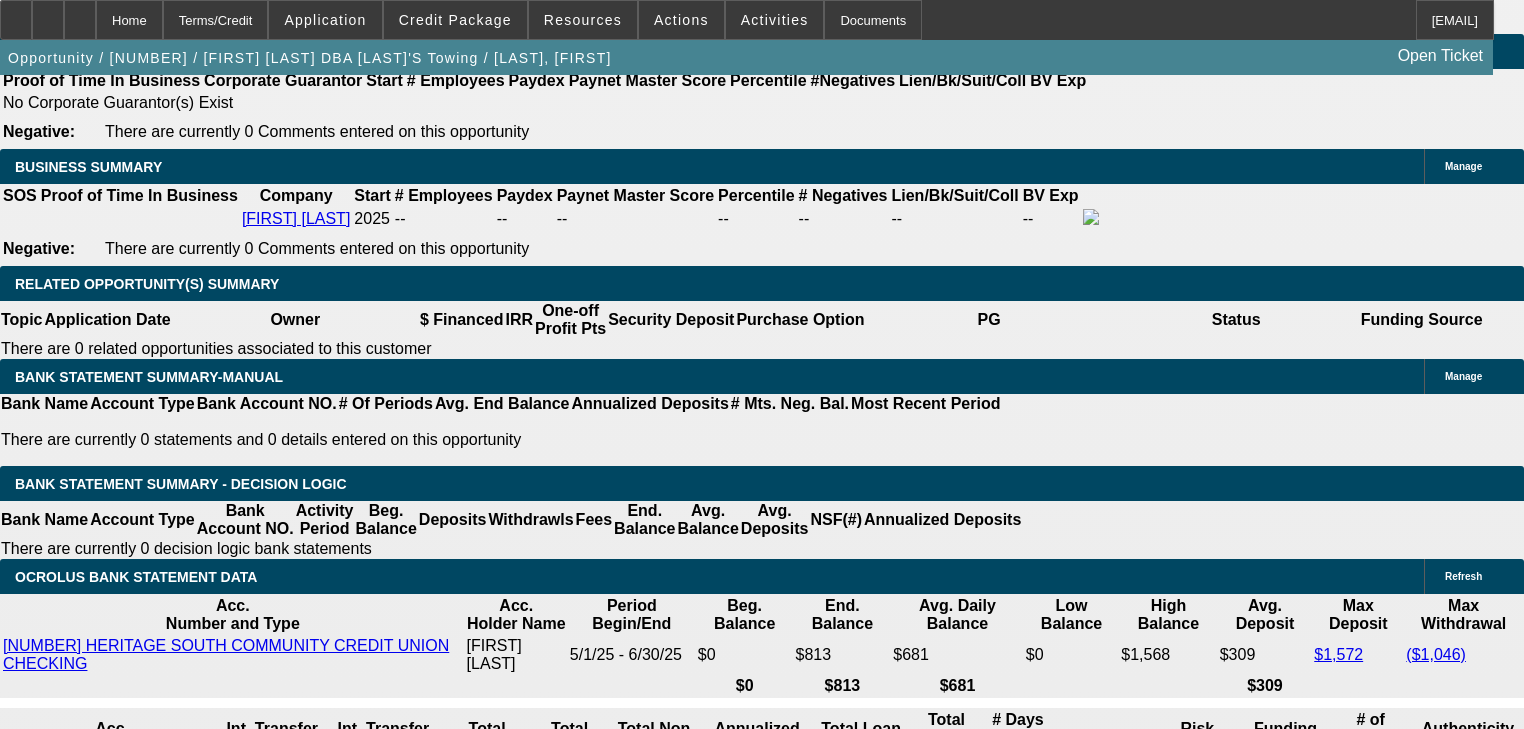 scroll, scrollTop: 3120, scrollLeft: 0, axis: vertical 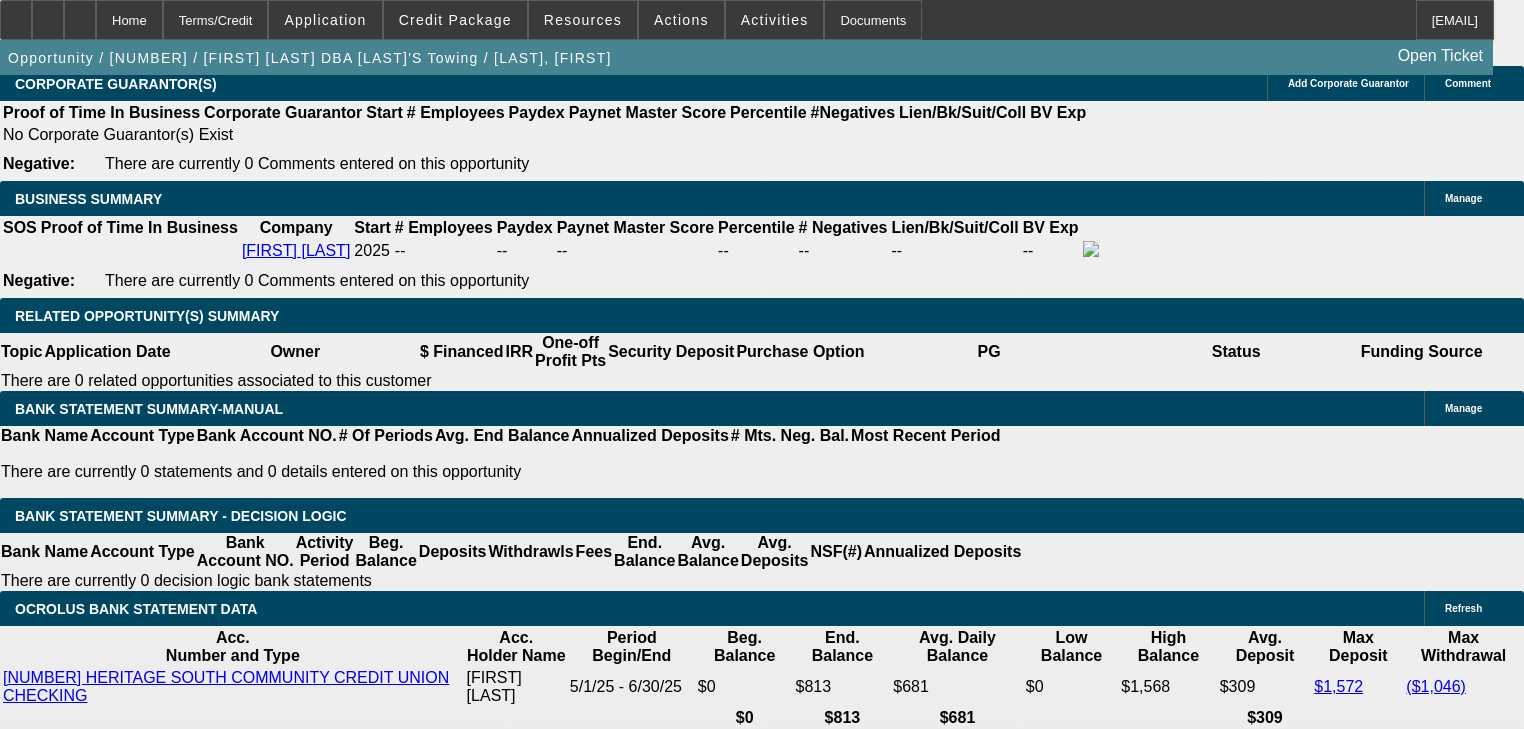 click on "Pre-approval" at bounding box center [369, 1788] 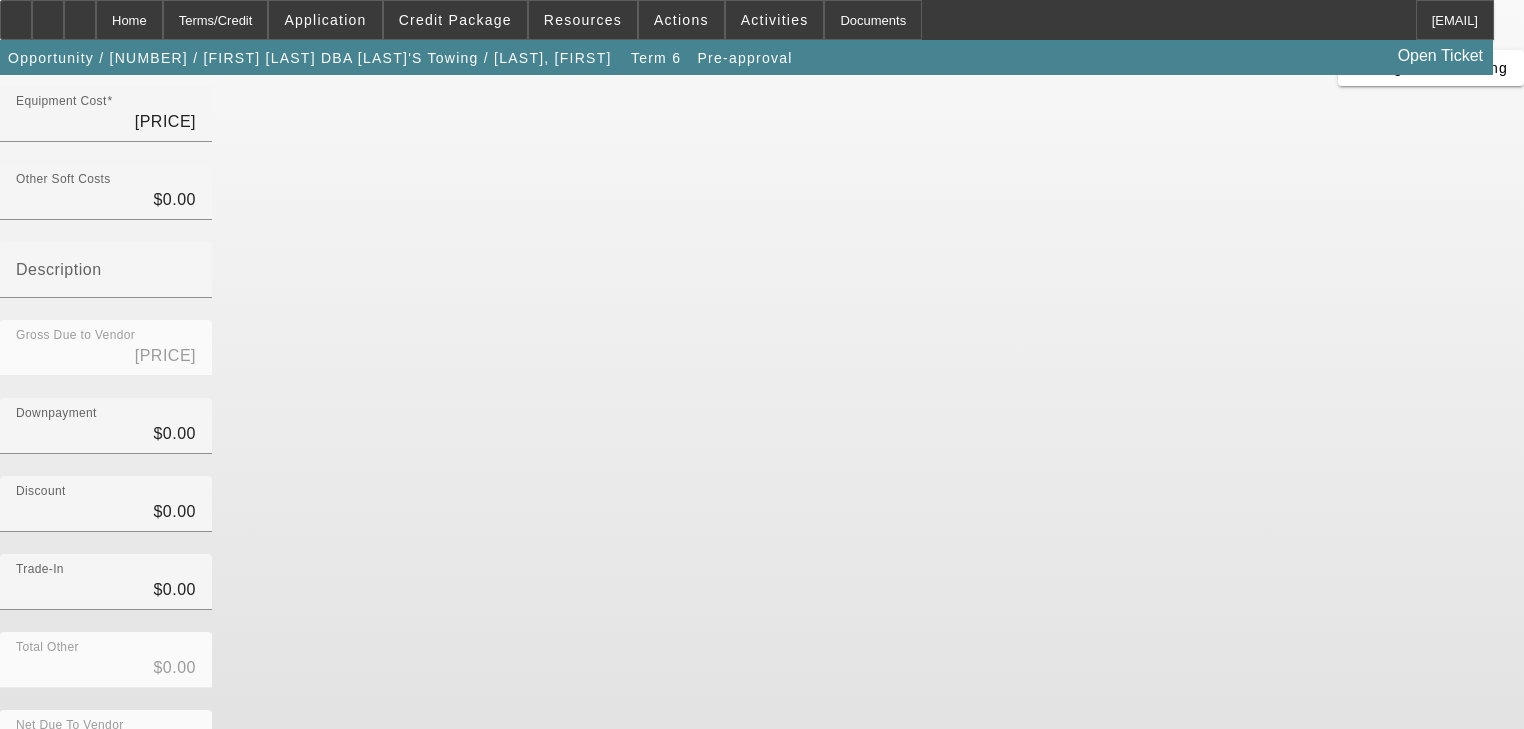 scroll, scrollTop: 204, scrollLeft: 0, axis: vertical 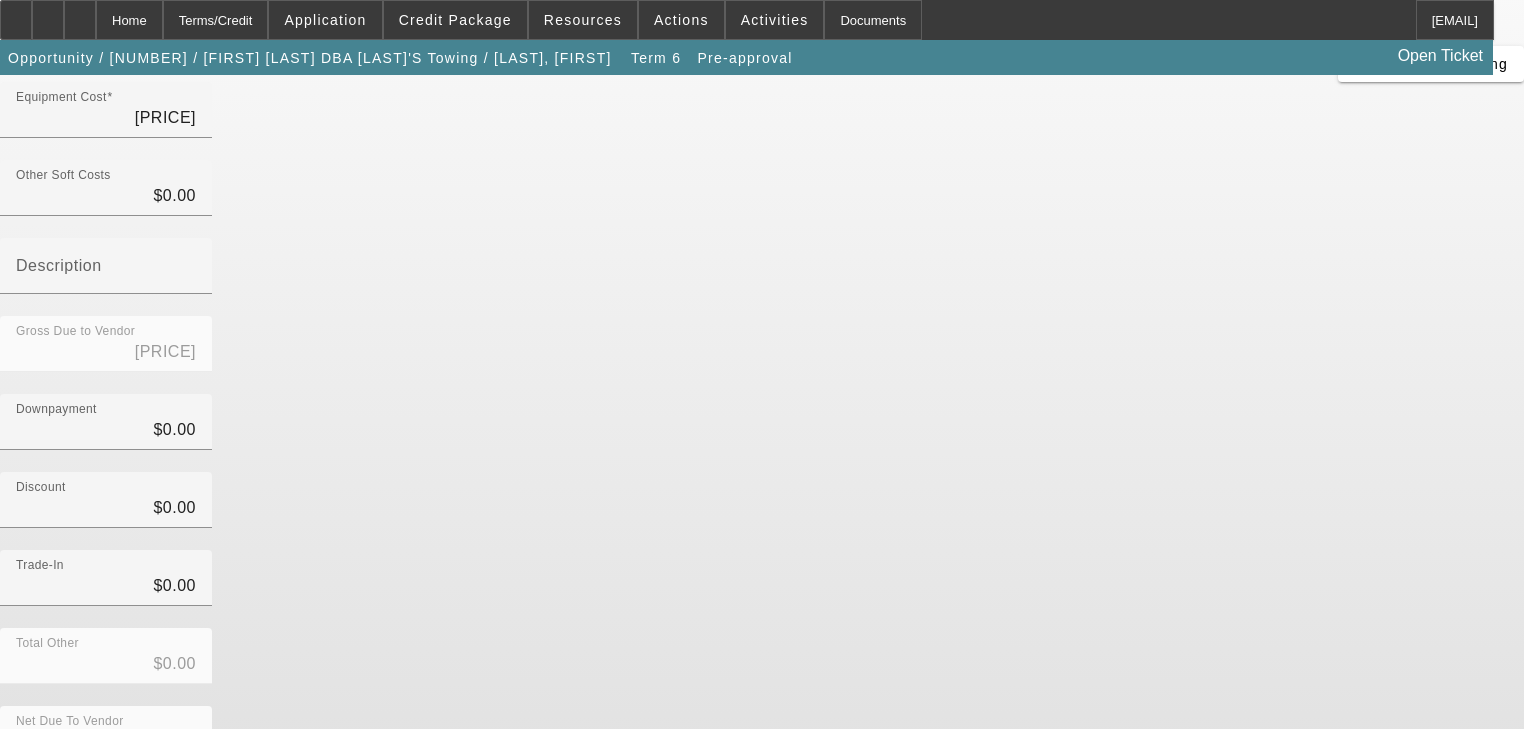 click at bounding box center [839, 913] 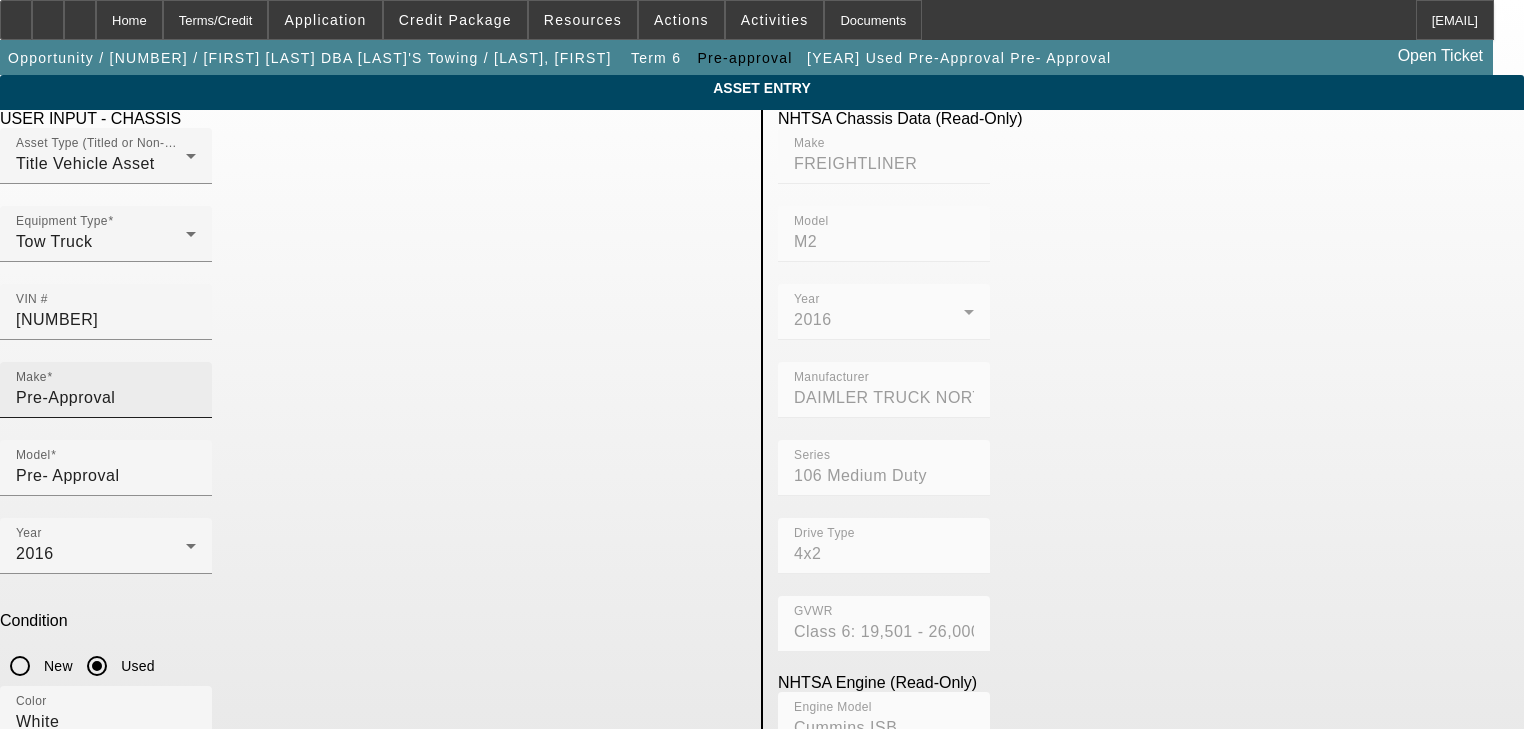 click on "Pre-Approval" at bounding box center [106, 398] 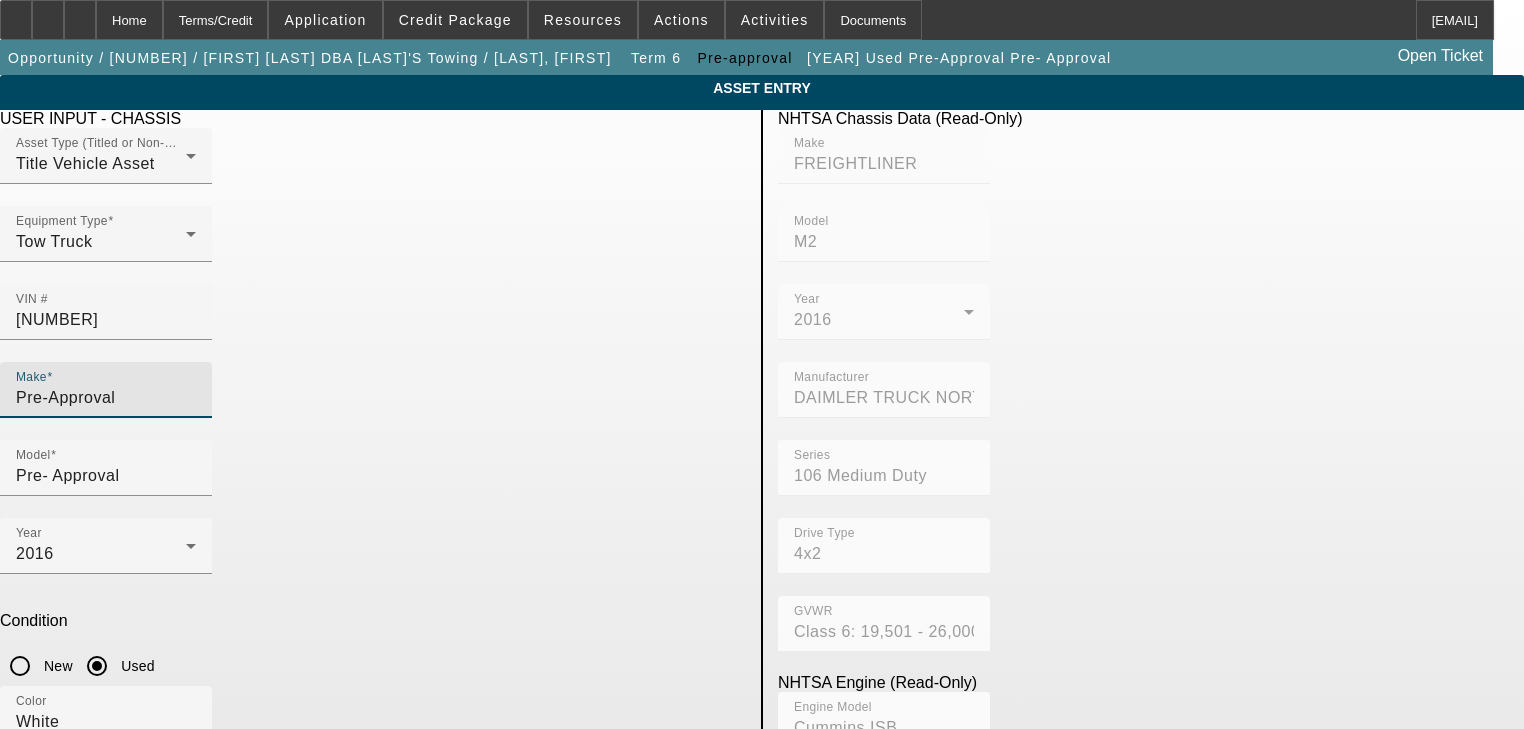 click on "Pre-Approval" at bounding box center (106, 398) 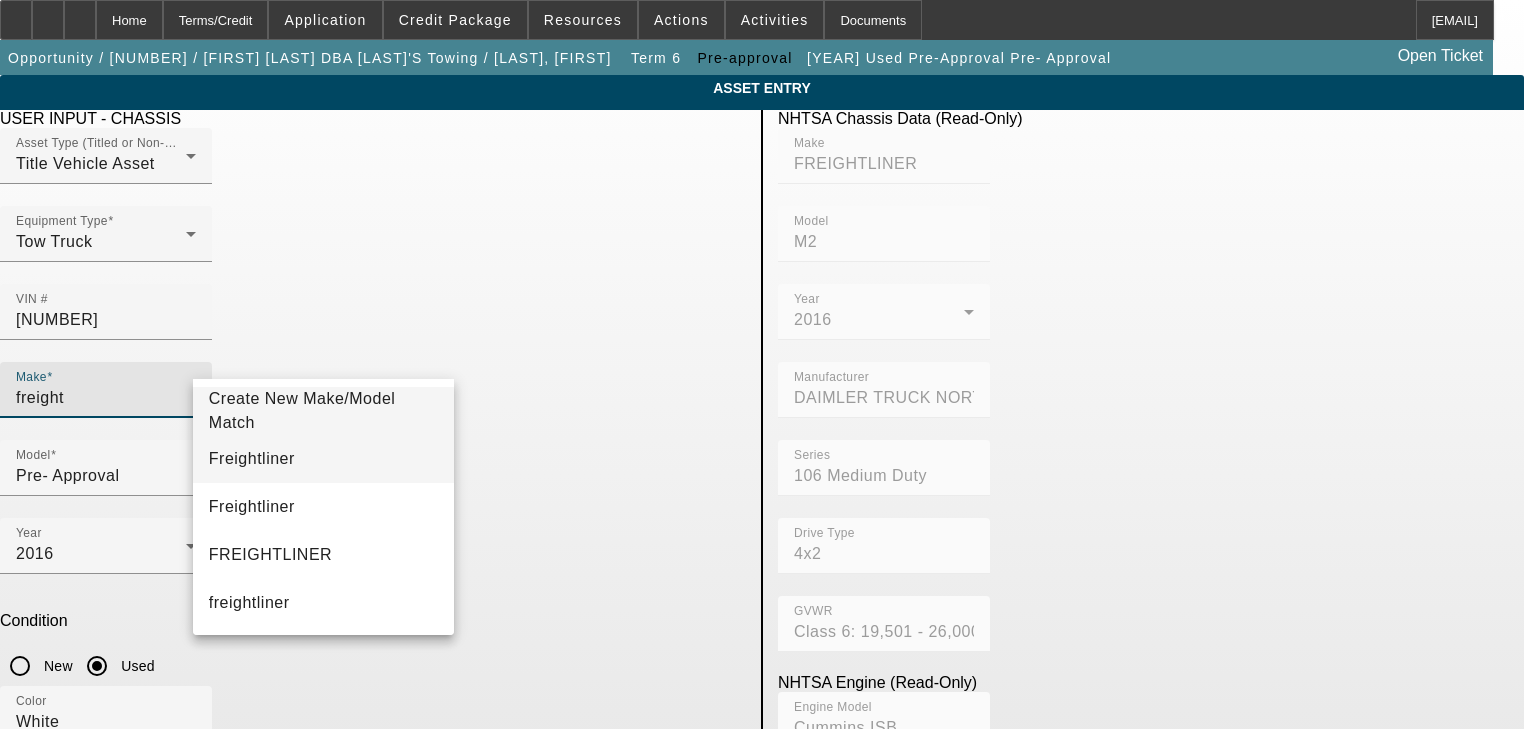 type on "freight" 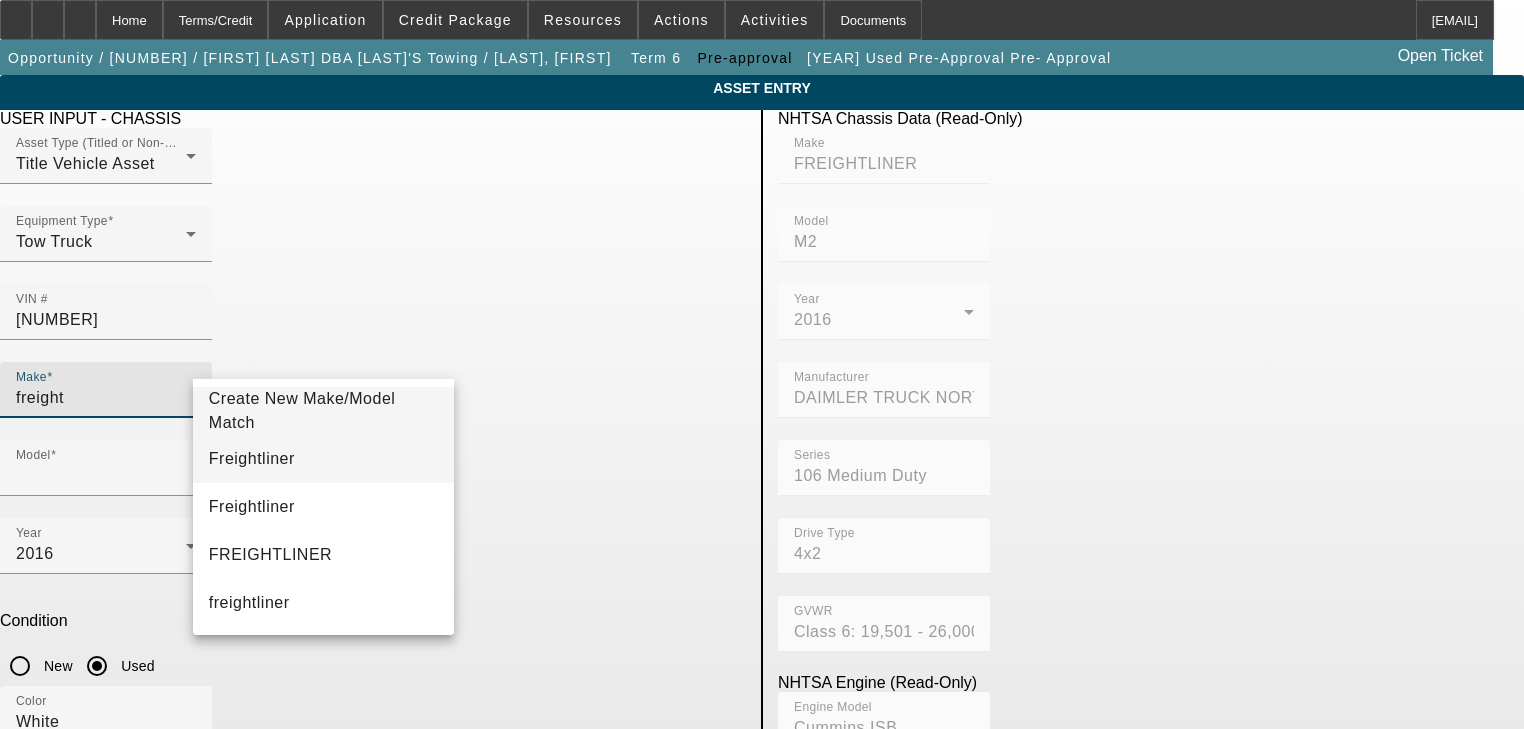 click on "Freightliner" at bounding box center [324, 459] 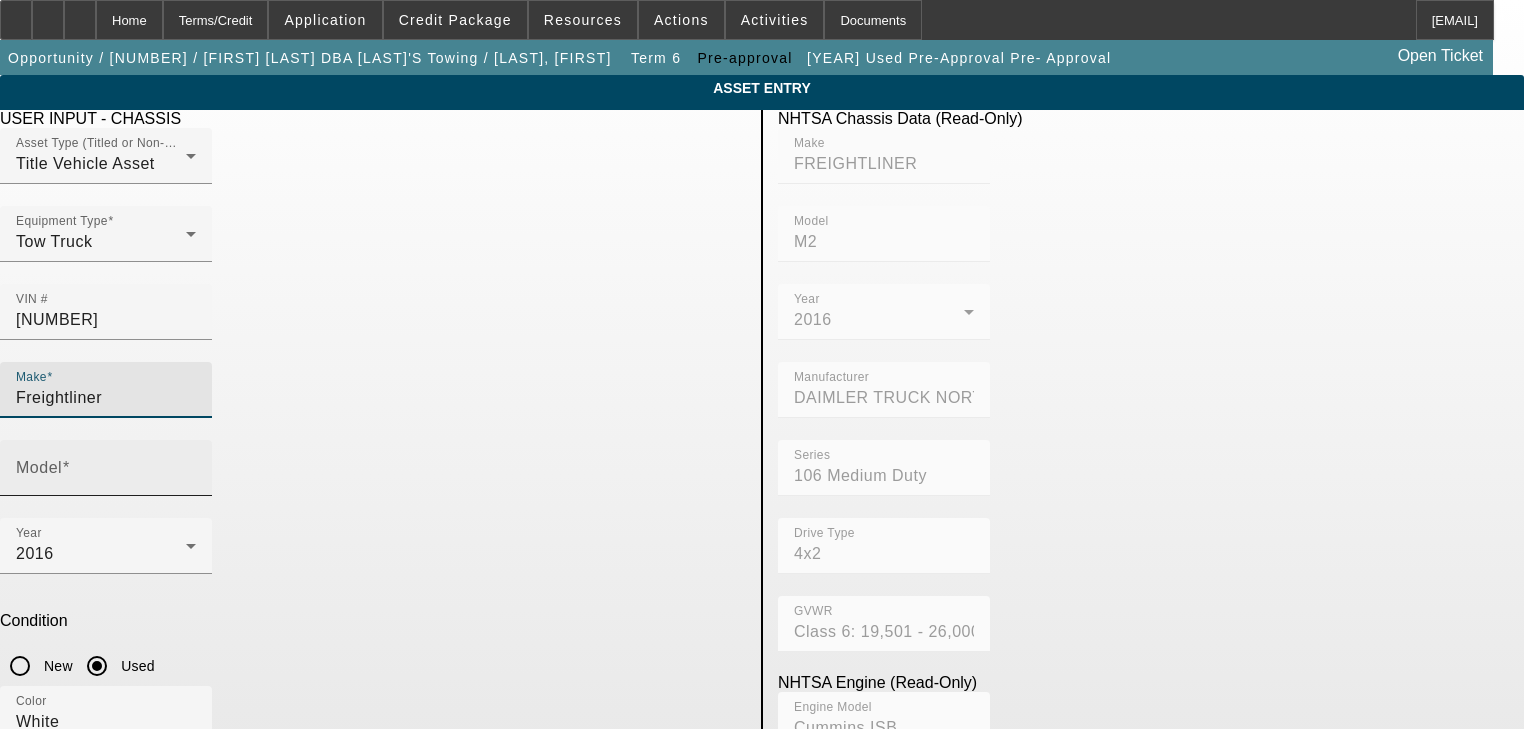 click on "Model" at bounding box center (106, 468) 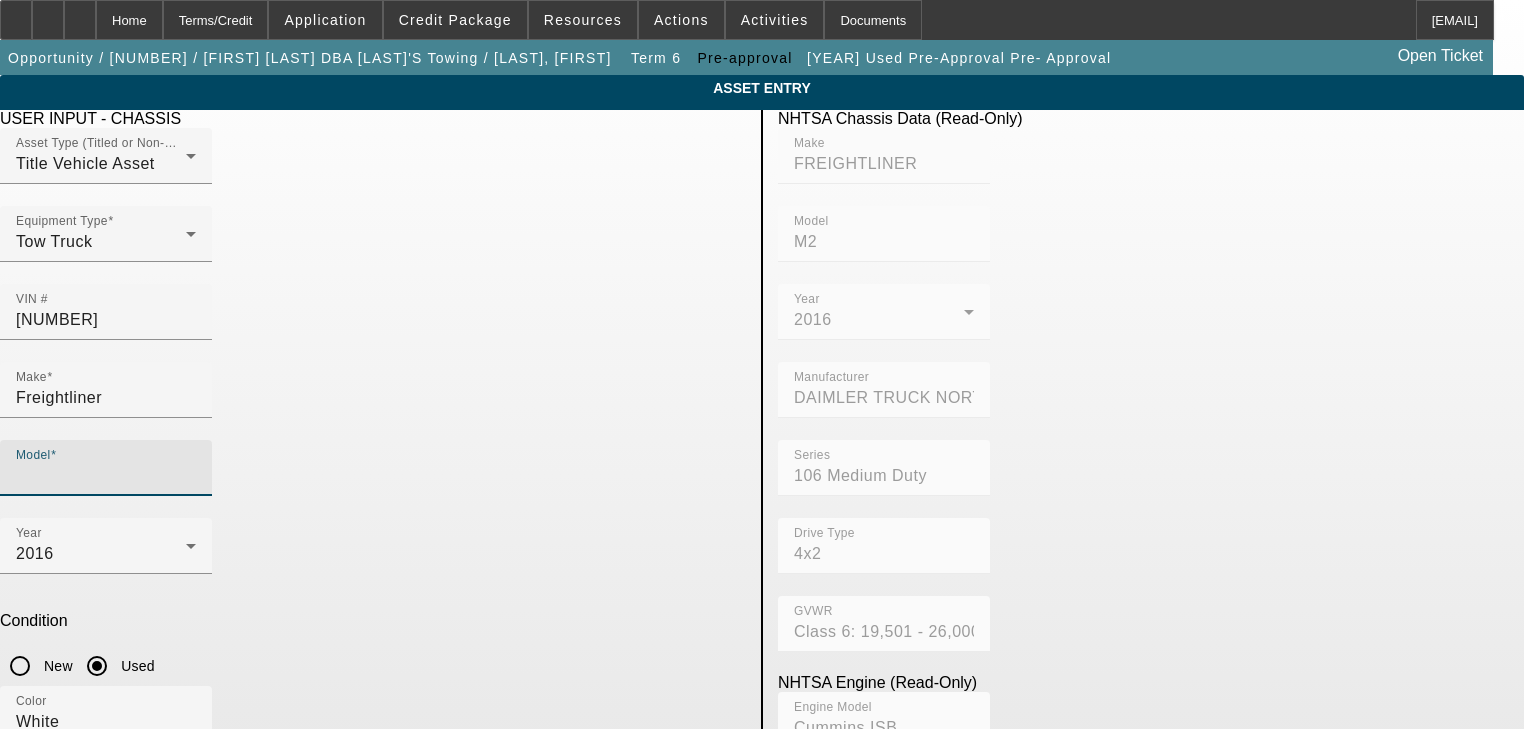click on "Model" at bounding box center [106, 476] 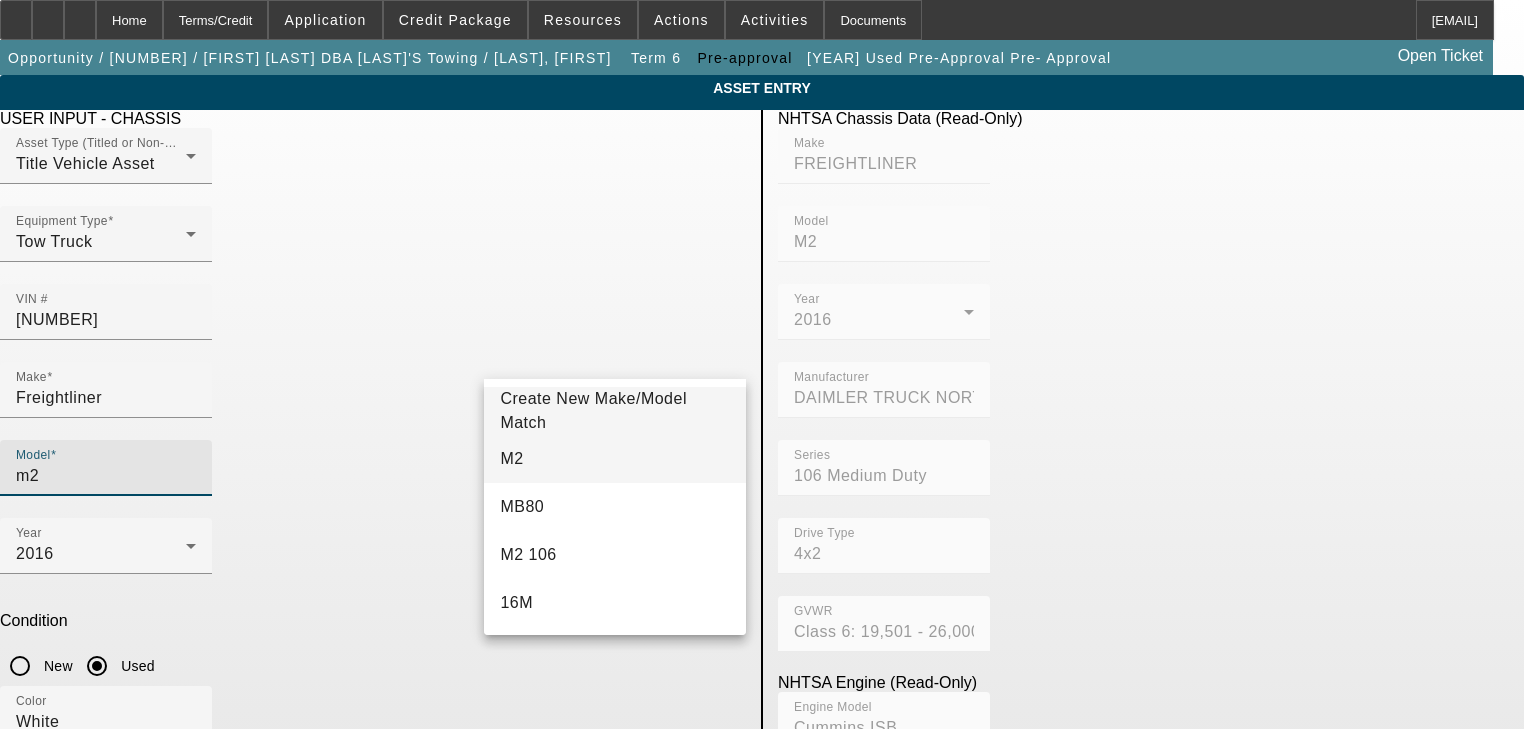 type on "m2" 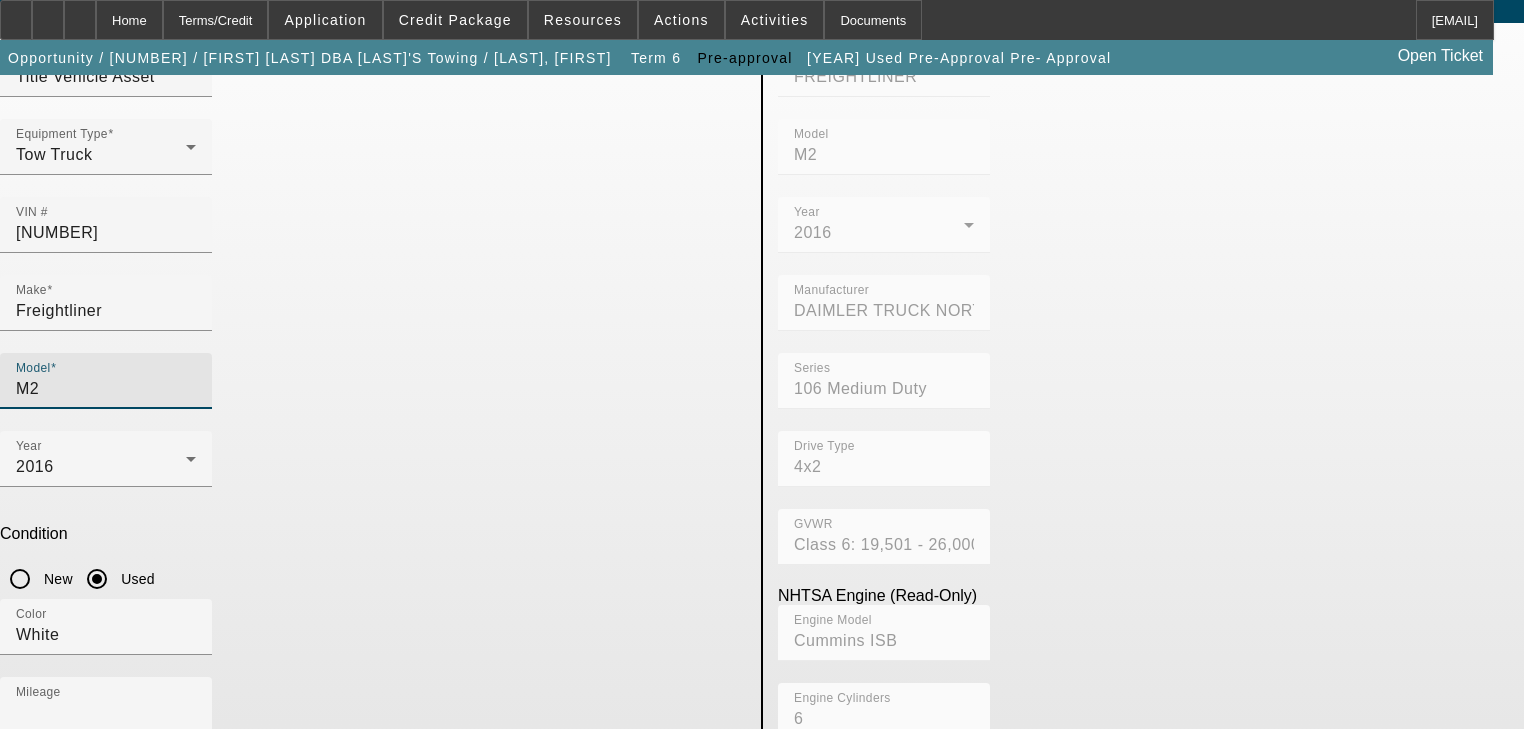 scroll, scrollTop: 143, scrollLeft: 0, axis: vertical 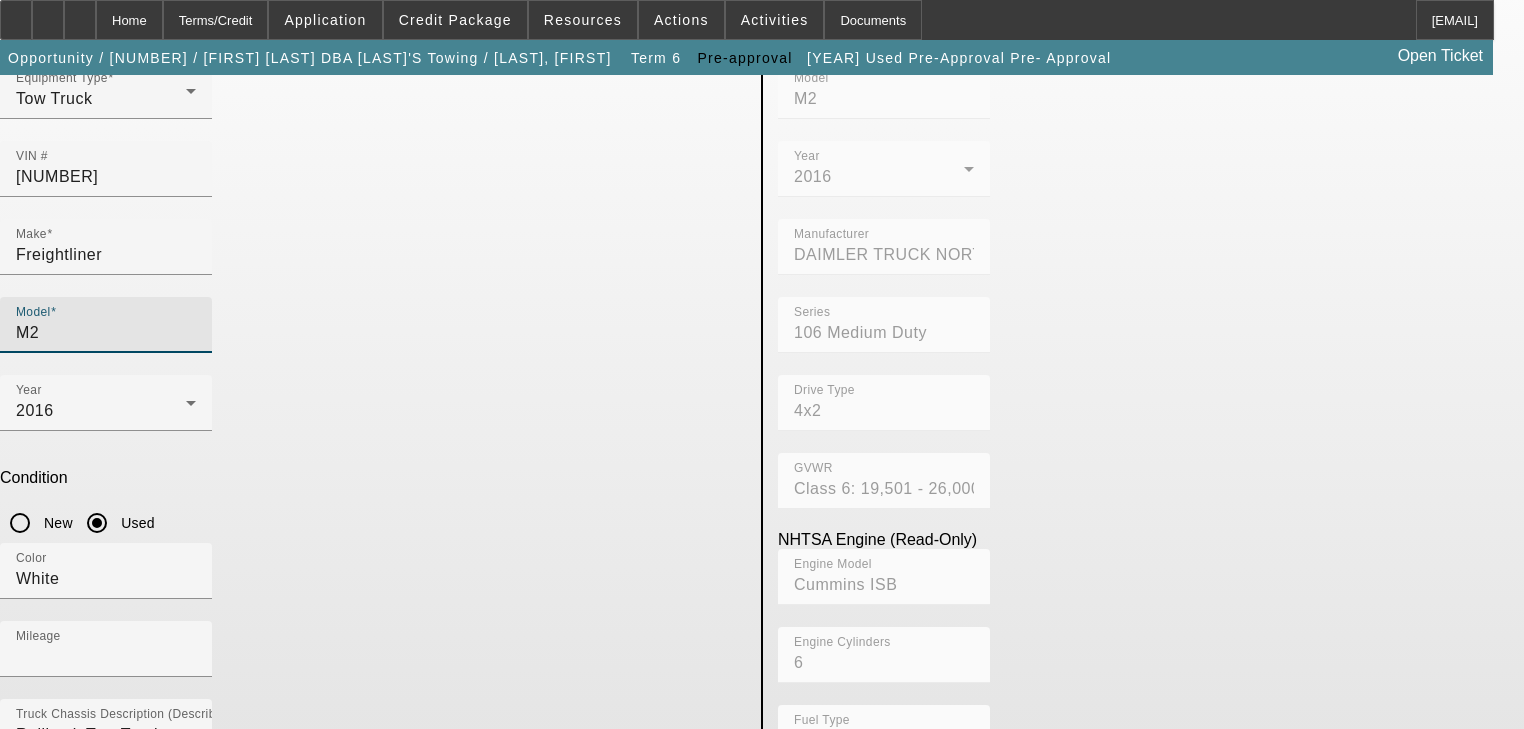 click on "Submit" at bounding box center (28, 923) 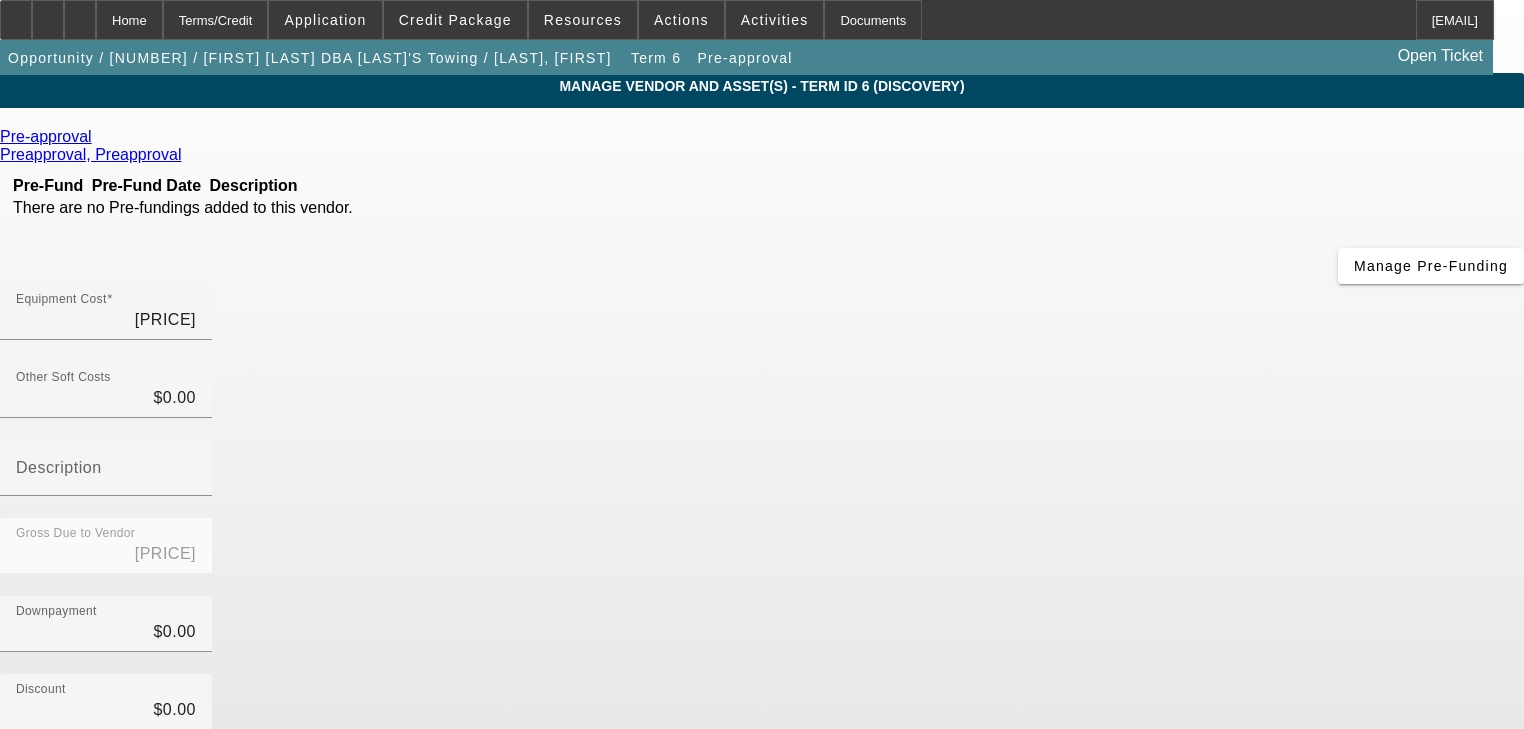 scroll, scrollTop: 0, scrollLeft: 0, axis: both 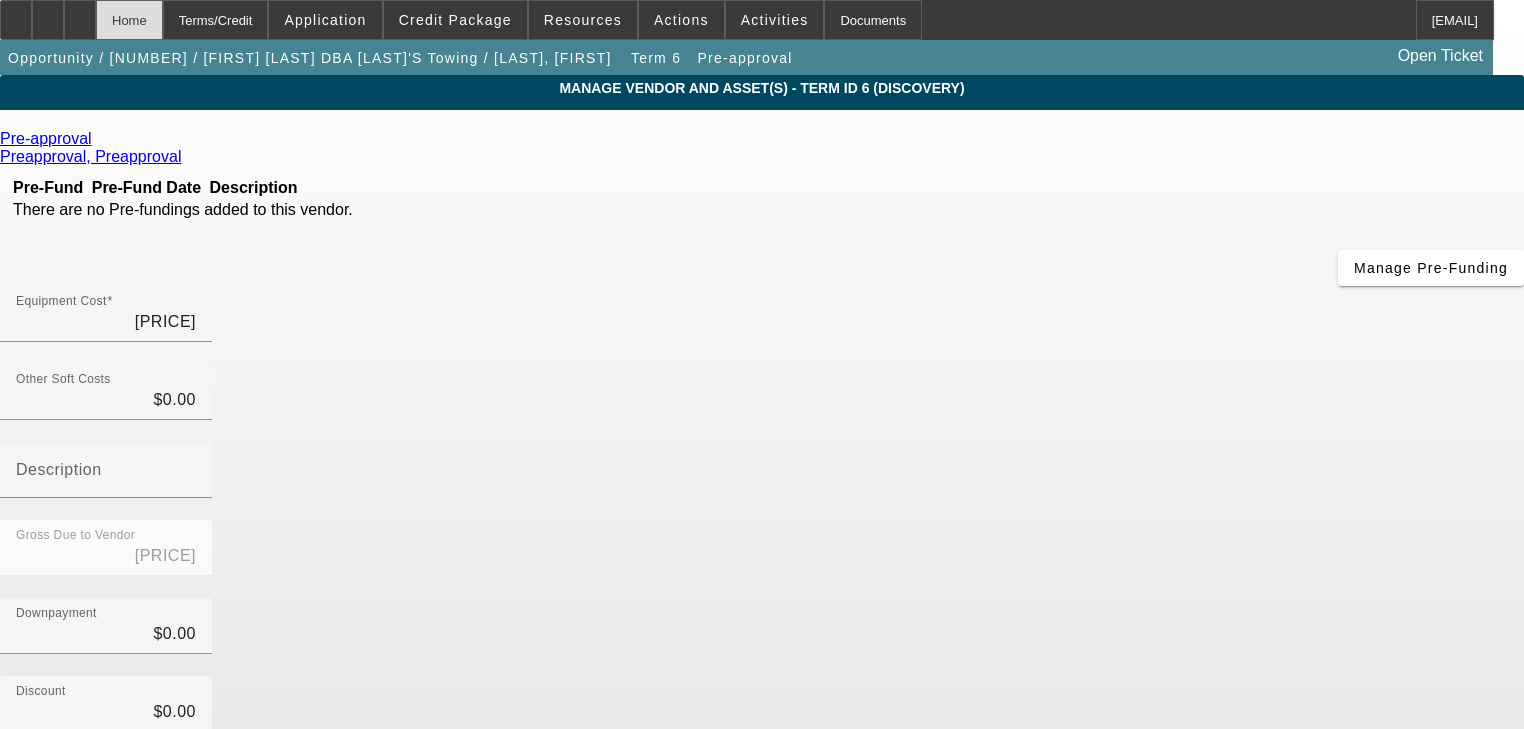 click on "Home" at bounding box center [129, 20] 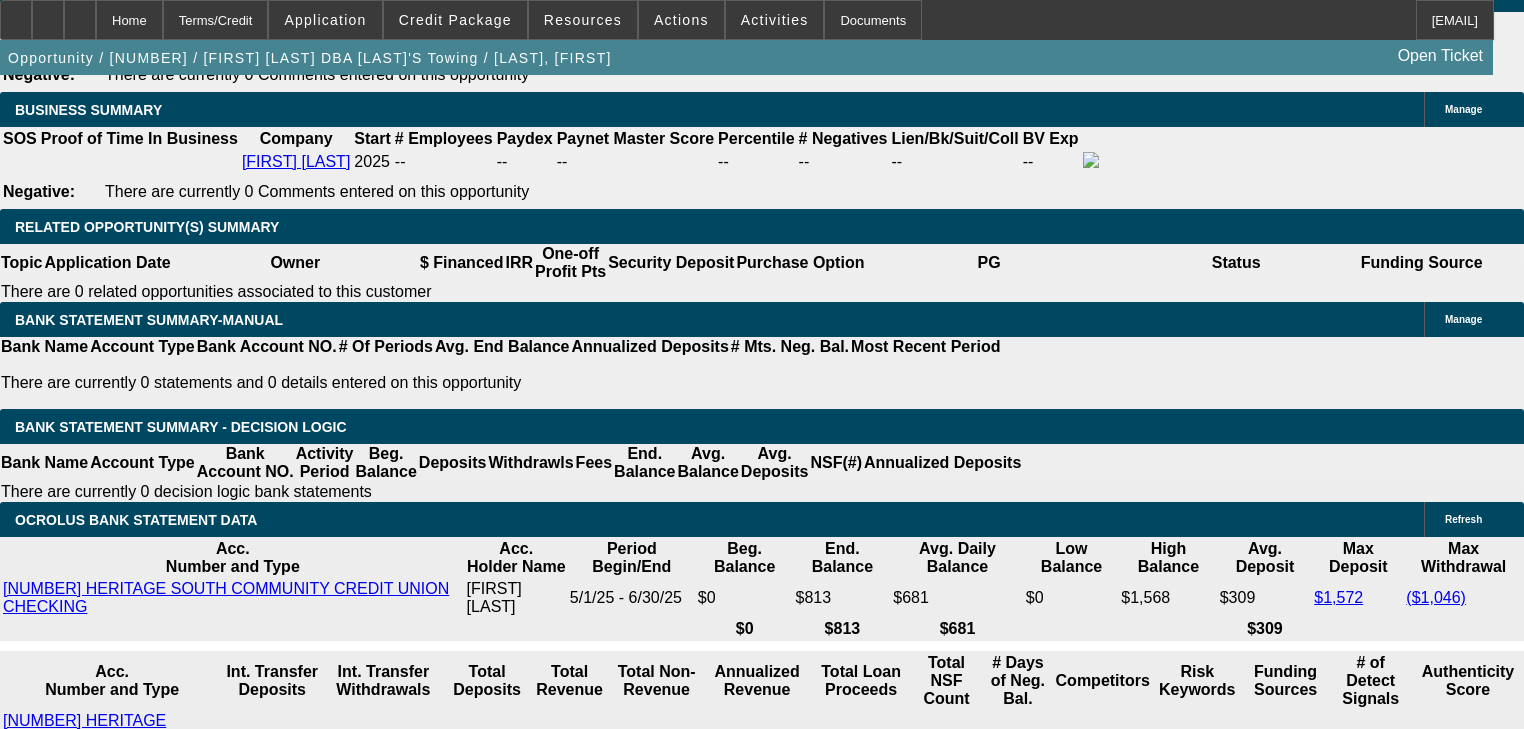 scroll, scrollTop: 3200, scrollLeft: 0, axis: vertical 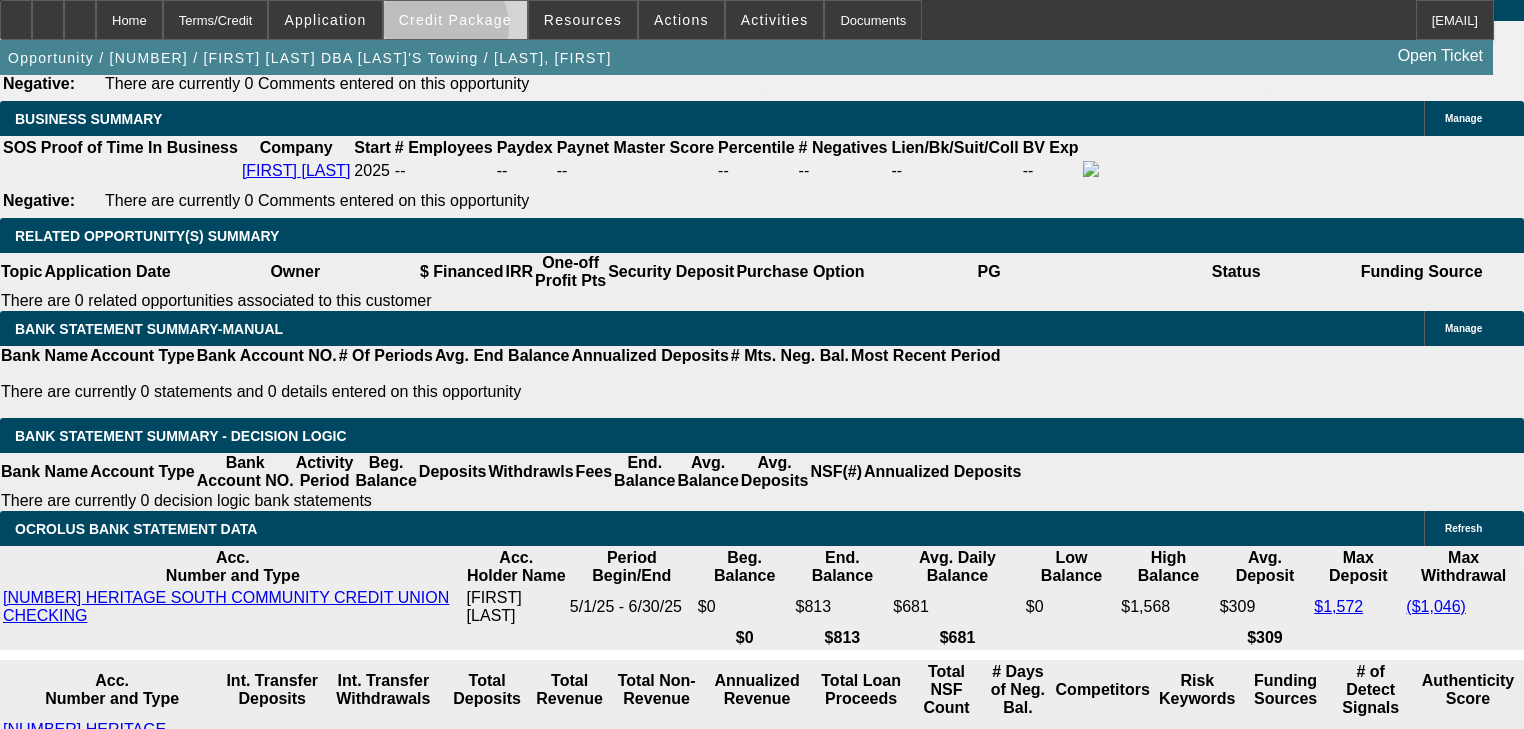 click at bounding box center [455, 20] 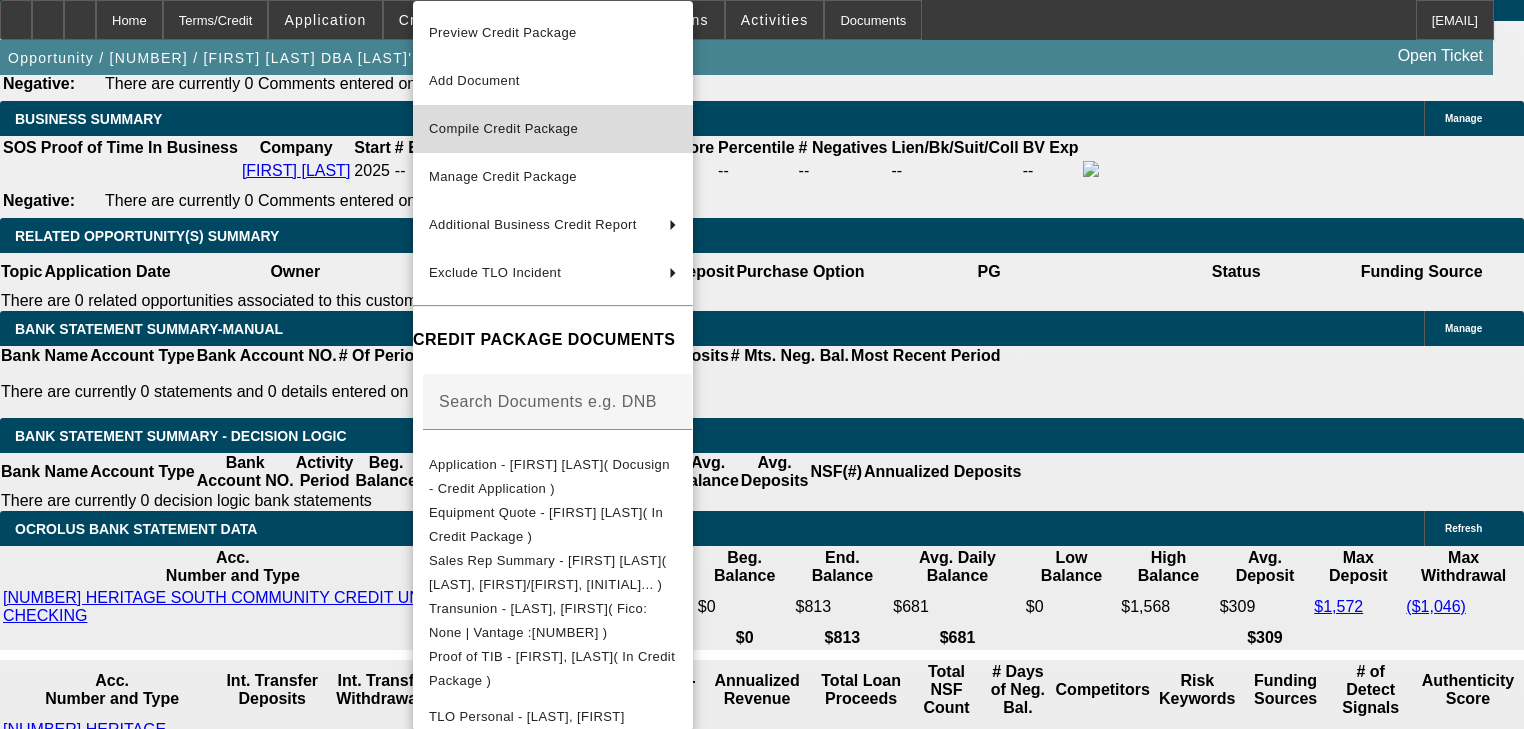 click on "Compile Credit Package" at bounding box center [553, 129] 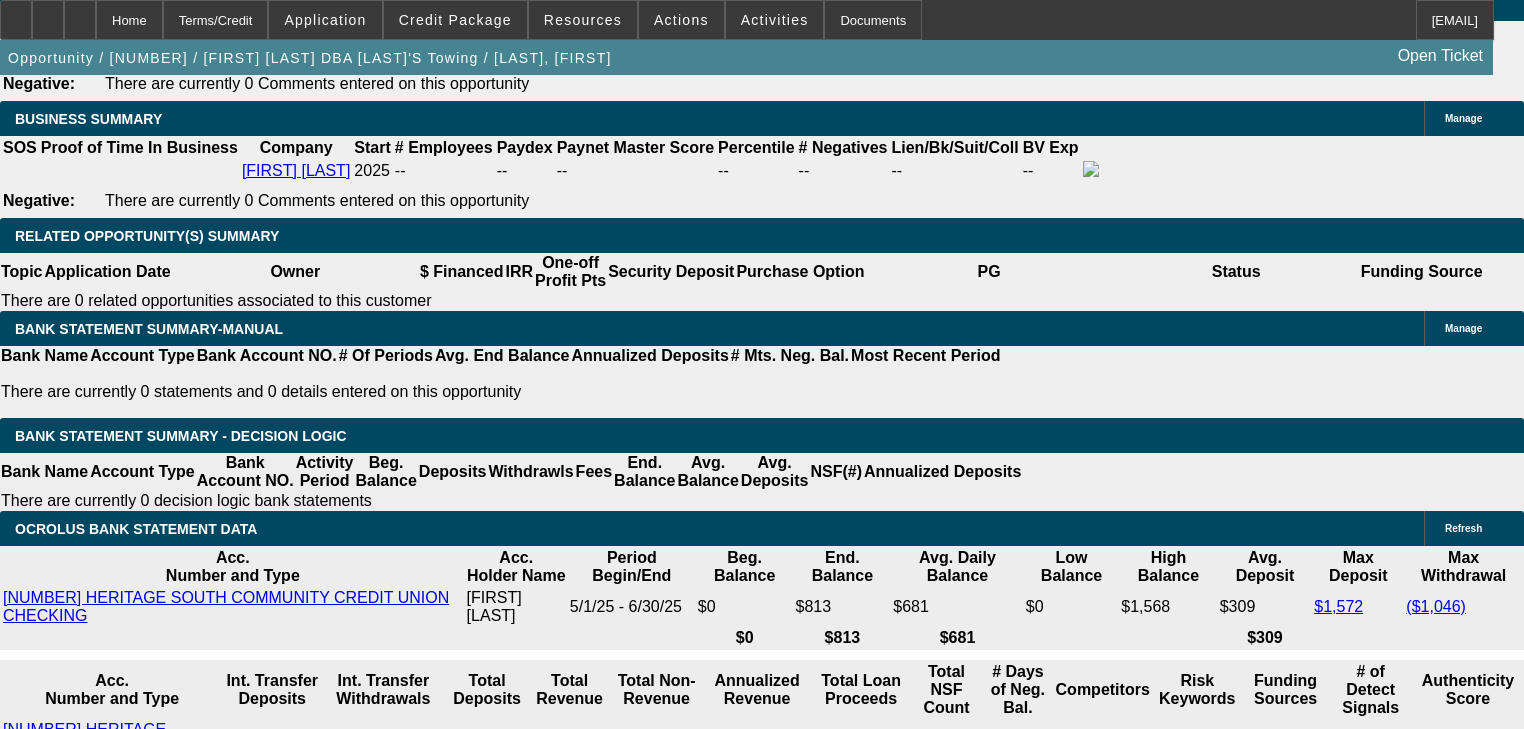 scroll, scrollTop: 0, scrollLeft: 0, axis: both 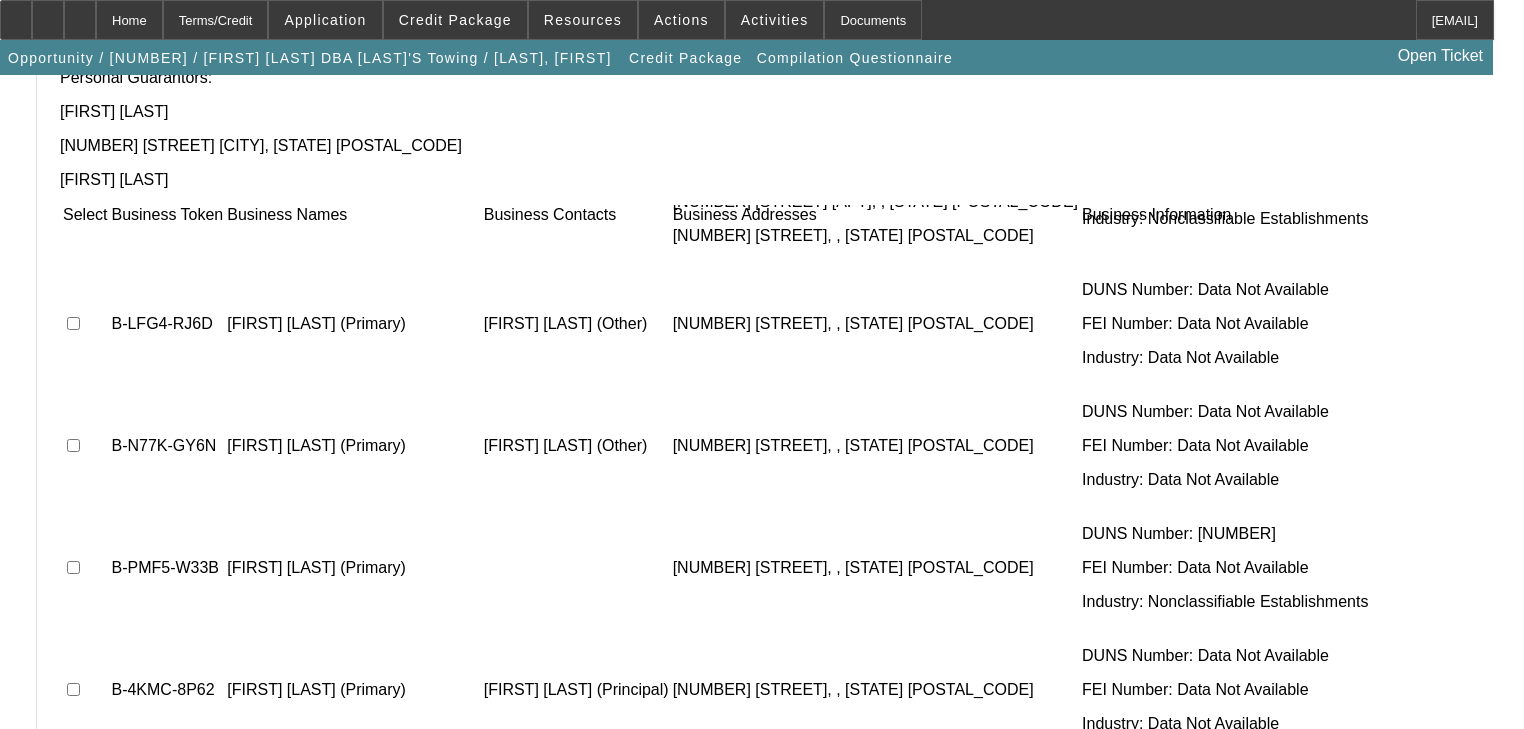 click on "Not Found" at bounding box center (106, 773) 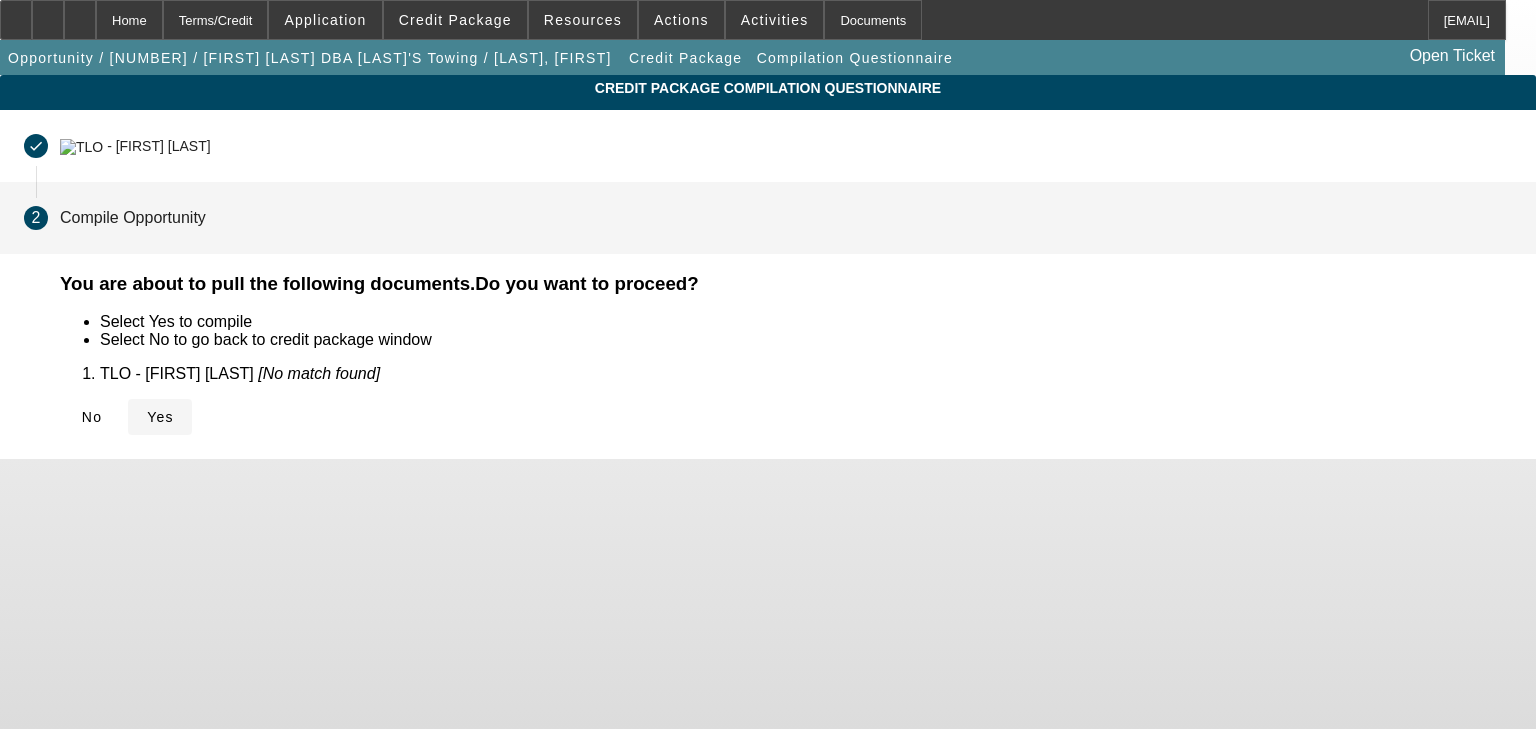 click at bounding box center (147, 417) 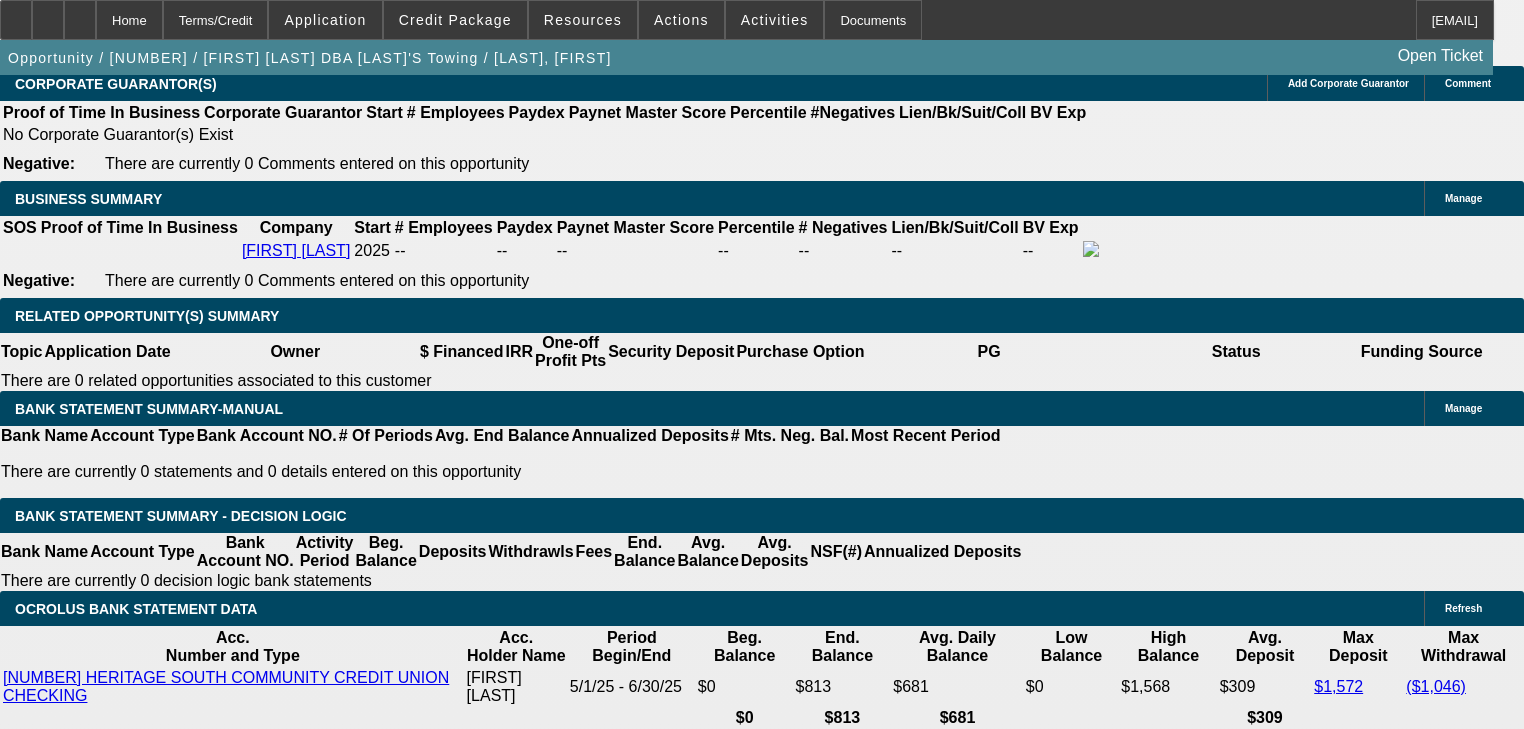 scroll, scrollTop: 3120, scrollLeft: 0, axis: vertical 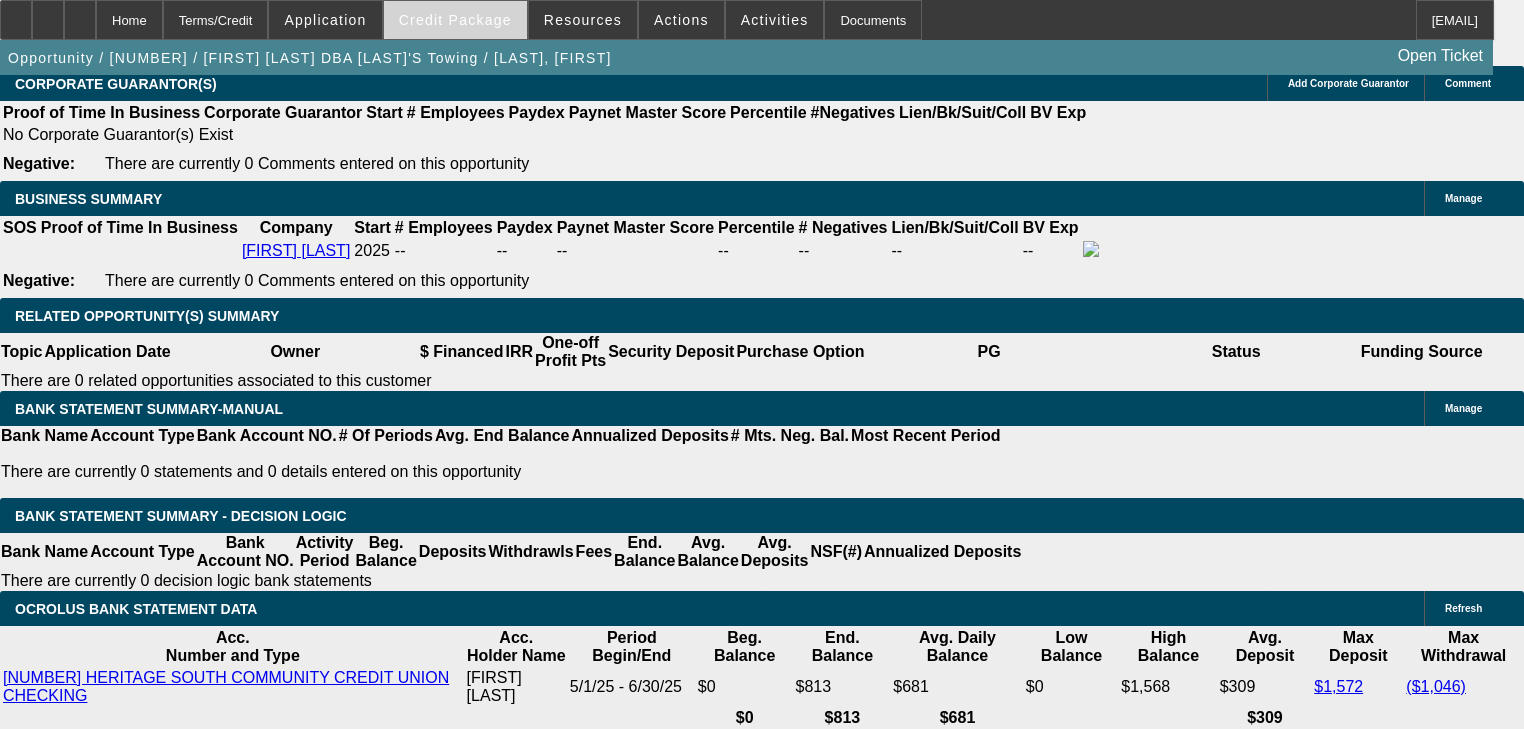 click at bounding box center (455, 20) 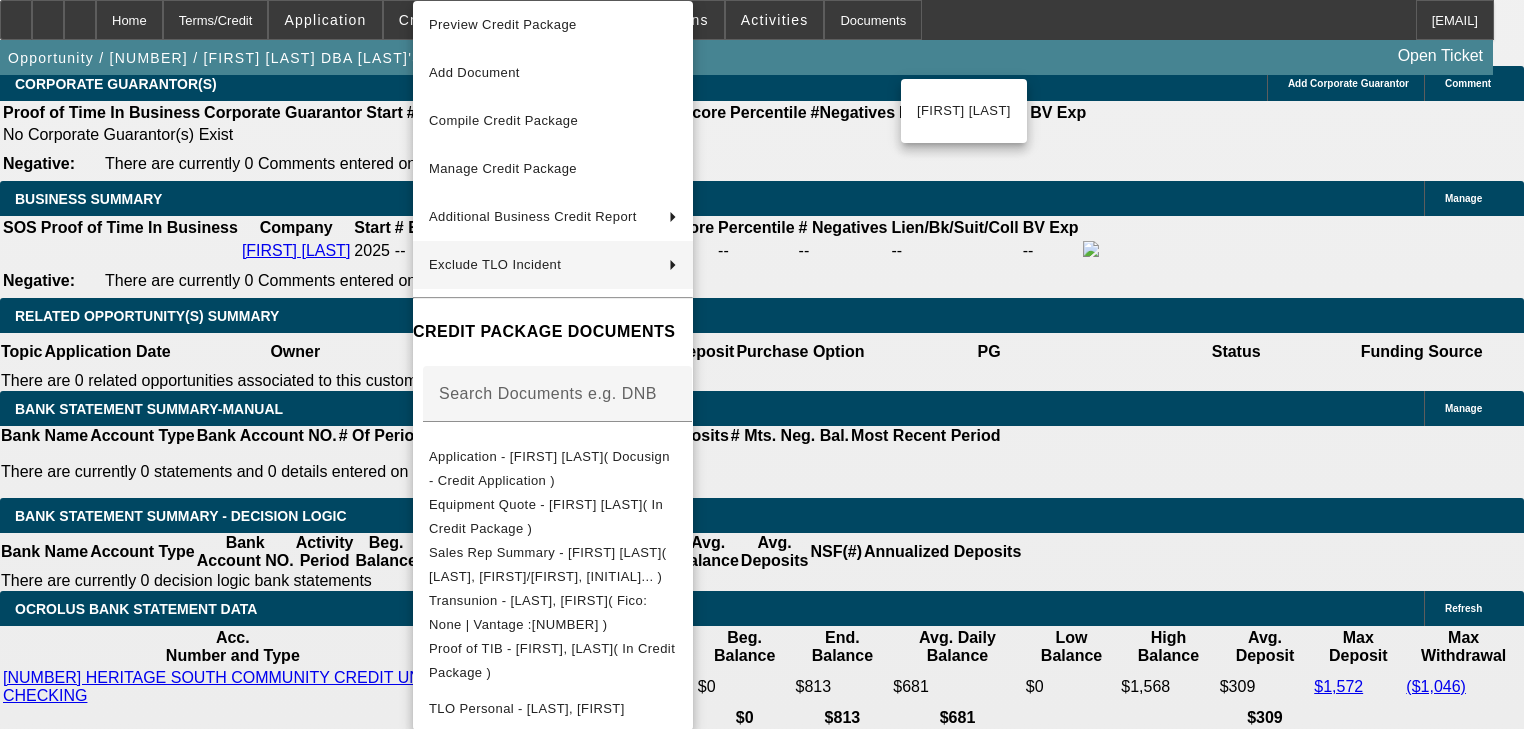 scroll, scrollTop: 6, scrollLeft: 0, axis: vertical 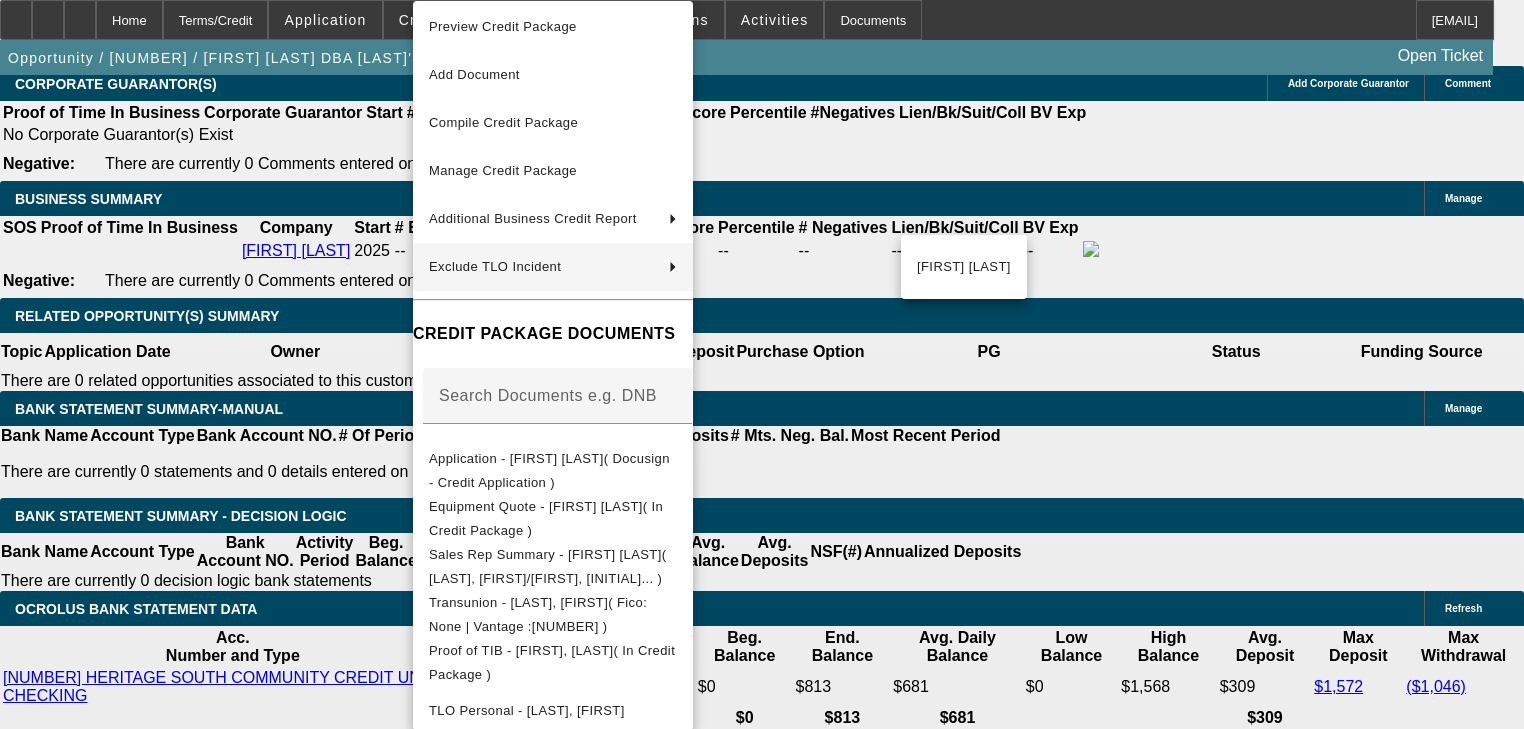 drag, startPoint x: 308, startPoint y: 332, endPoint x: 297, endPoint y: 332, distance: 11 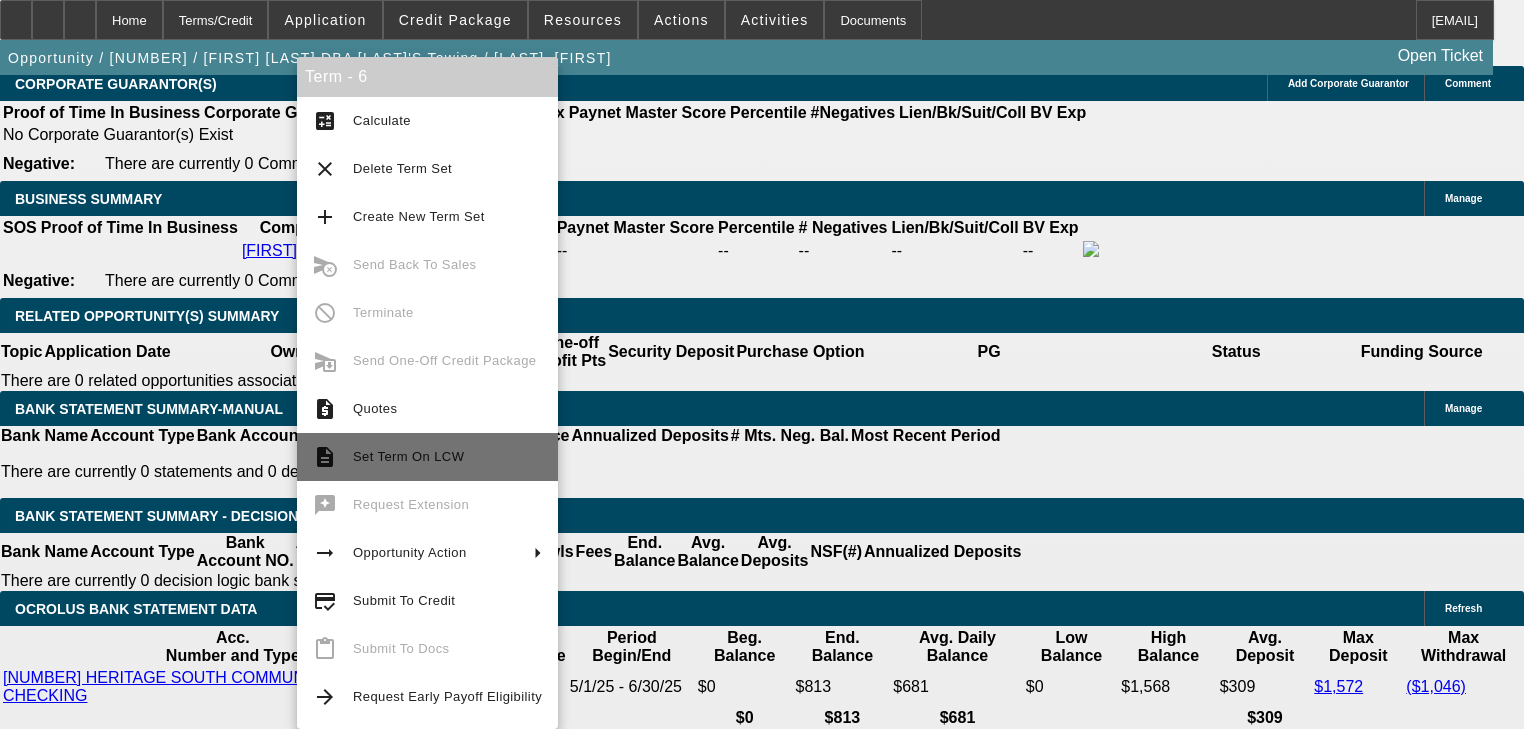 click on "Set Term On LCW" at bounding box center [408, 456] 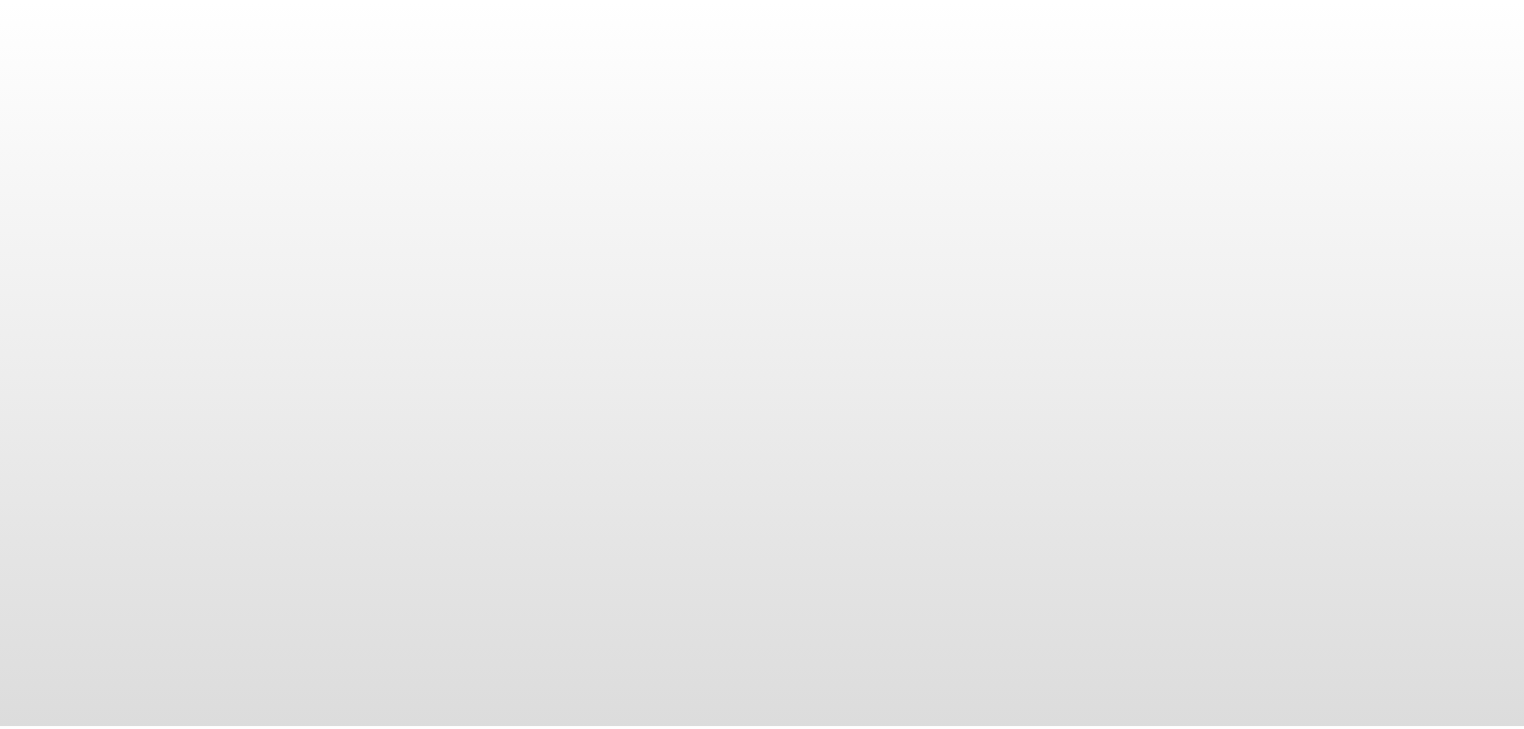 scroll, scrollTop: 0, scrollLeft: 0, axis: both 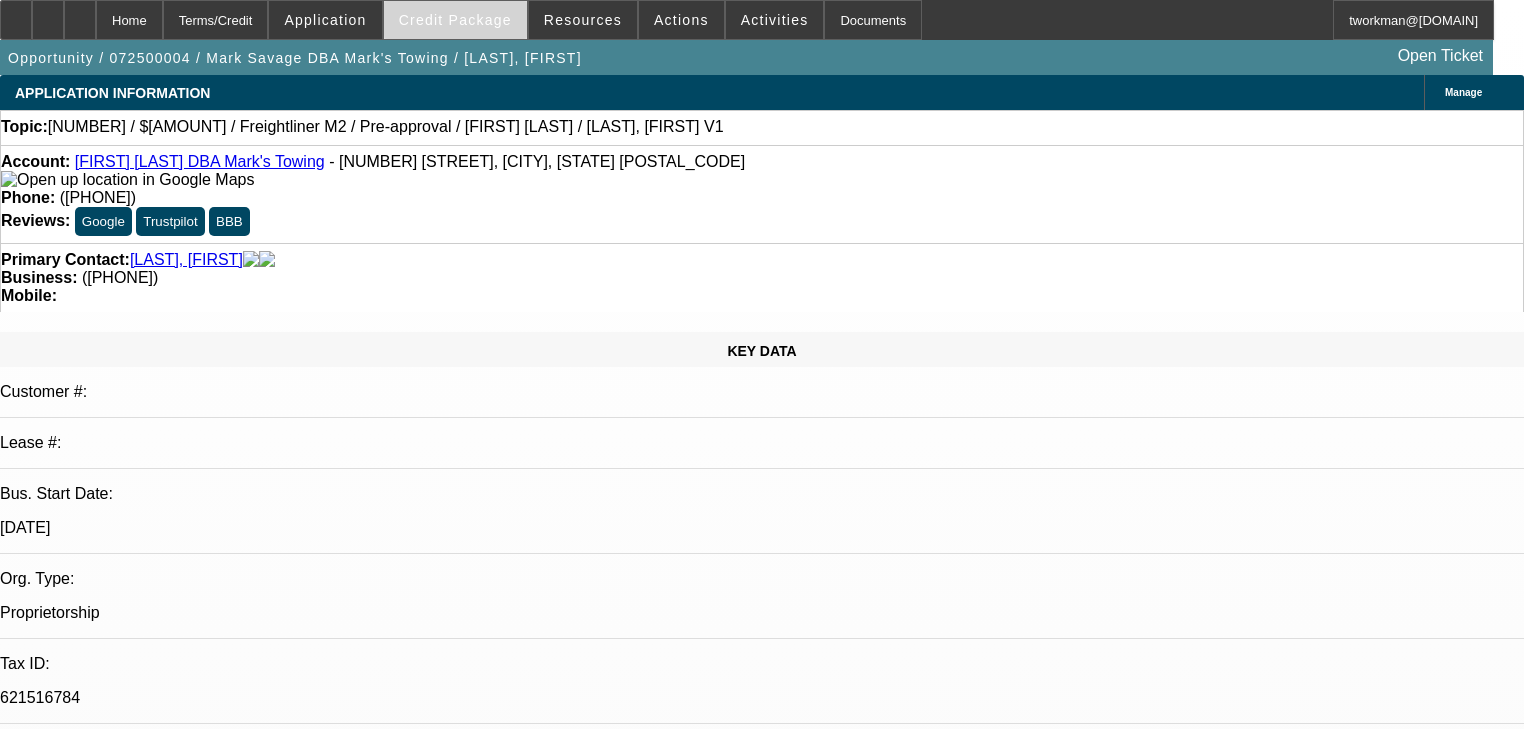 click at bounding box center (455, 20) 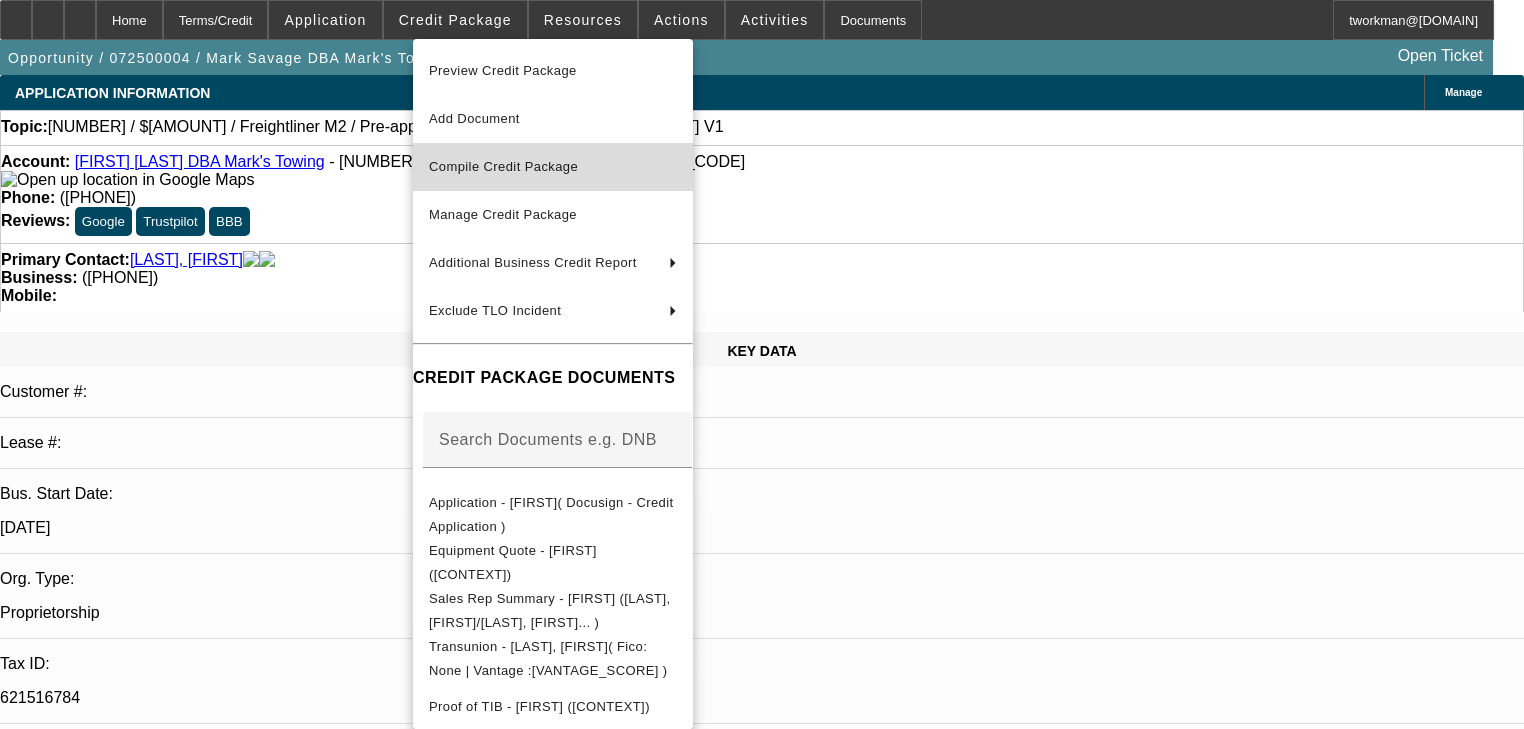 click on "Compile Credit Package" at bounding box center [553, 167] 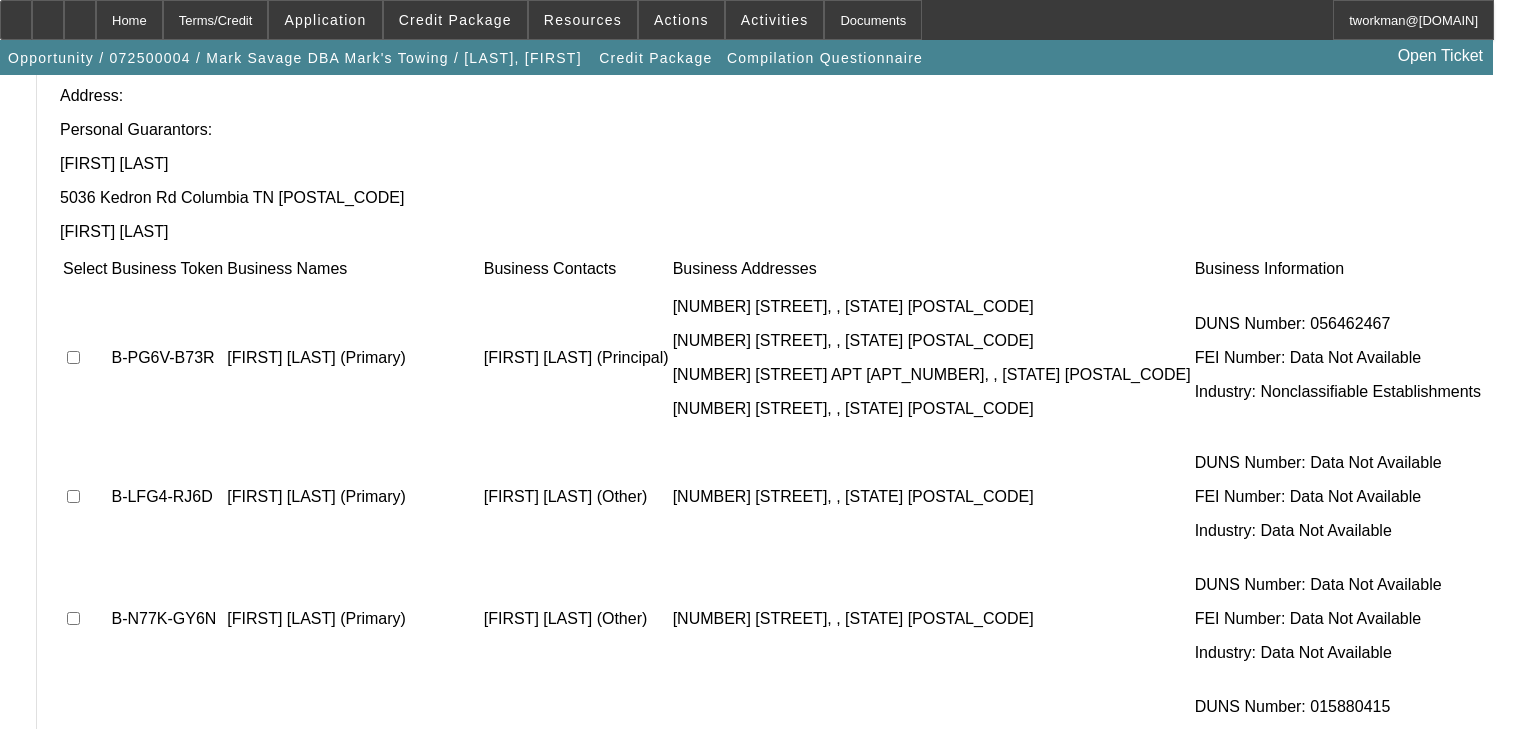 scroll, scrollTop: 142, scrollLeft: 0, axis: vertical 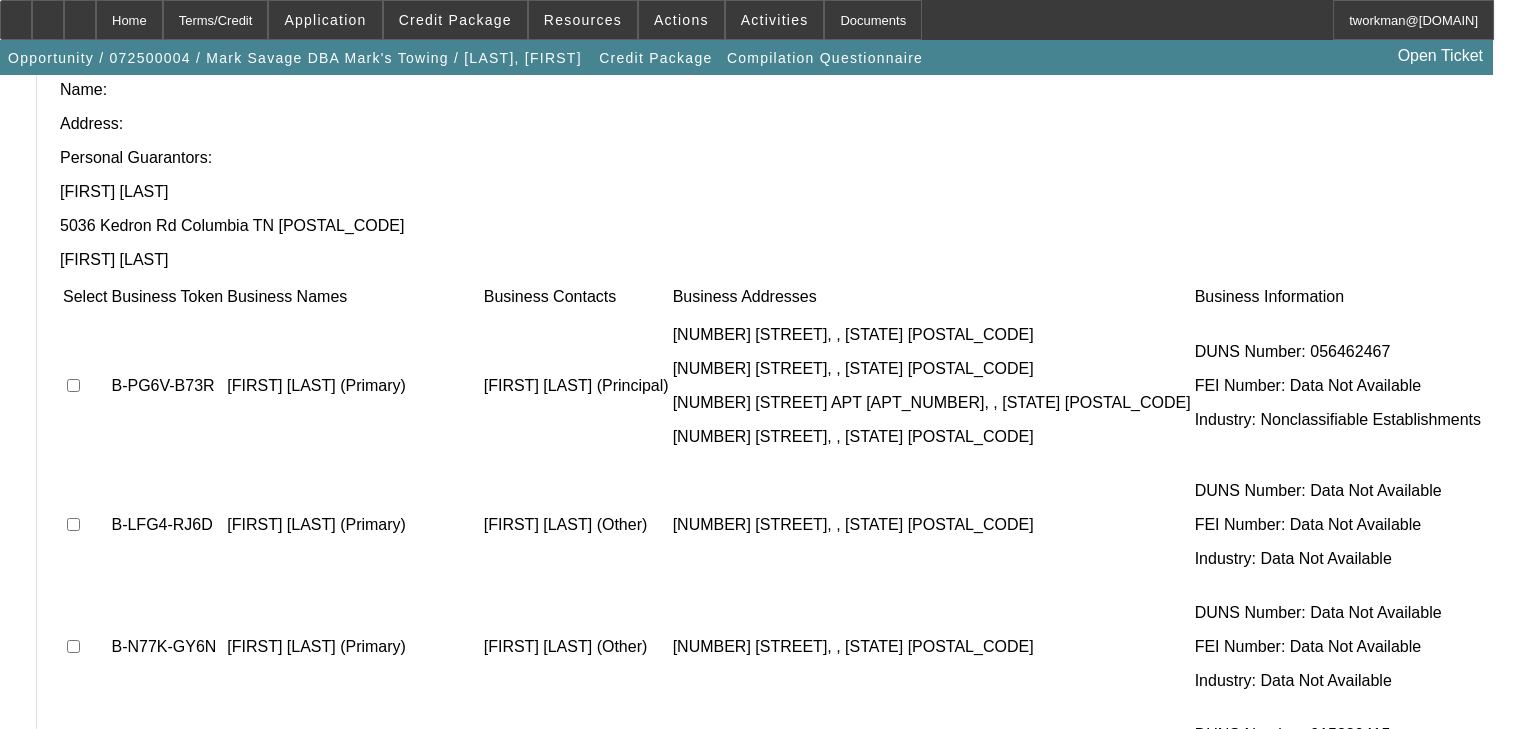 click on "Not Found" at bounding box center [106, 853] 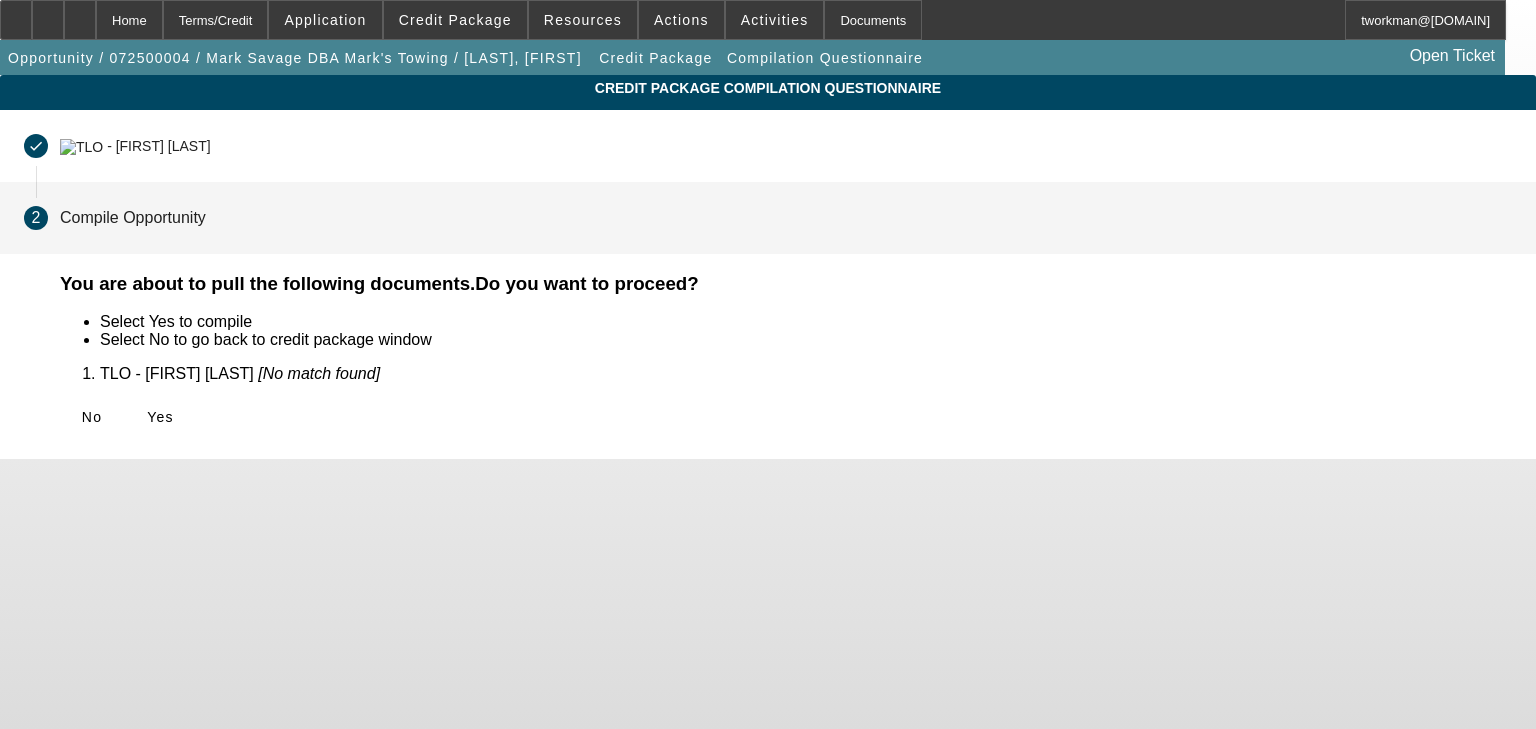 click on "No
Yes" at bounding box center [786, 417] 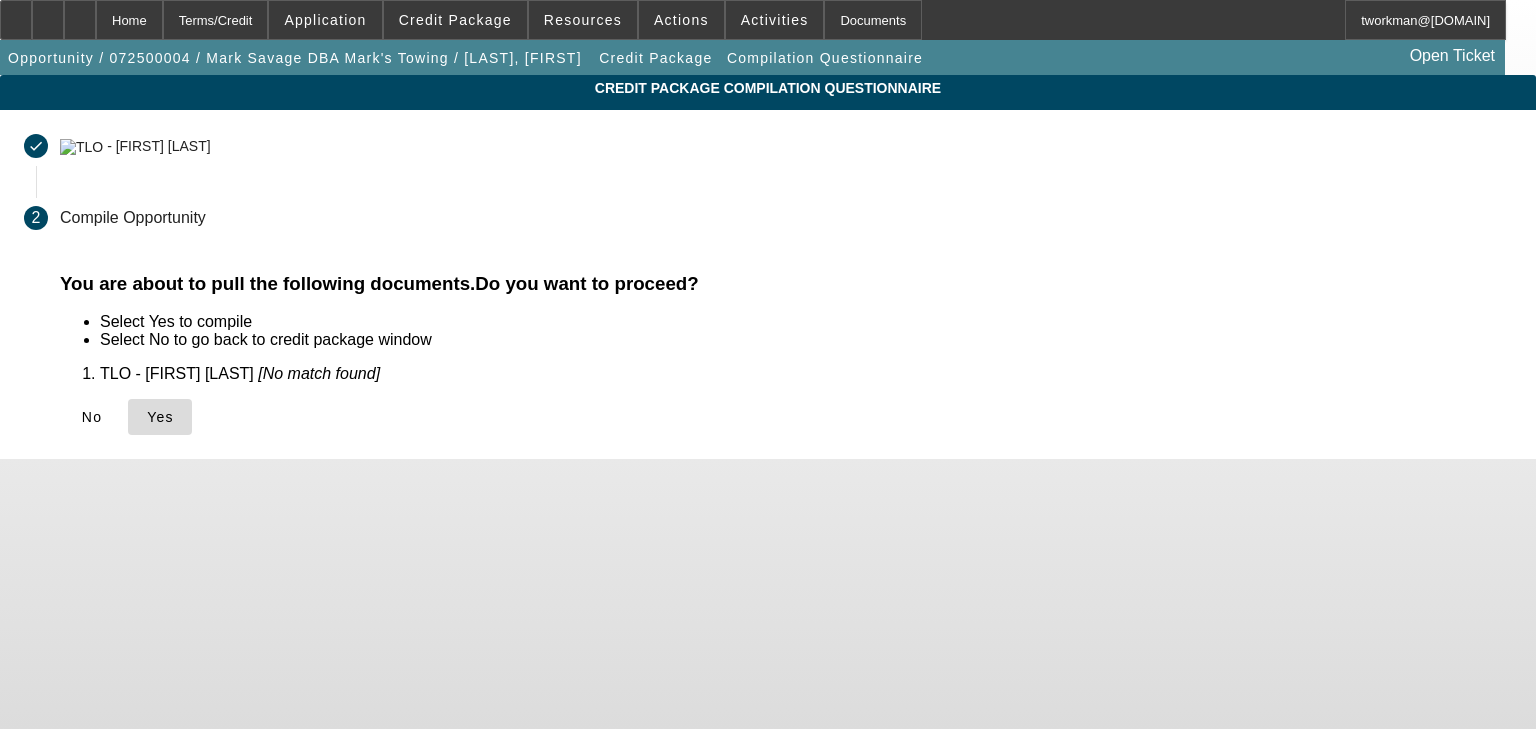 click at bounding box center [147, 417] 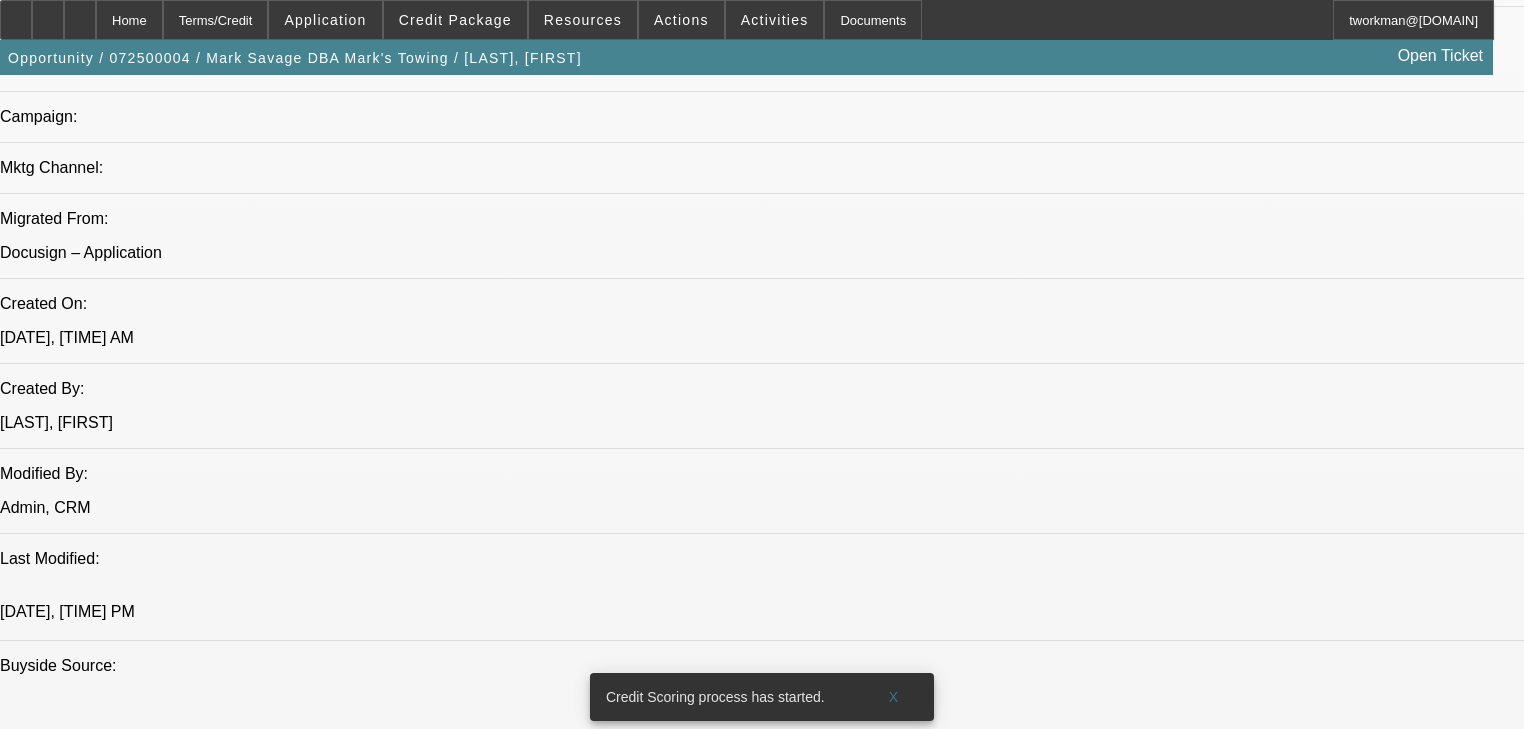 scroll, scrollTop: 1640, scrollLeft: 0, axis: vertical 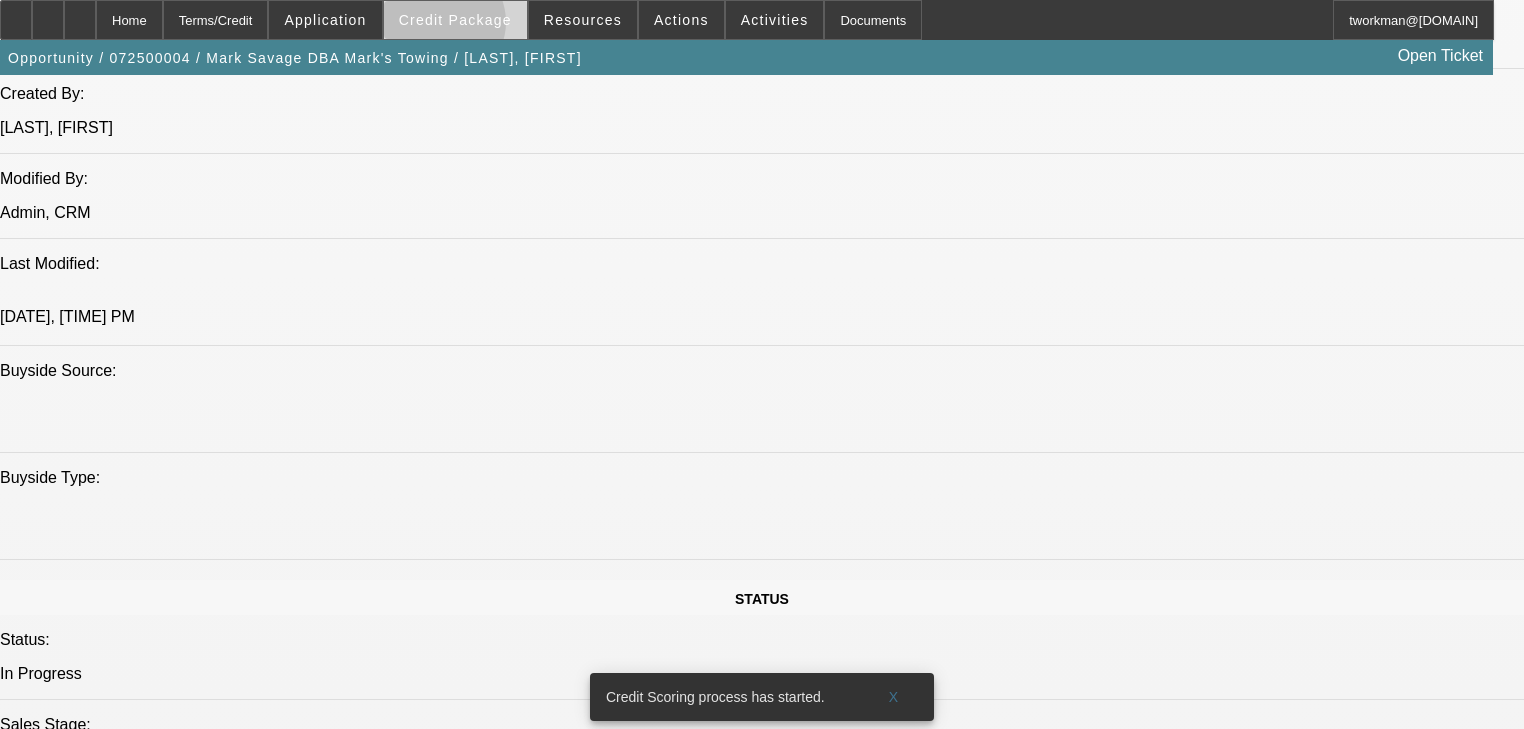 click on "Credit Package" at bounding box center [455, 20] 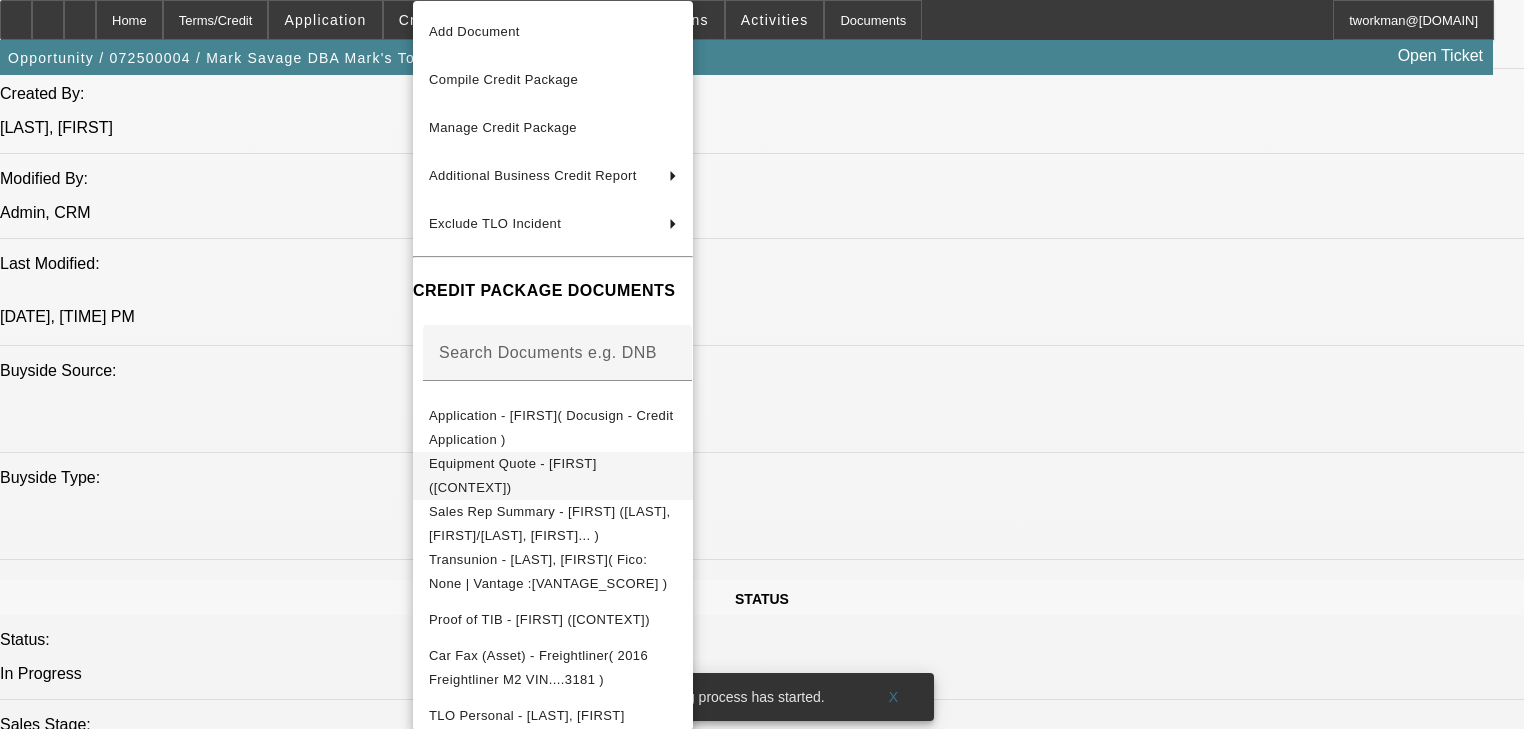 scroll, scrollTop: 160, scrollLeft: 0, axis: vertical 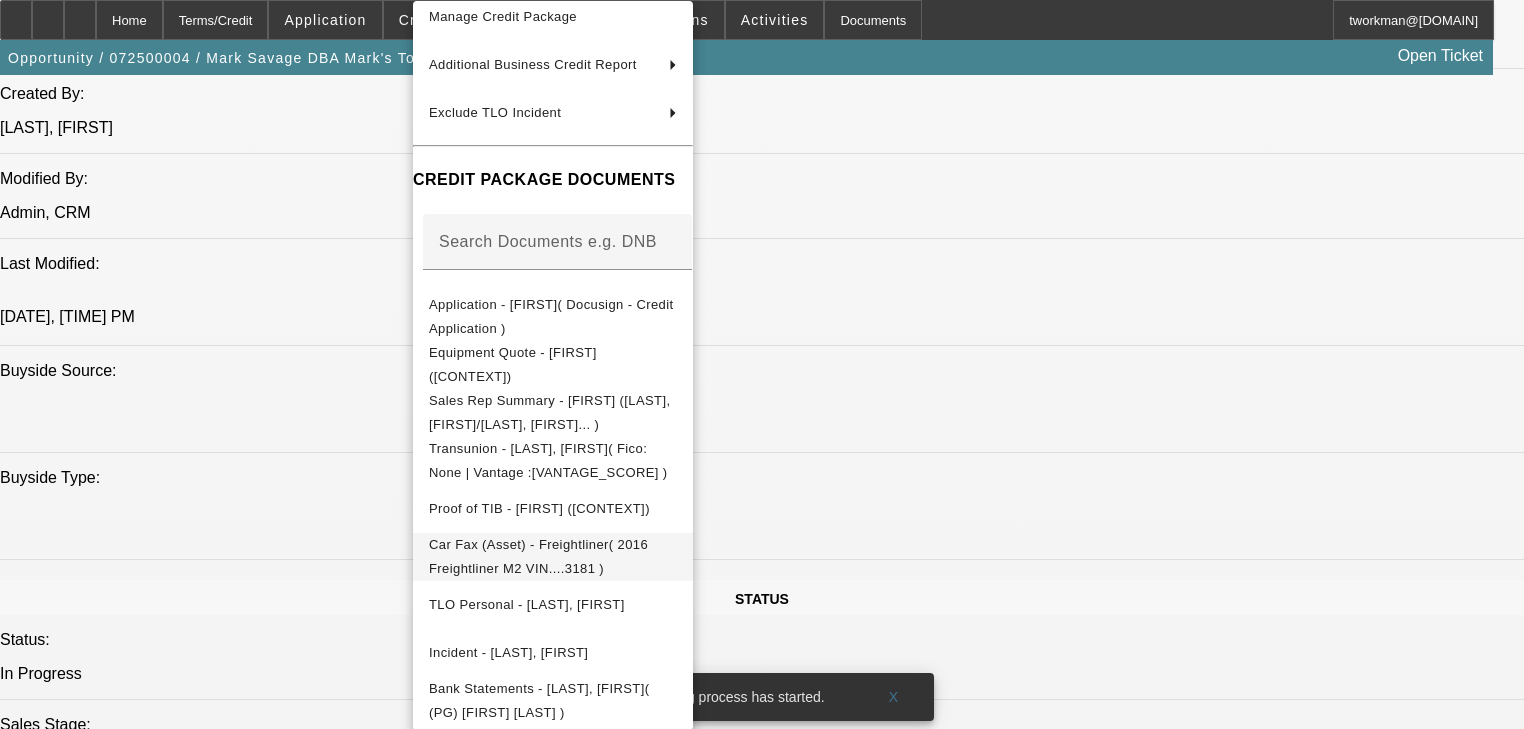 click on "Car Fax (Asset) - Freightliner( 2016 Freightliner M2 VIN....3181 )" at bounding box center (553, 317) 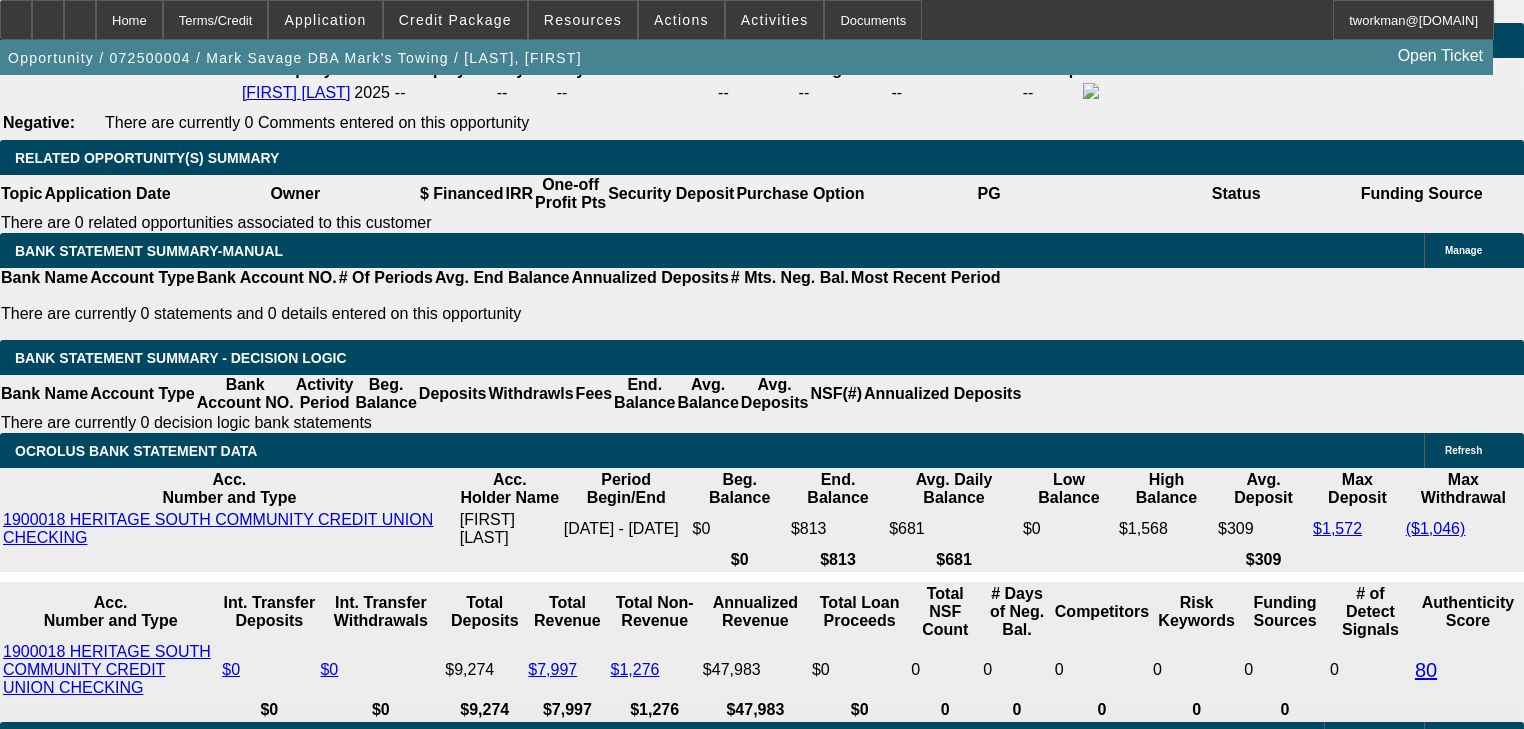 scroll, scrollTop: 3240, scrollLeft: 0, axis: vertical 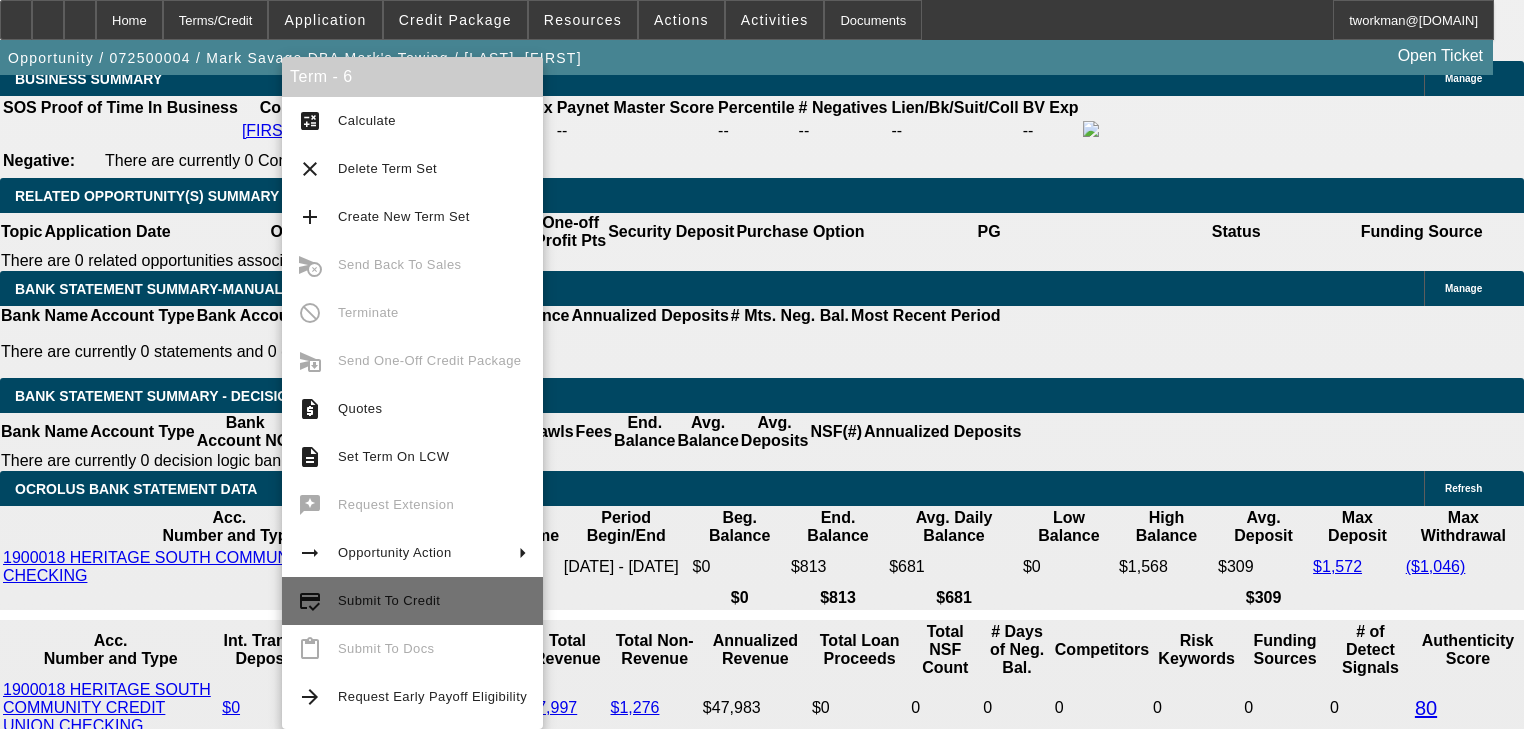 click on "Submit To Credit" at bounding box center [432, 601] 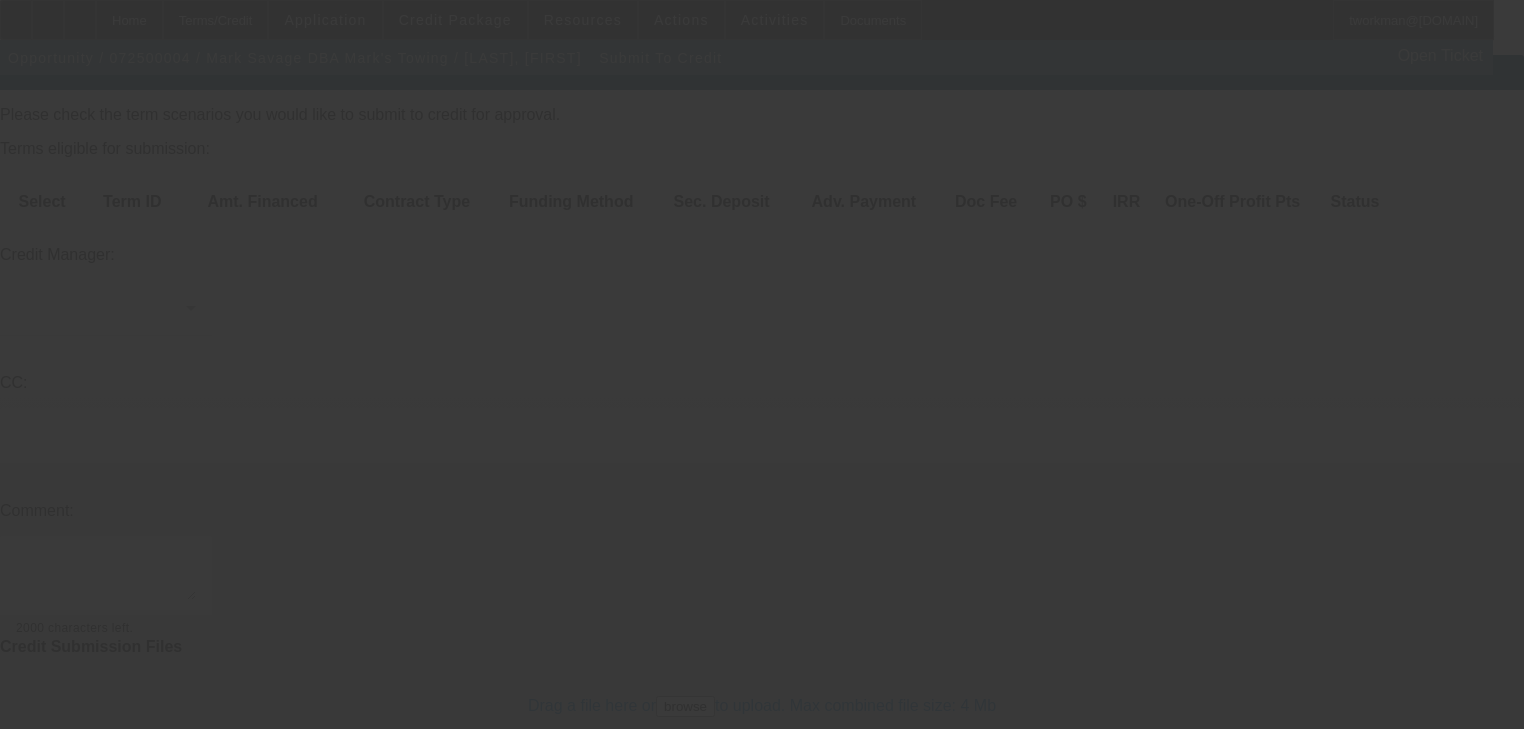 scroll, scrollTop: 27, scrollLeft: 0, axis: vertical 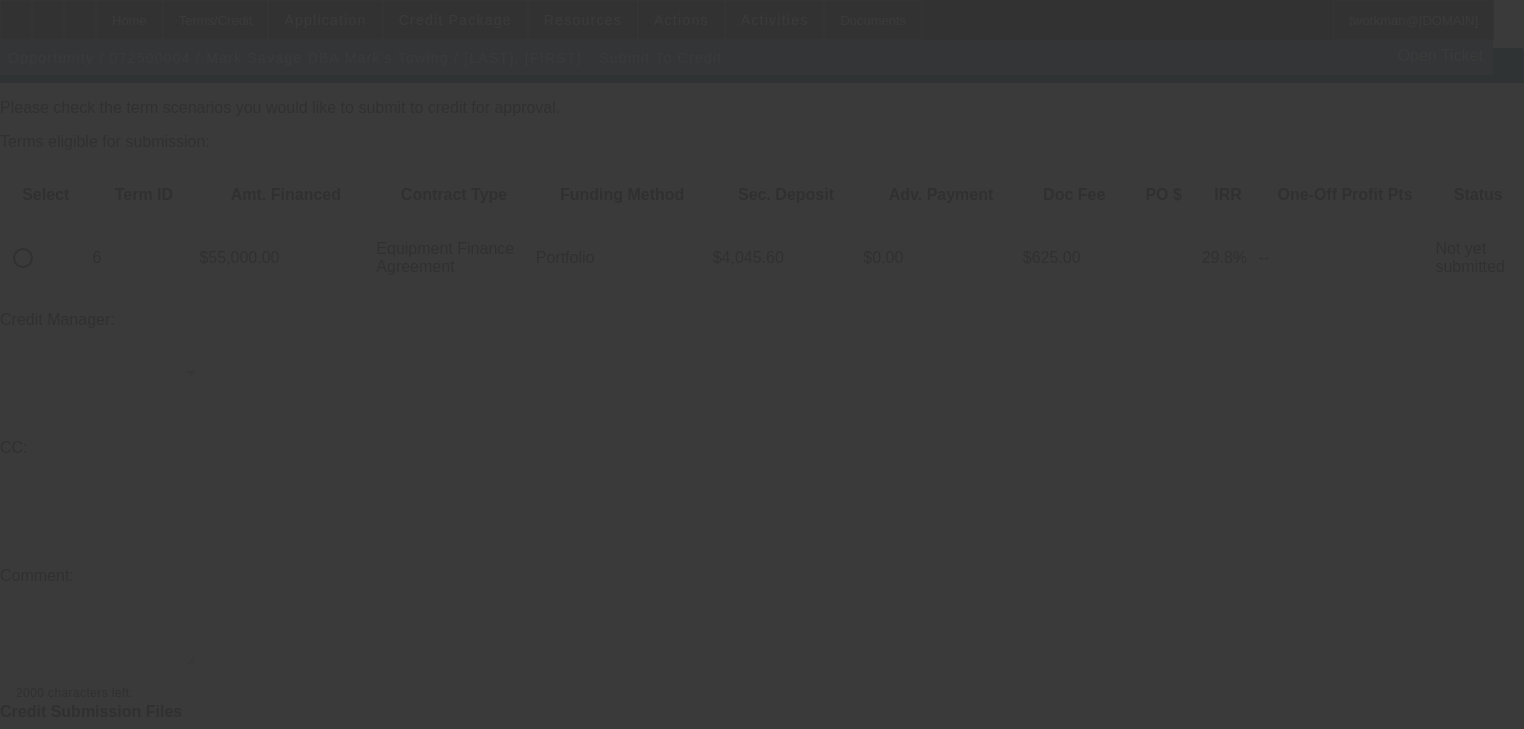 click at bounding box center [762, 364] 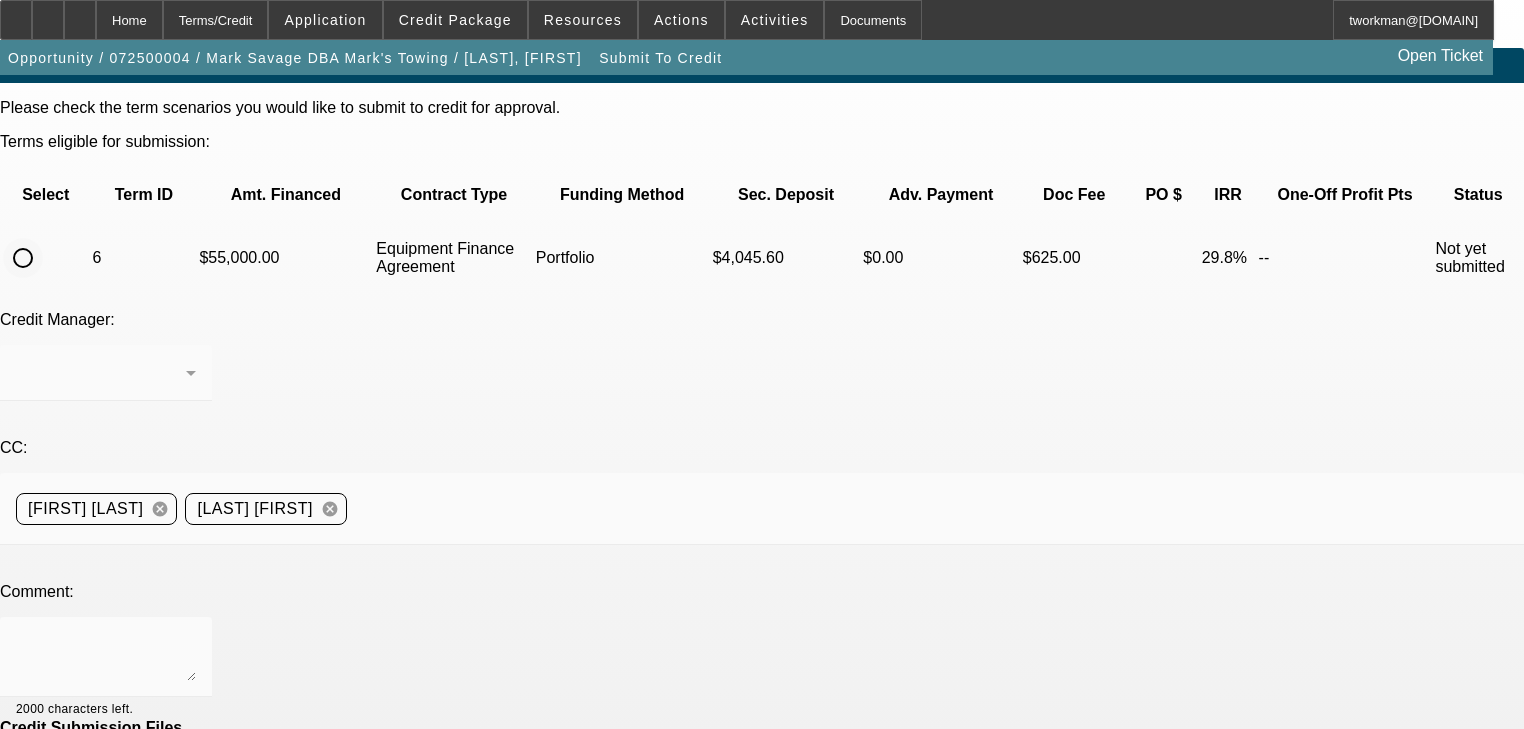 click at bounding box center (23, 258) 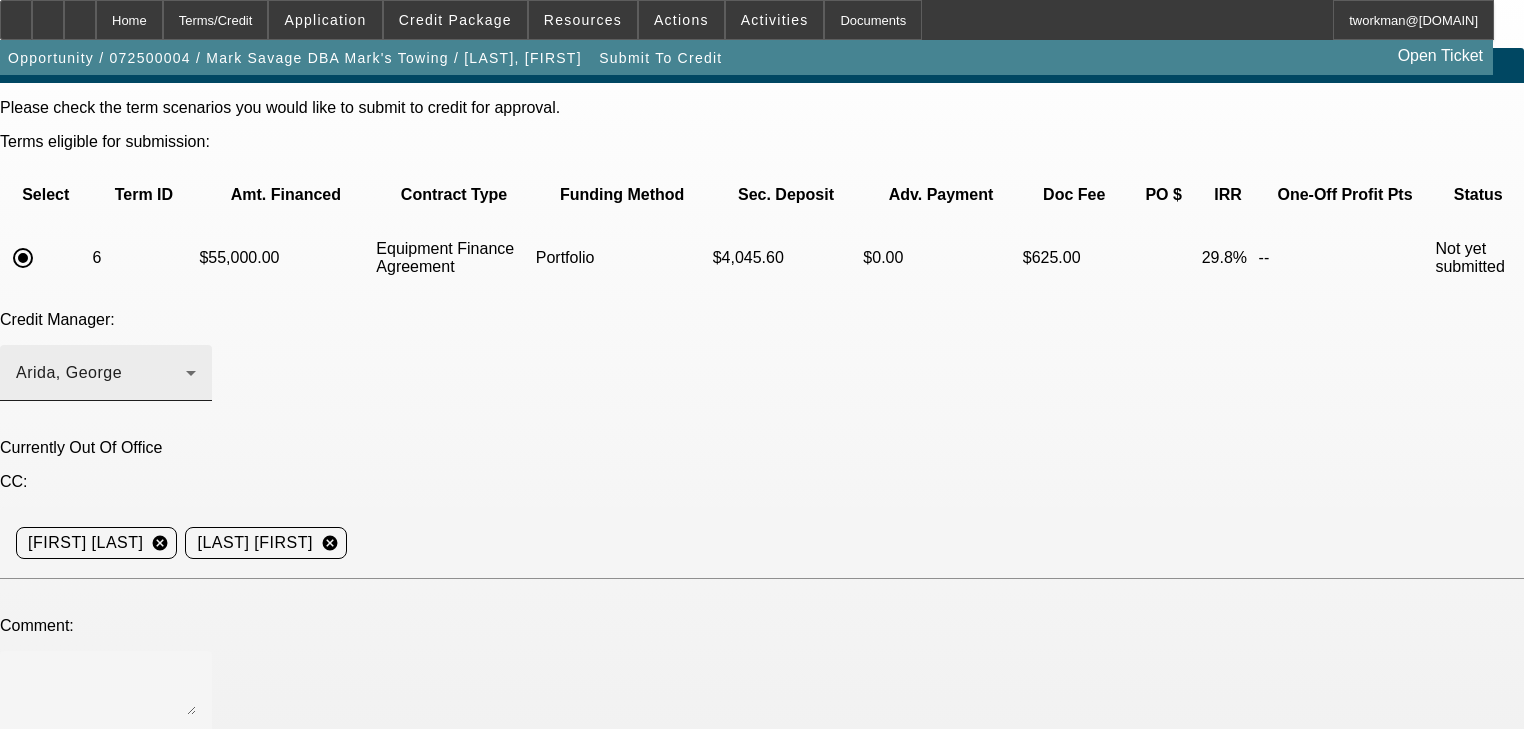 click on "[LAST], [FIRST]" at bounding box center (106, 373) 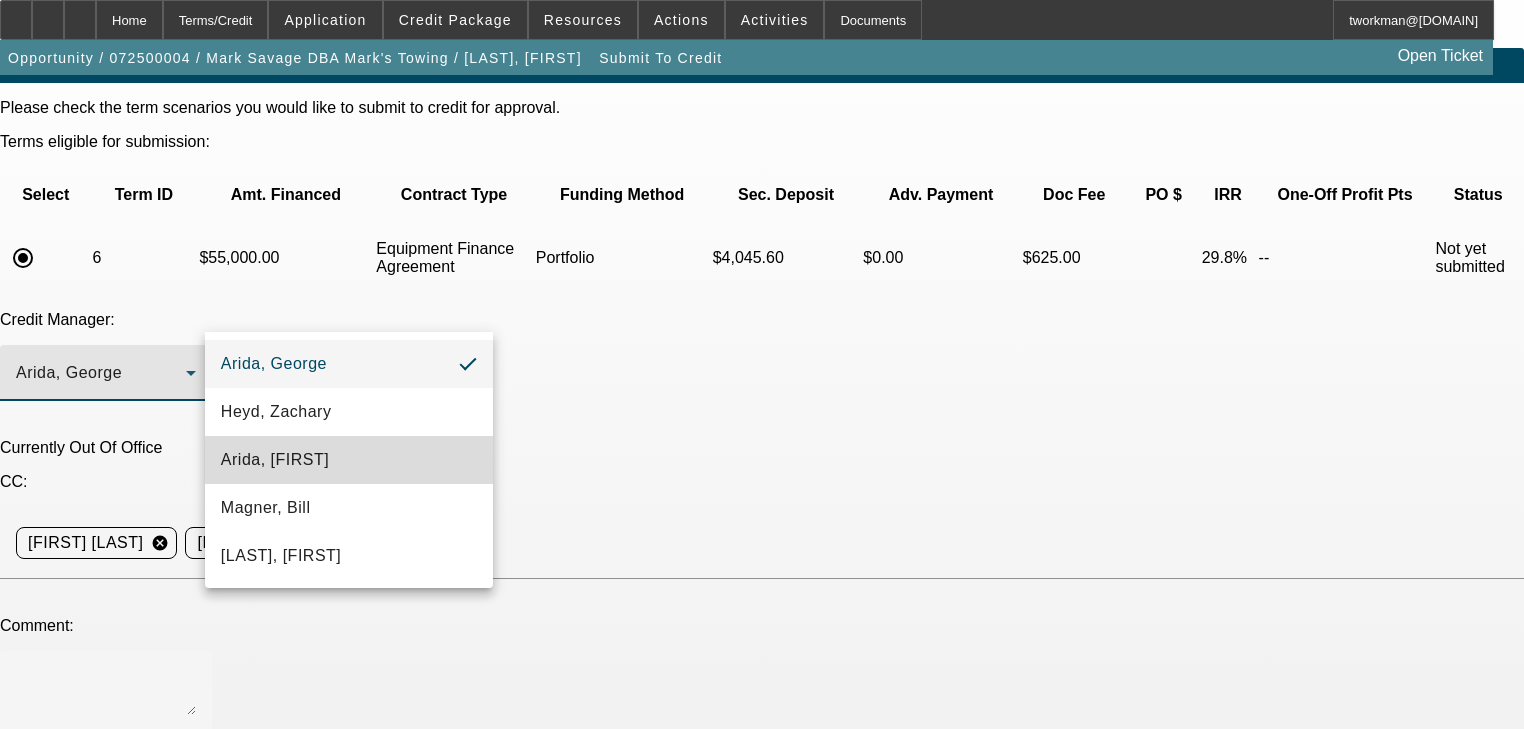 click on "[LAST], [FIRST]" at bounding box center (275, 460) 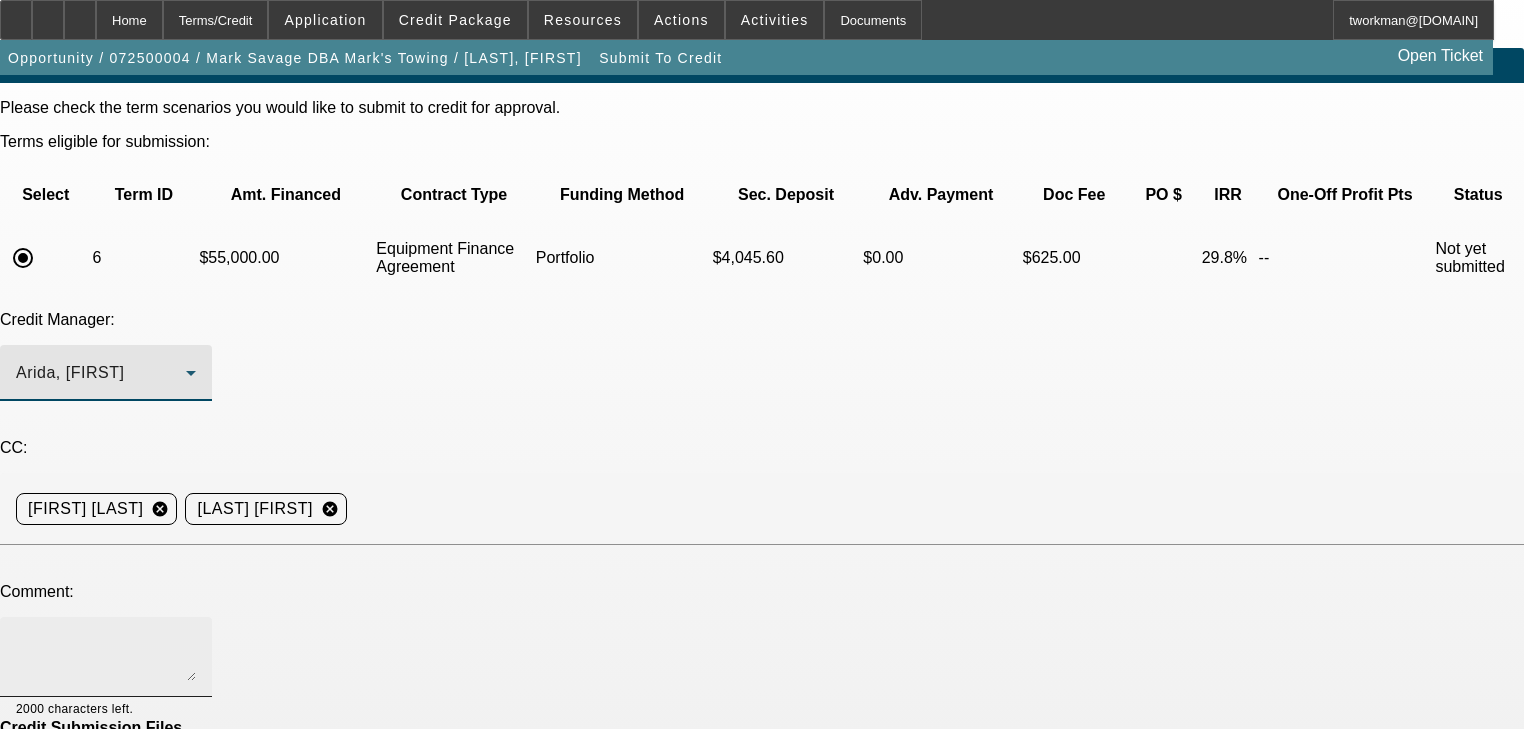 click at bounding box center (106, 657) 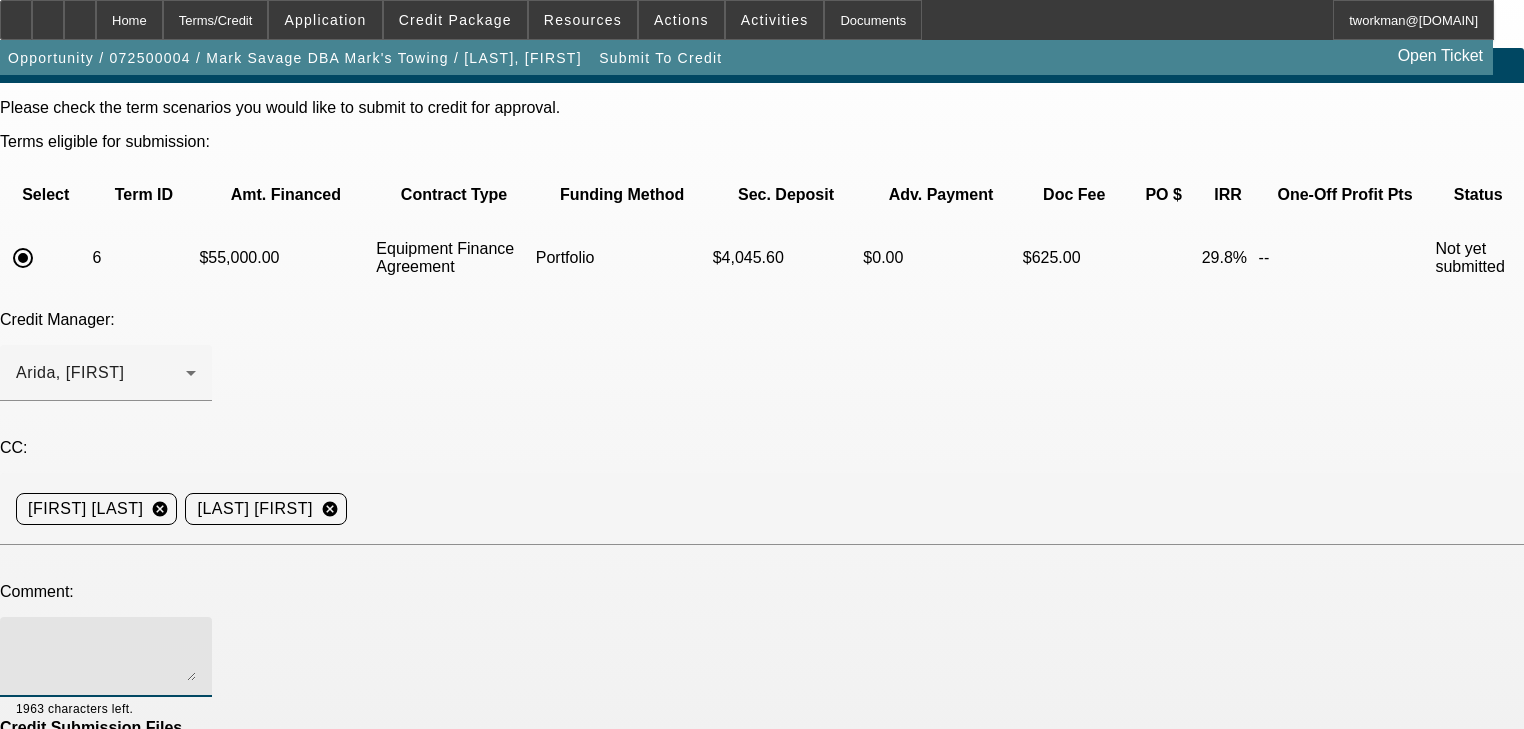 paste on "Michael, could you take a look at this one at a stronger start up structure? Customer went and got a business license. Thank you" 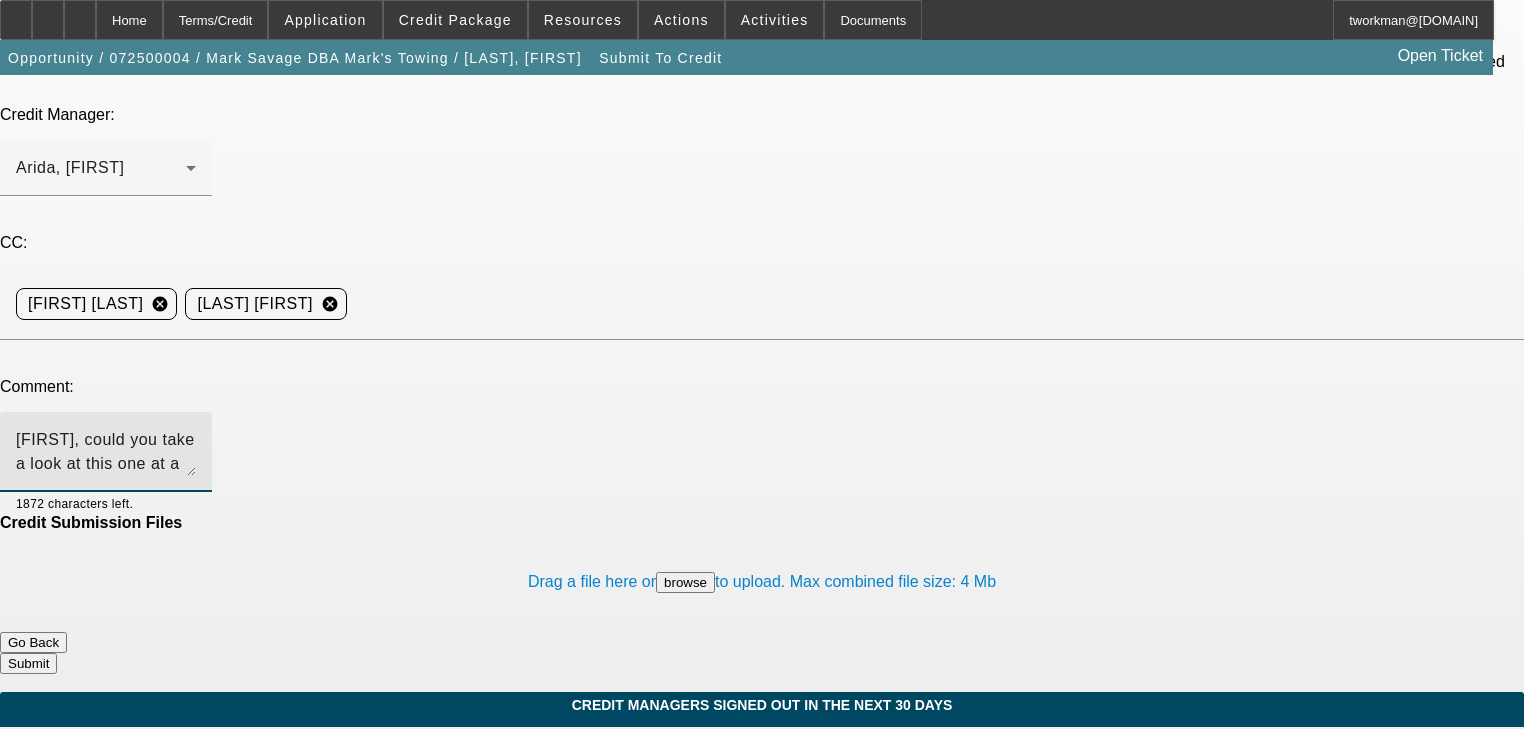 scroll, scrollTop: 242, scrollLeft: 0, axis: vertical 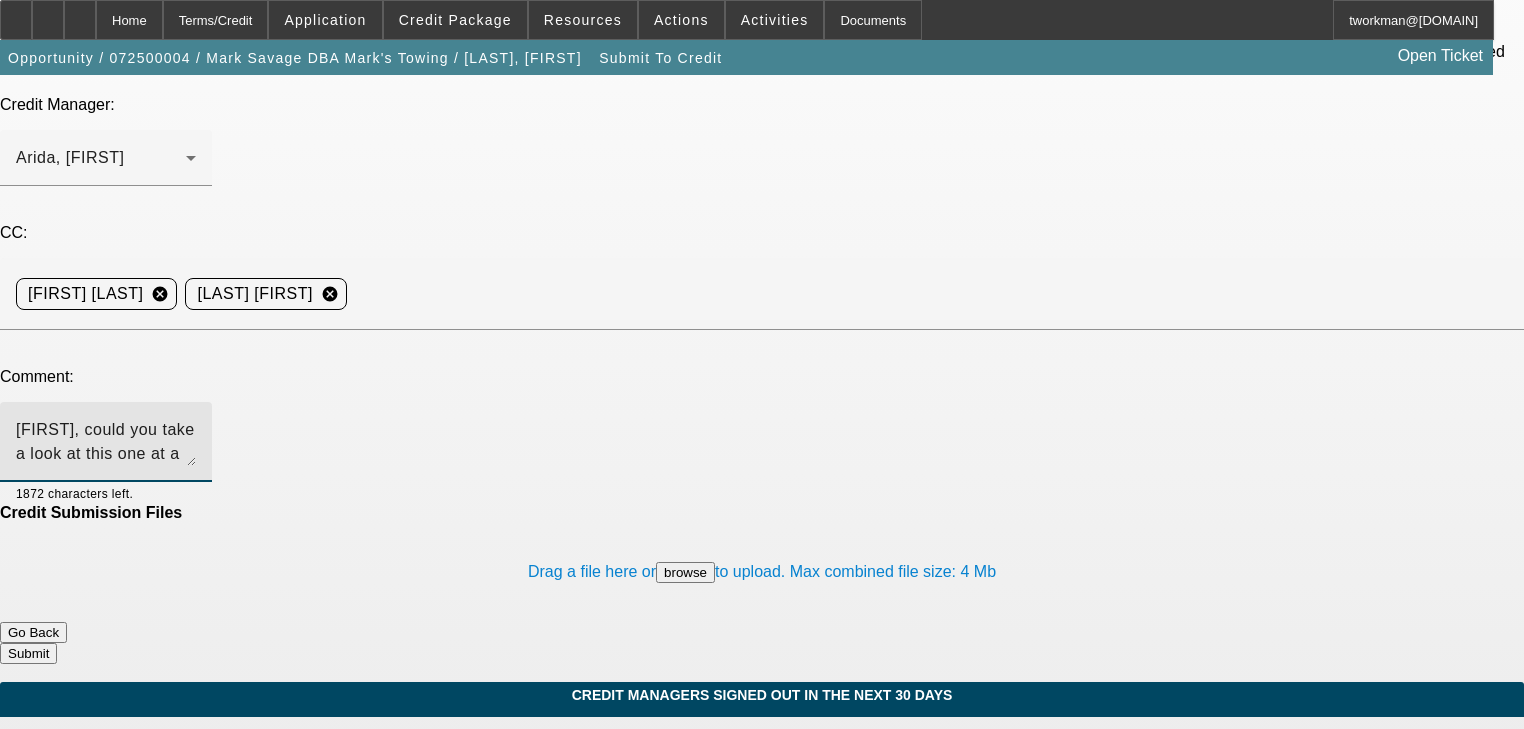 type on "Michael, could you take a look at this one at a stronger start up structure? Customer went and got a business license. Thank you" 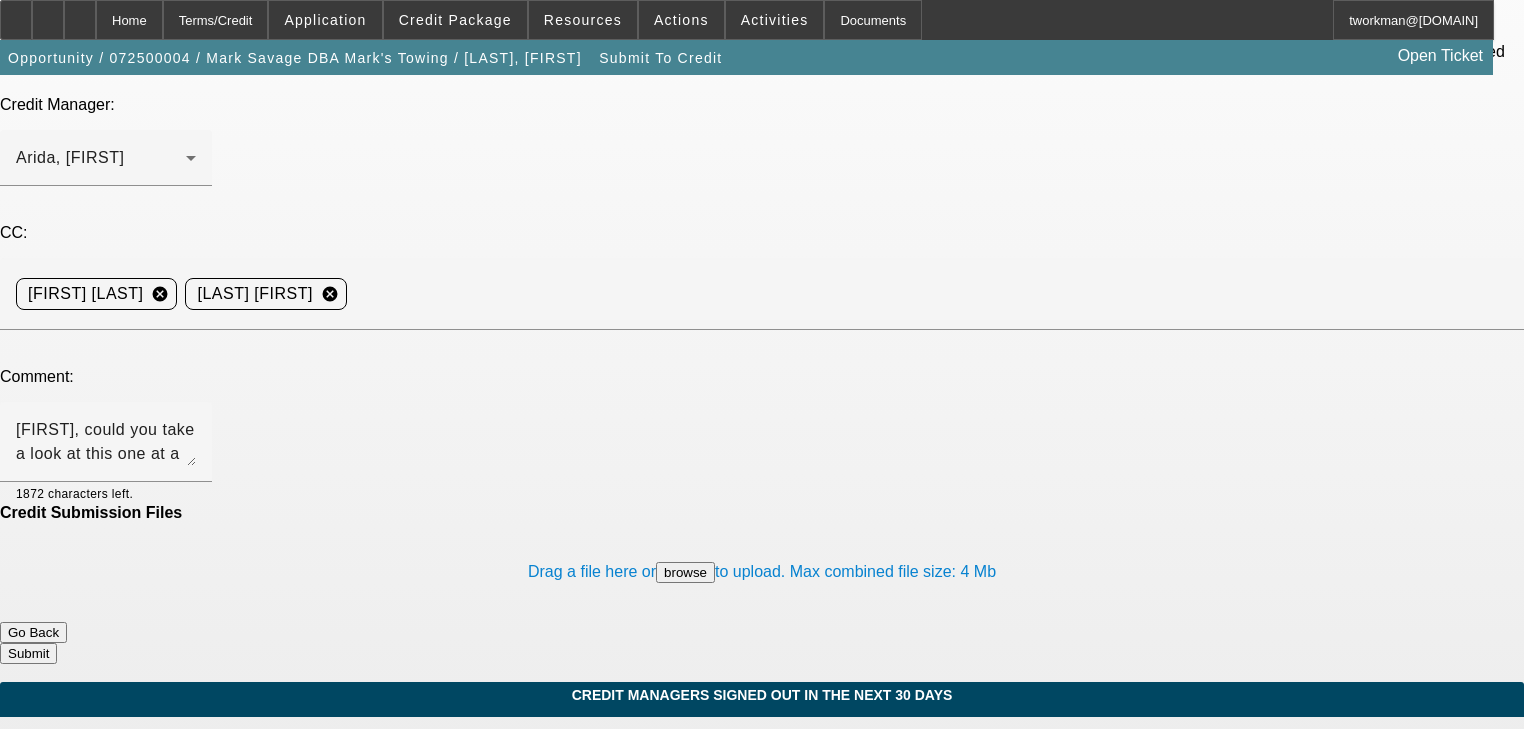 click on "Submit" at bounding box center [28, 653] 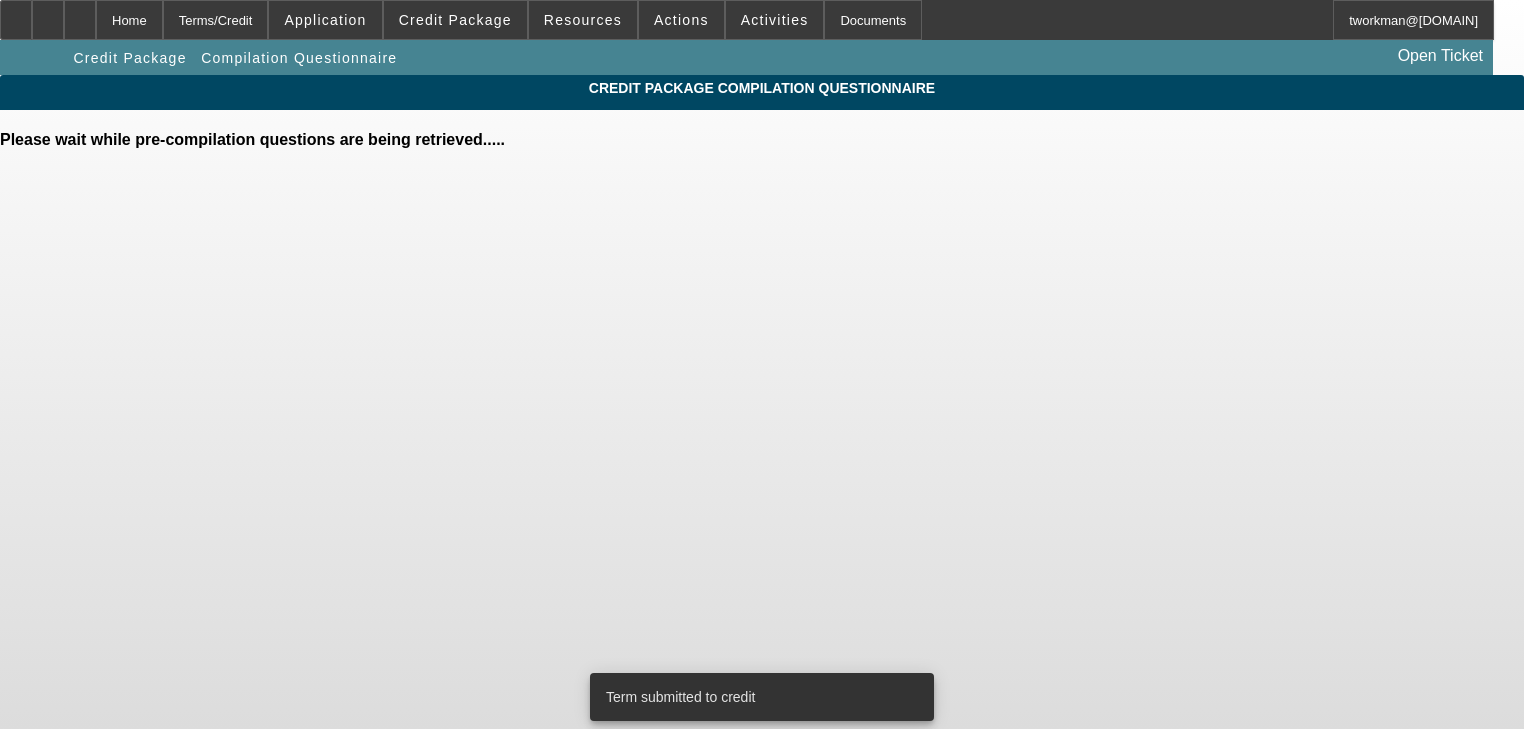 scroll, scrollTop: 0, scrollLeft: 0, axis: both 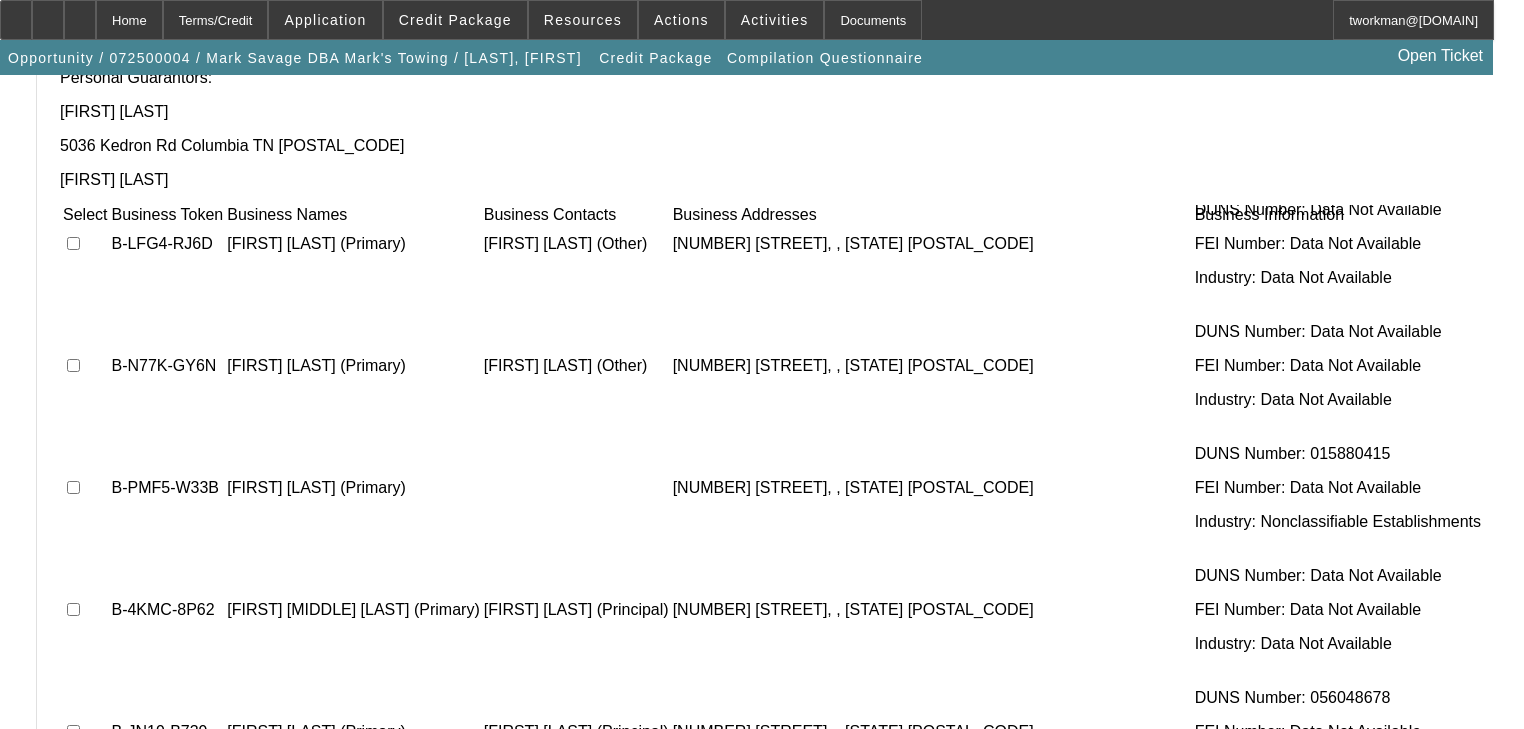 click on "Not Found" at bounding box center [106, 773] 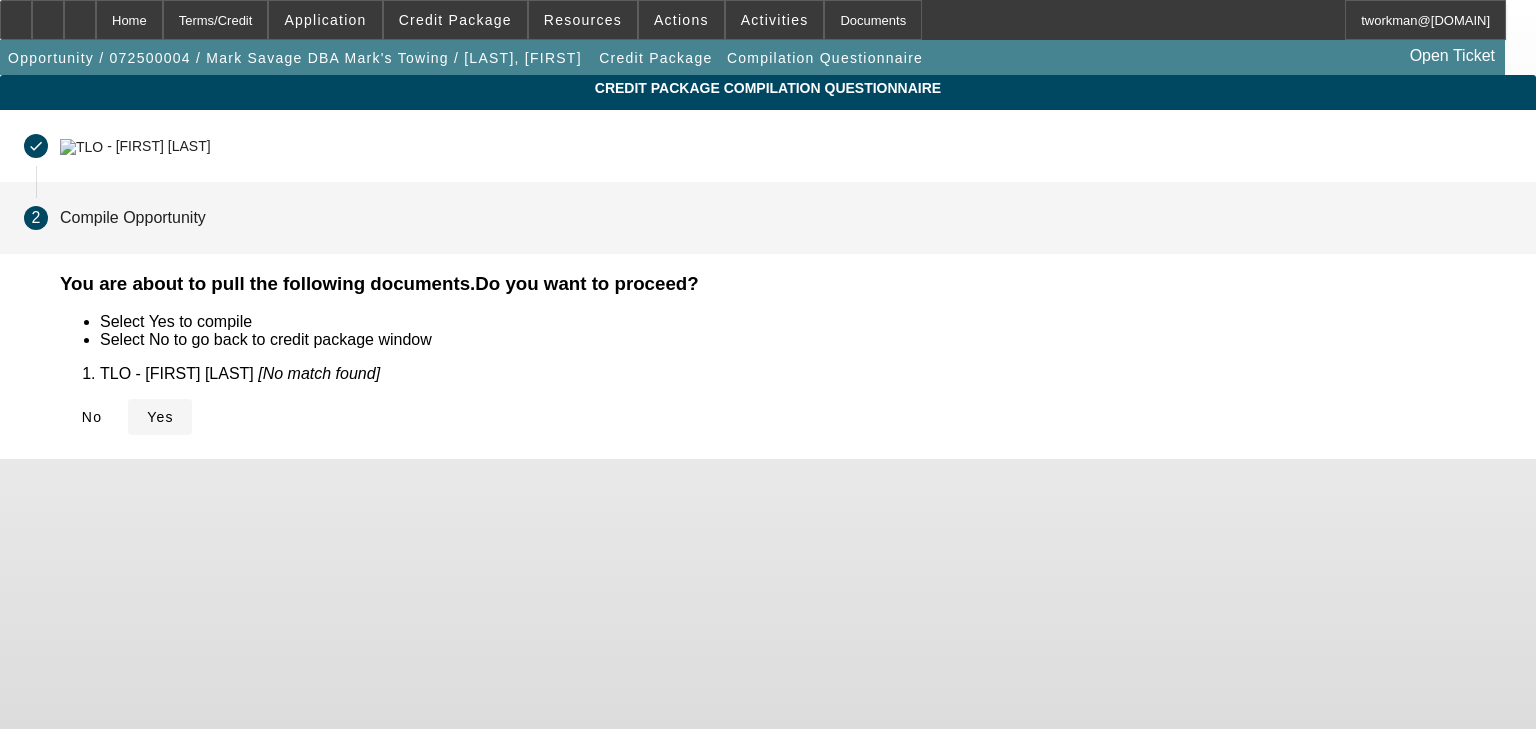 click on "Yes" at bounding box center [160, 417] 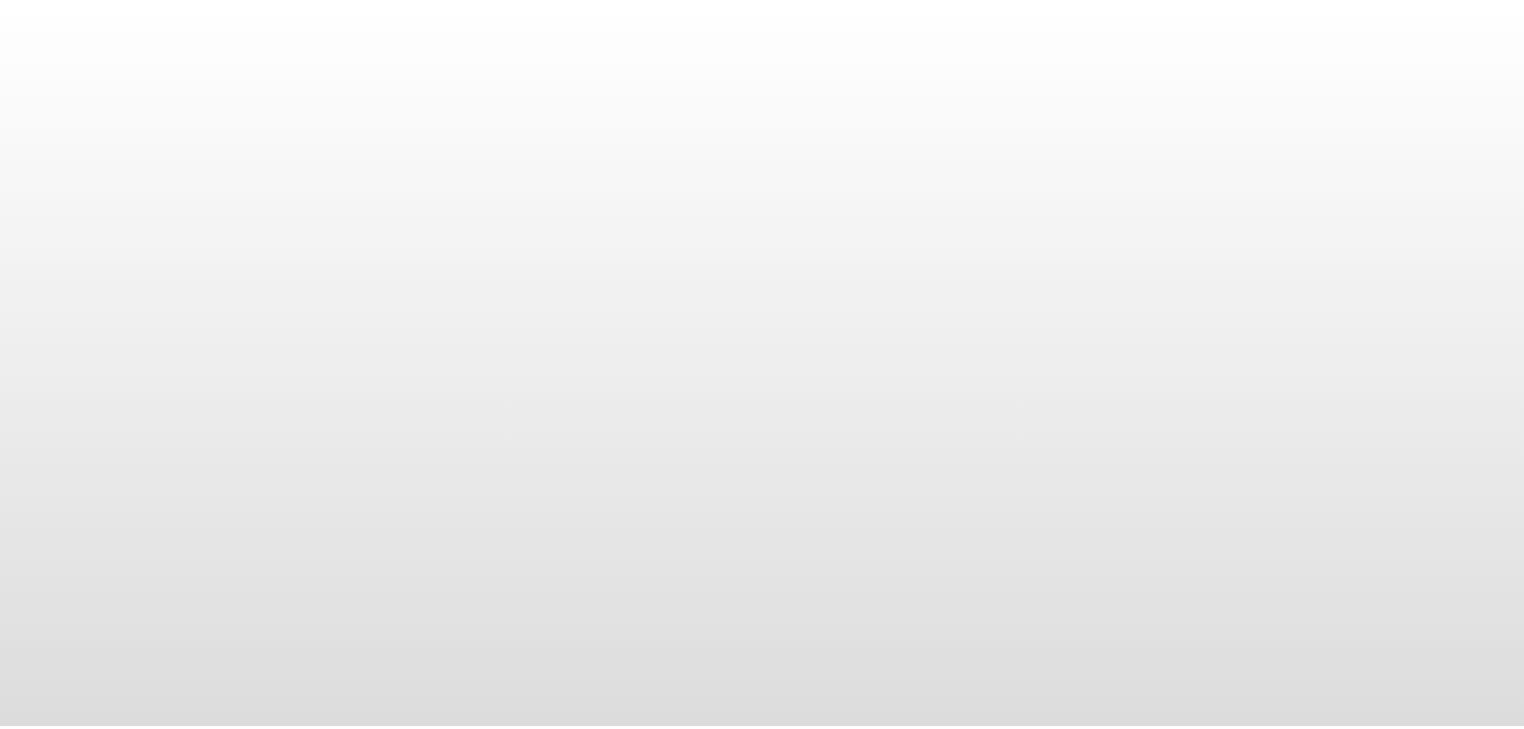 scroll, scrollTop: 0, scrollLeft: 0, axis: both 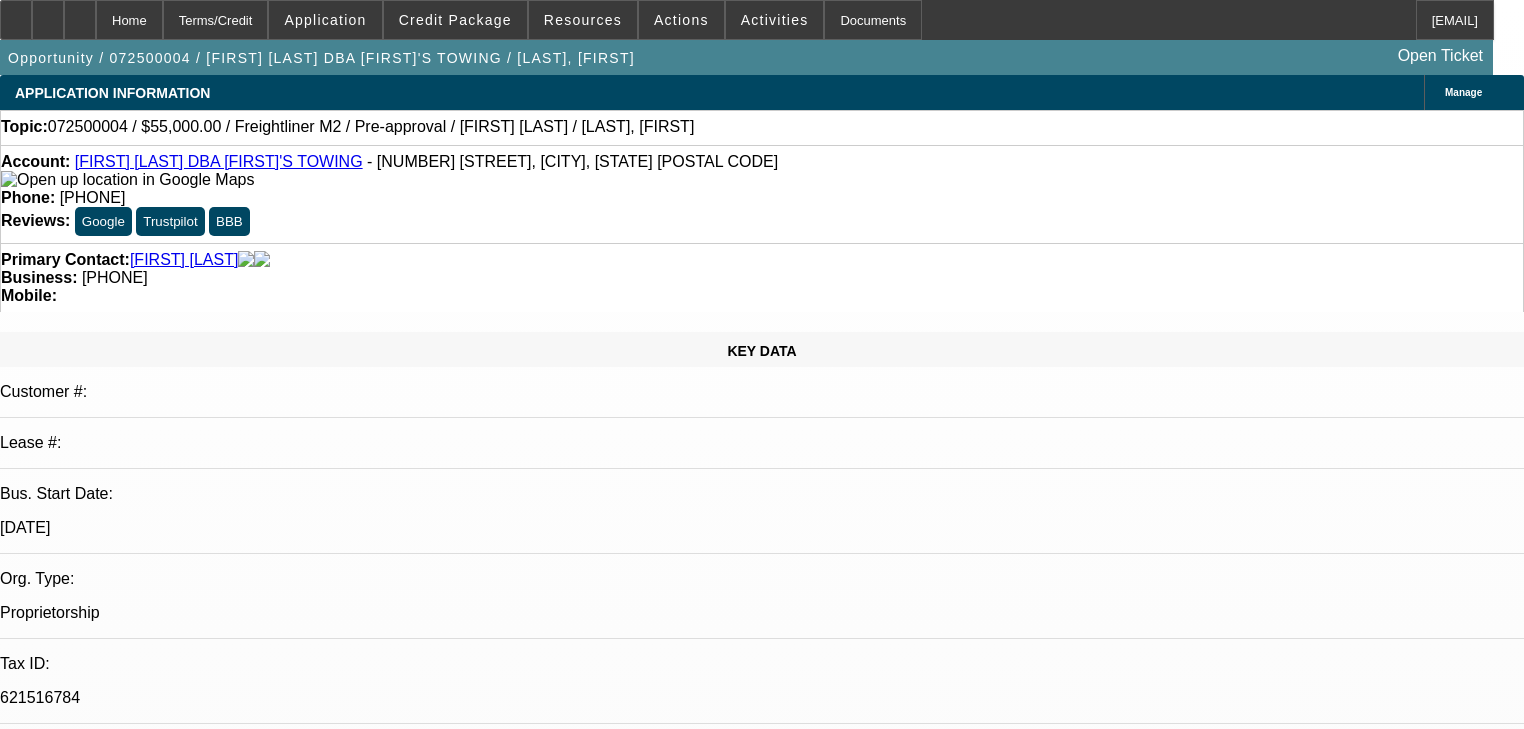 click on "Credit Declined - 072500004 / $45,000.00 / Pre-Approval Pre- Approval / Pre-approval / [FIRST] [LAST] / [LAST], [FIRST]
[FIRST] [LAST] - [DATE], [TIME]" at bounding box center [388, 6974] 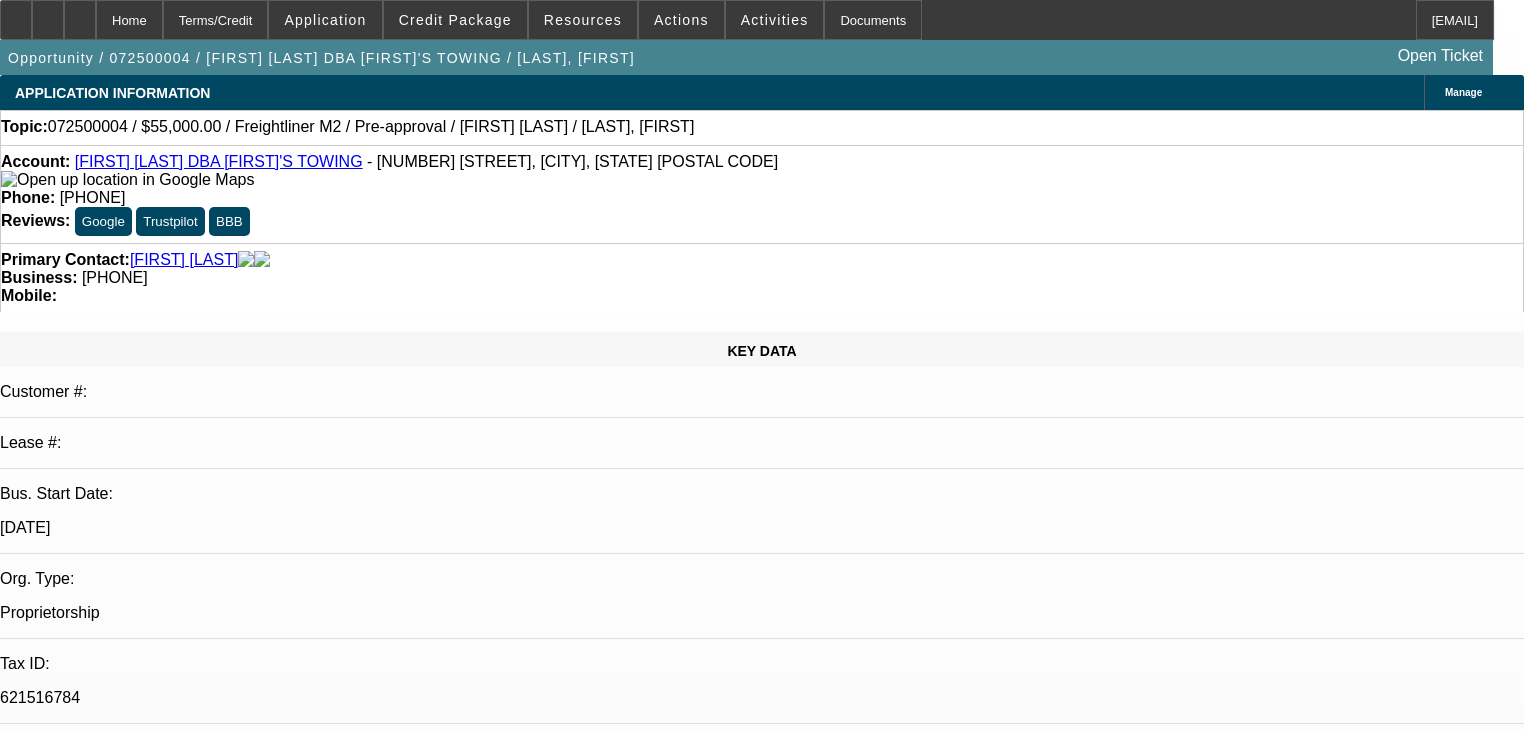 scroll, scrollTop: 160, scrollLeft: 0, axis: vertical 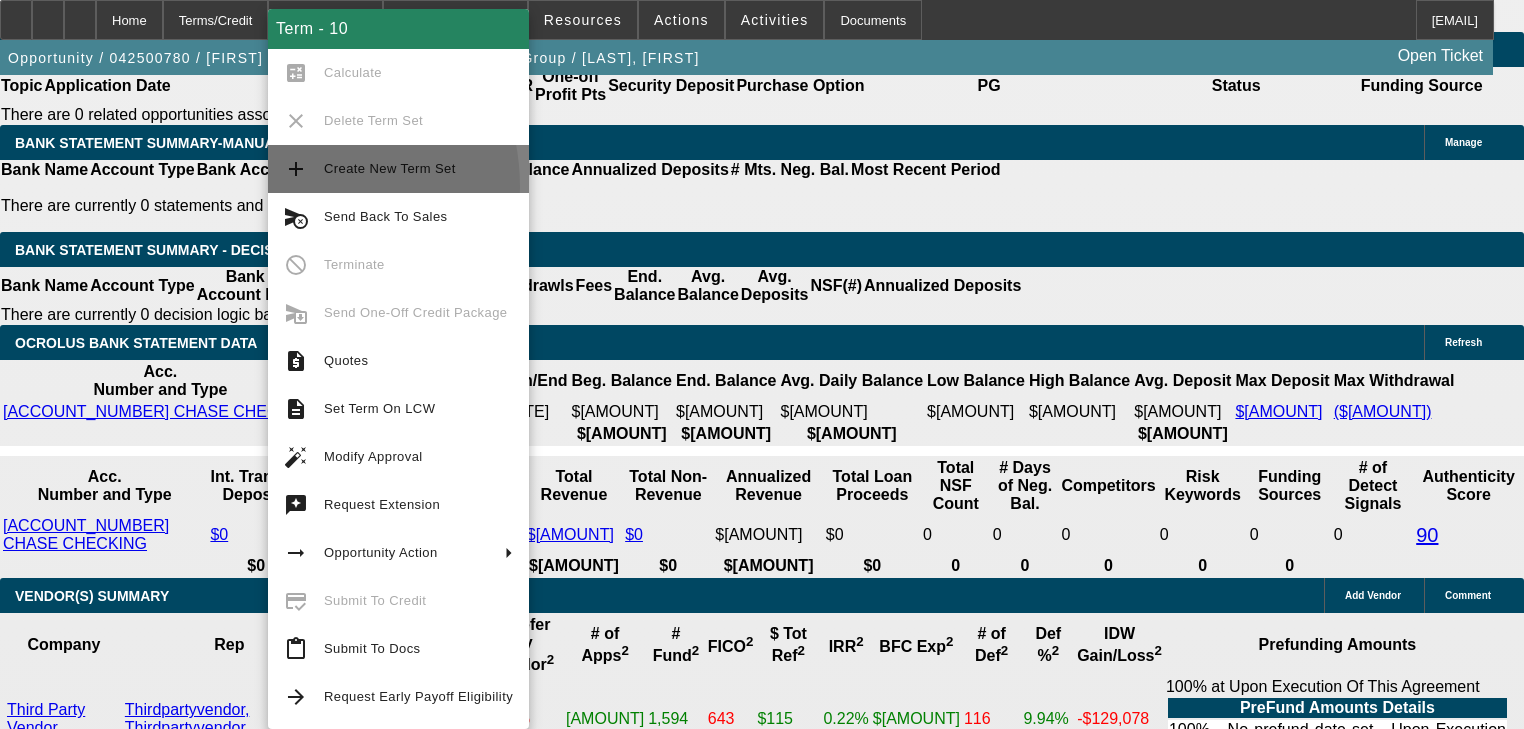 click on "add
Create New Term Set" at bounding box center (398, 169) 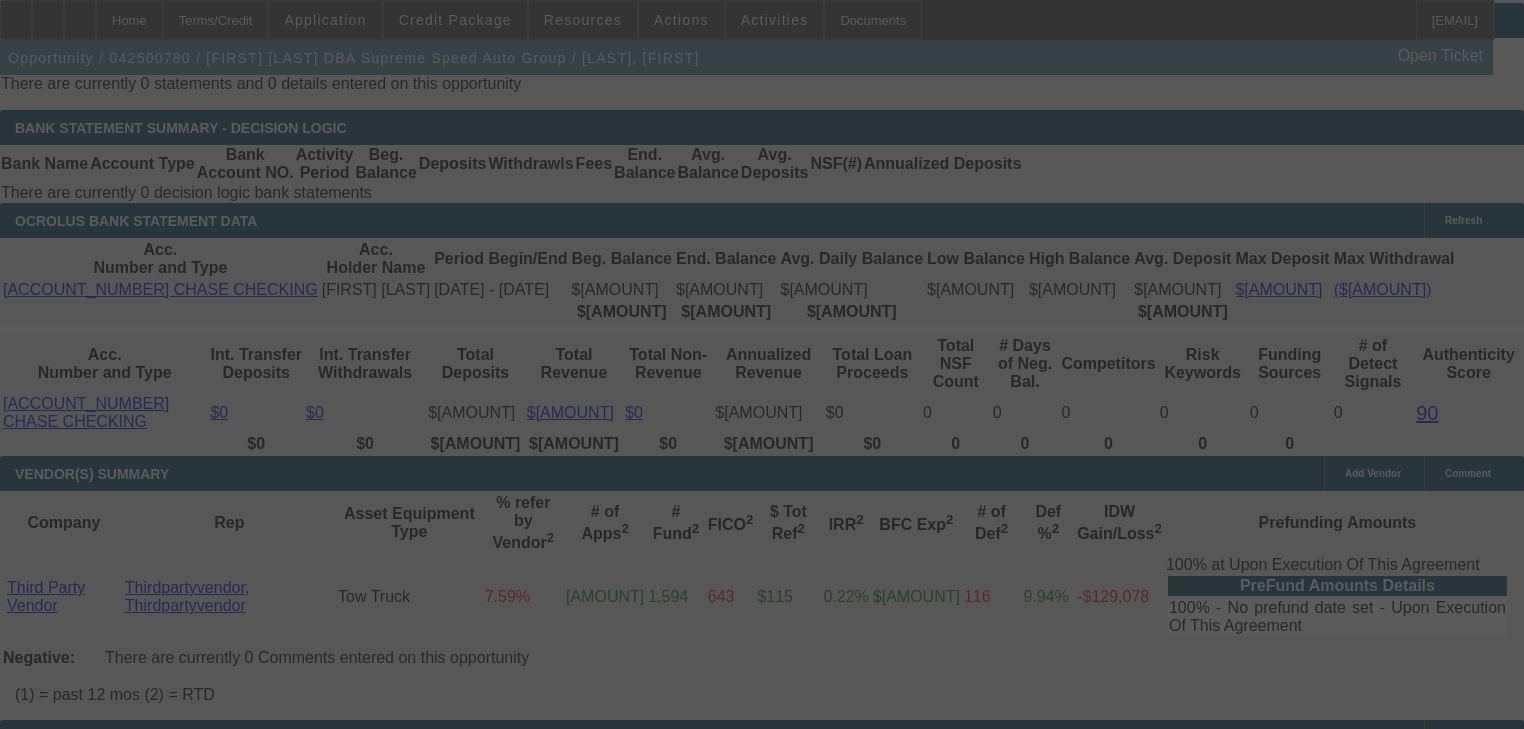 scroll, scrollTop: 3900, scrollLeft: 0, axis: vertical 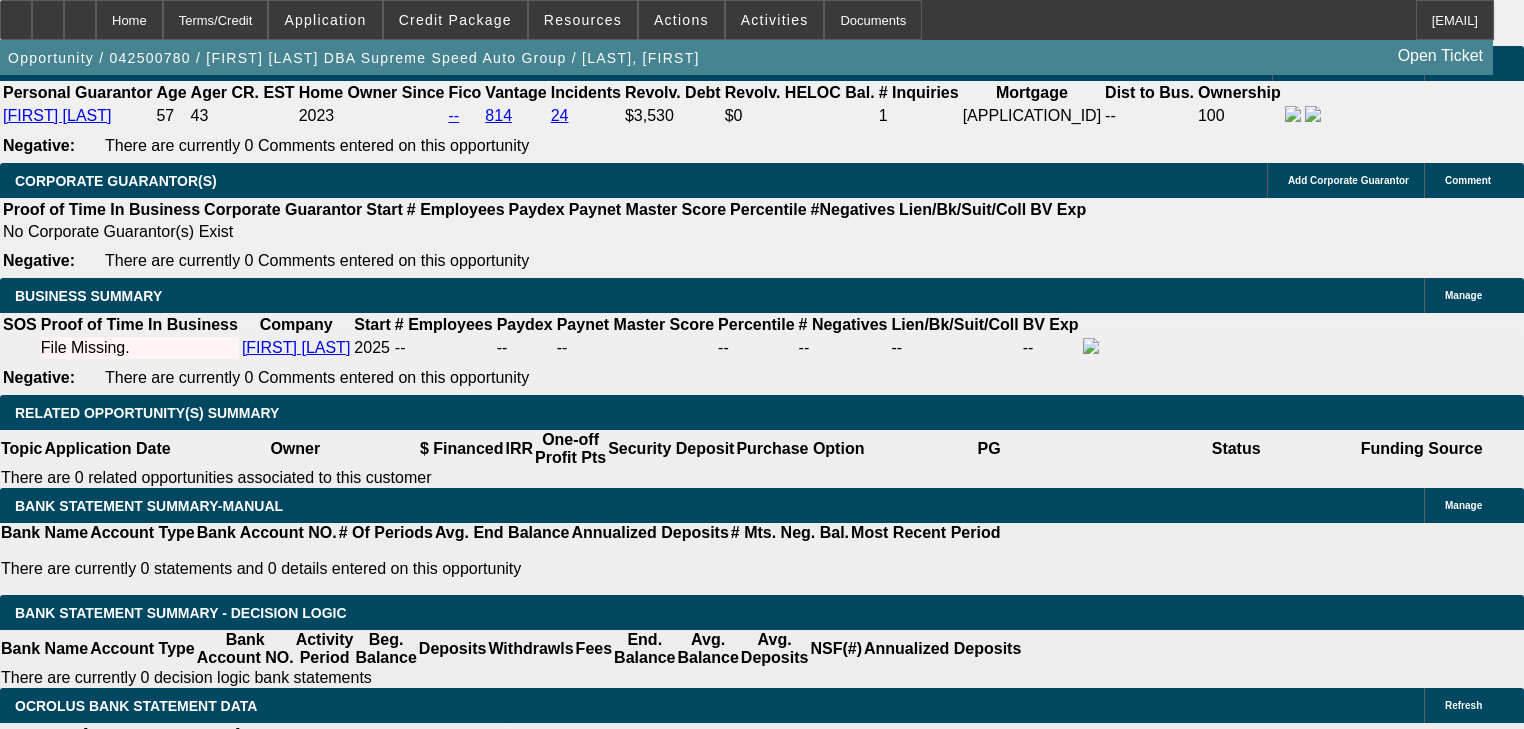 click on "Third Party Vendor" at bounding box center [389, 1936] 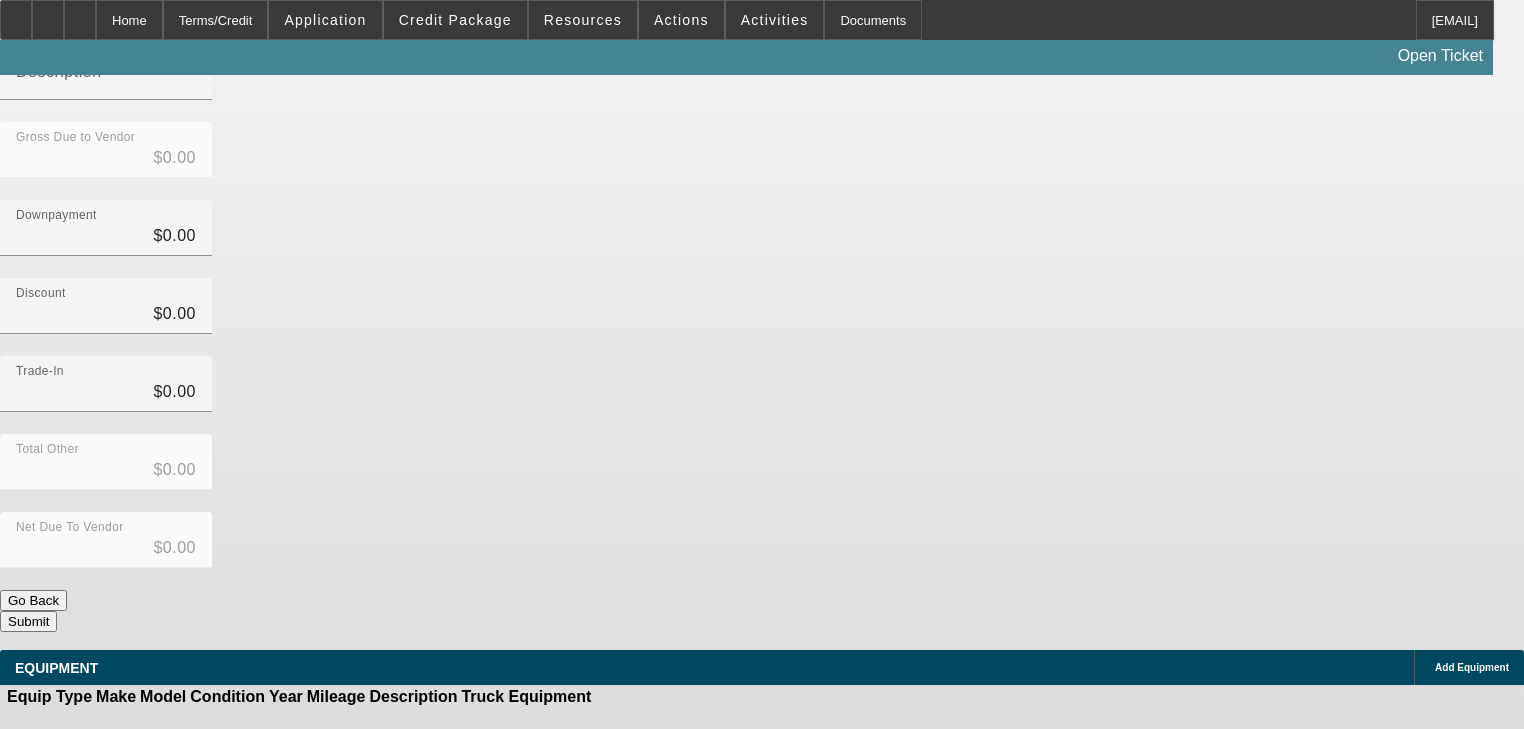 scroll, scrollTop: 0, scrollLeft: 0, axis: both 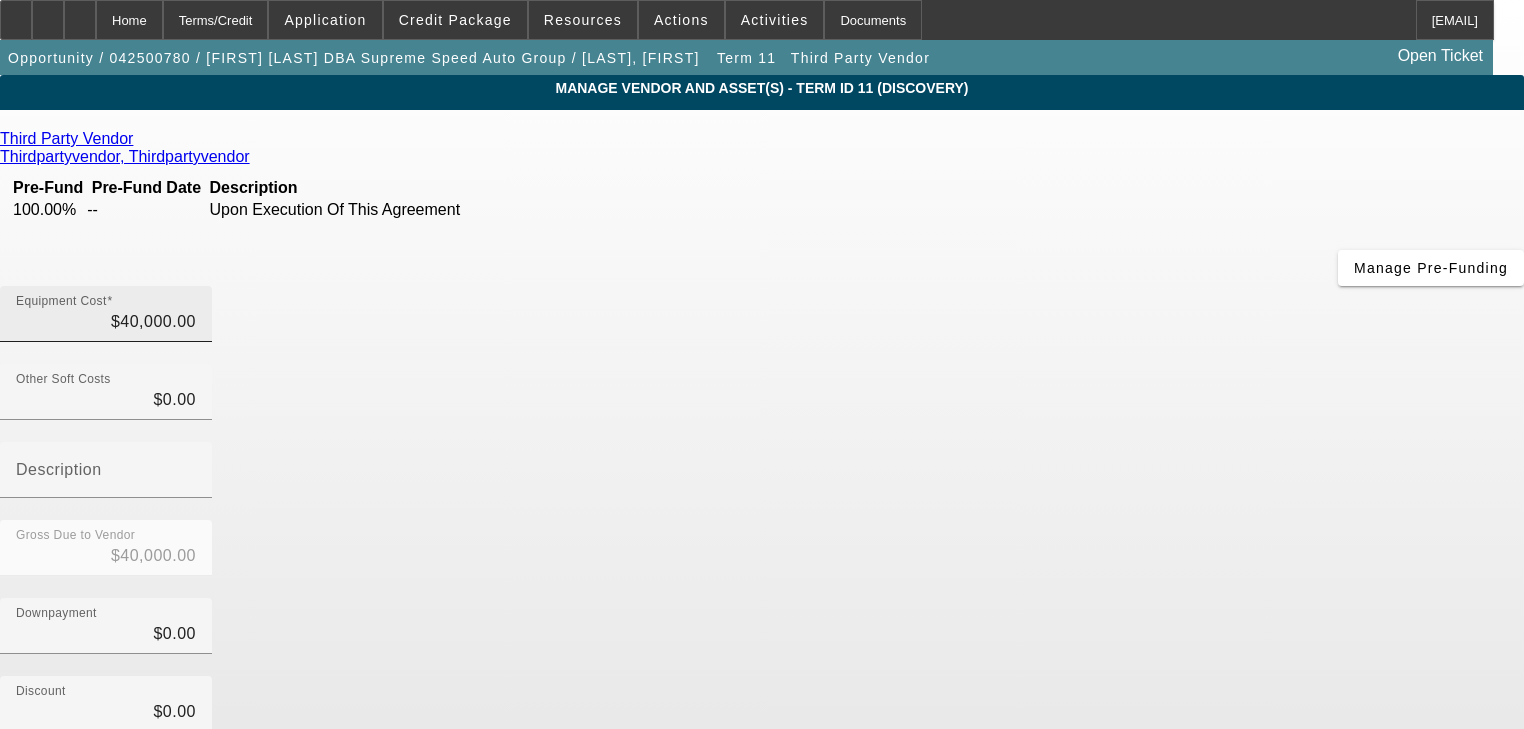 click on "Equipment Cost
$40,000.00" at bounding box center (106, 314) 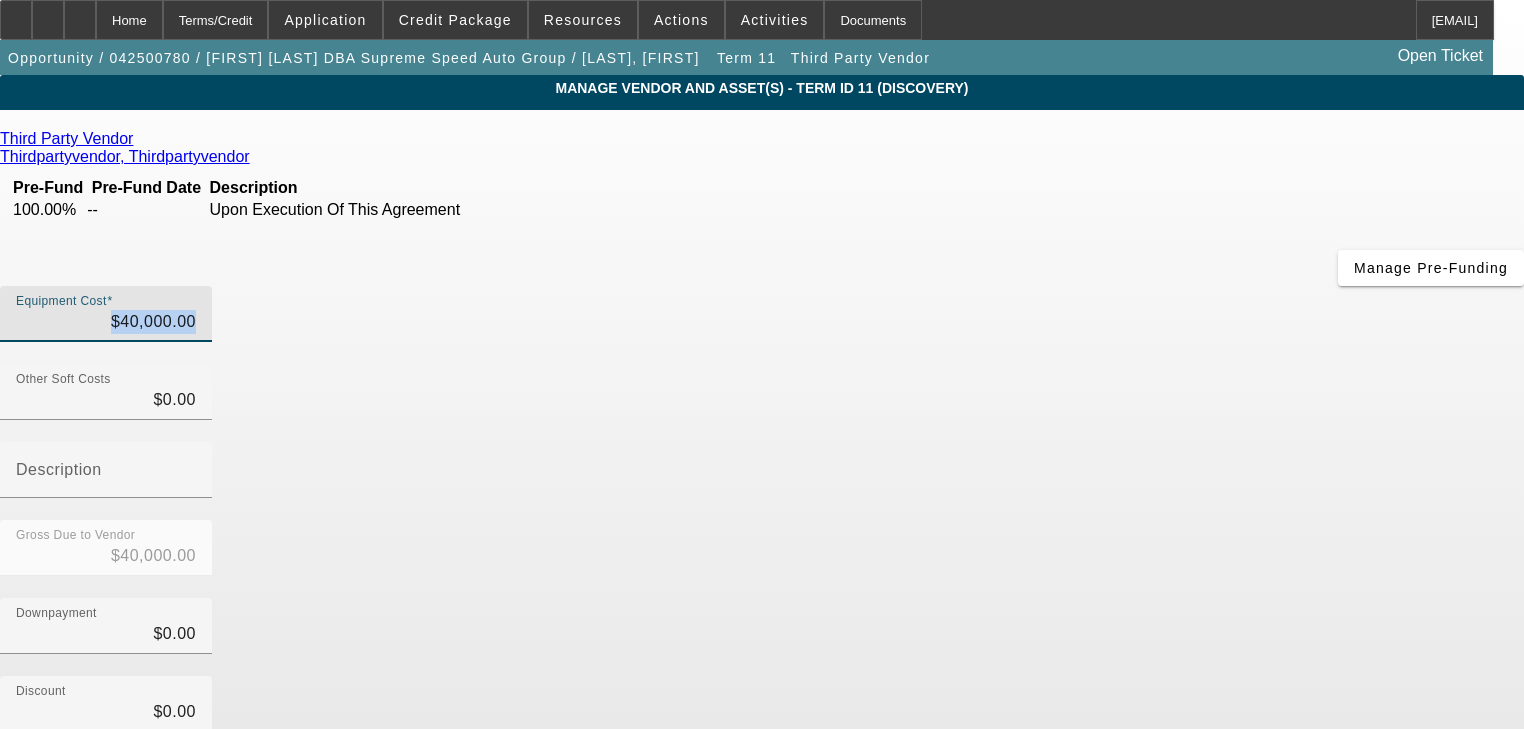 click on "Equipment Cost
$40,000.00" at bounding box center (106, 314) 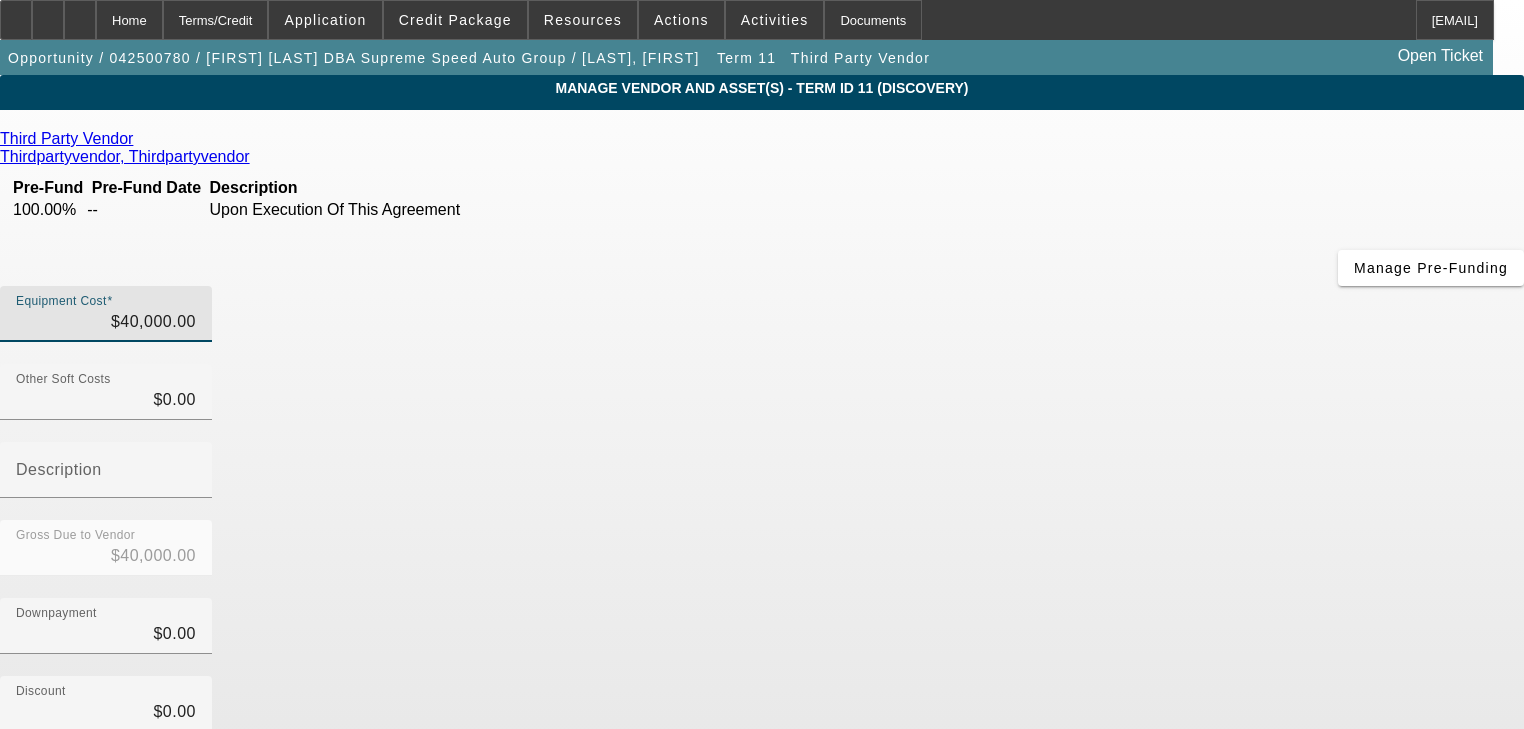 click on "Equipment Cost
$40,000.00" at bounding box center [106, 314] 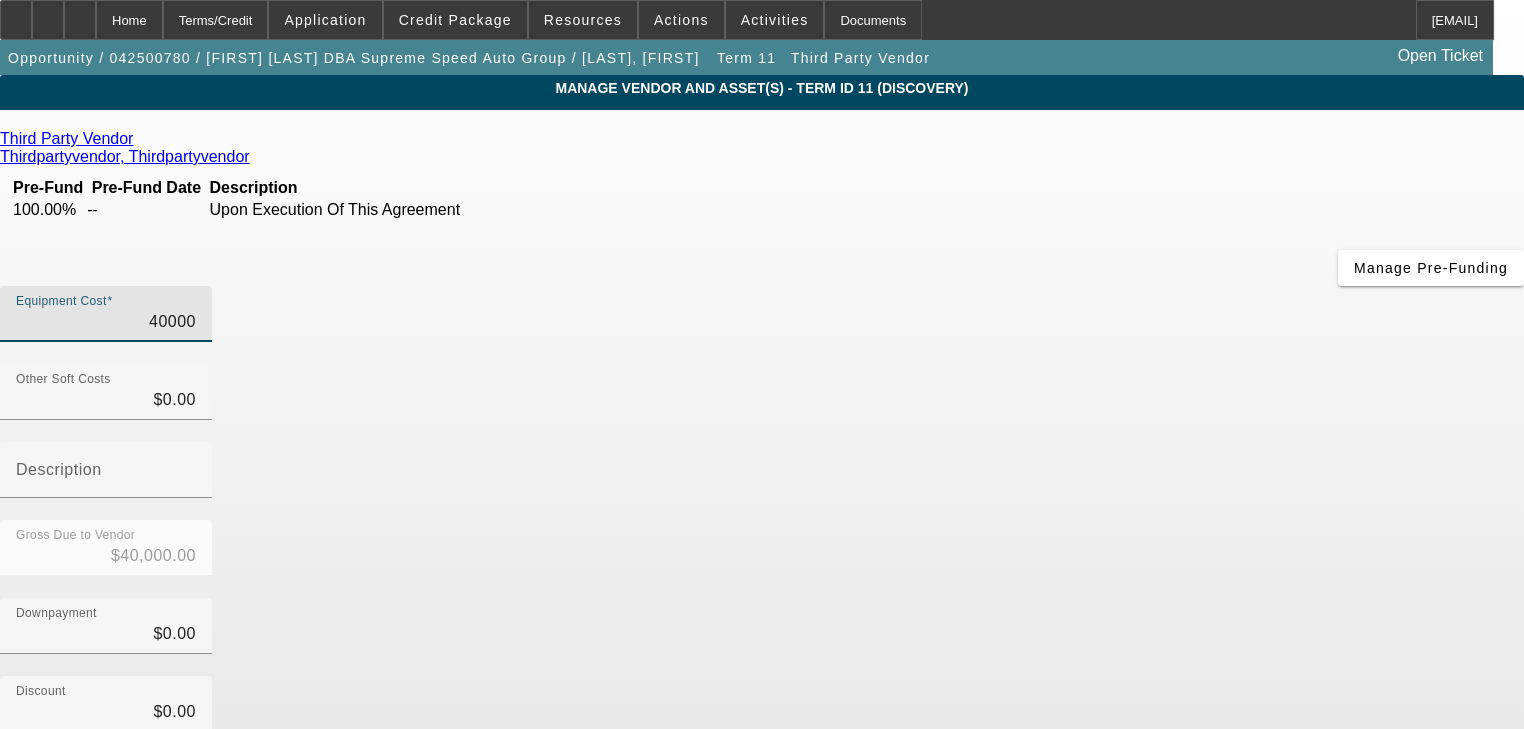 click on "40000" at bounding box center (106, 322) 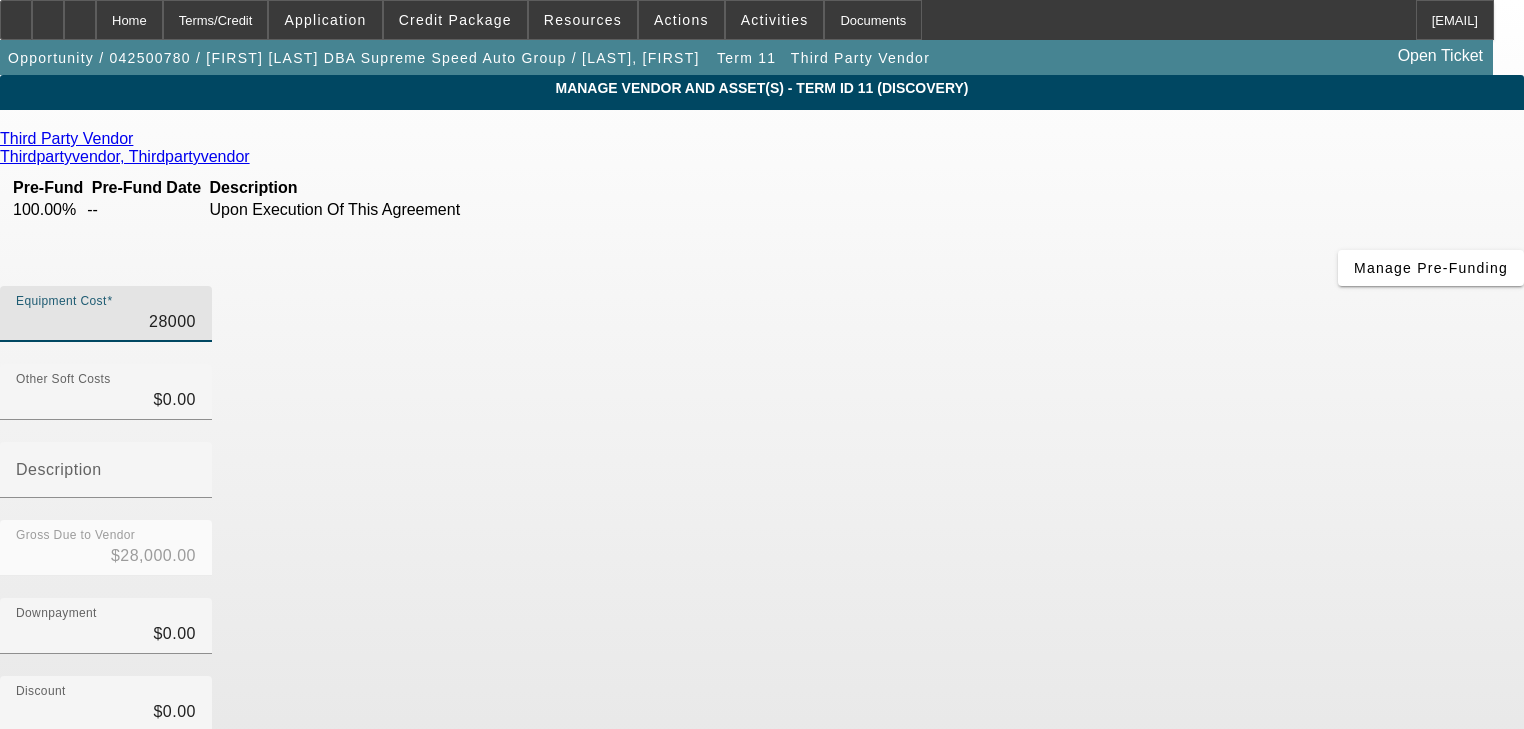 type on "28000" 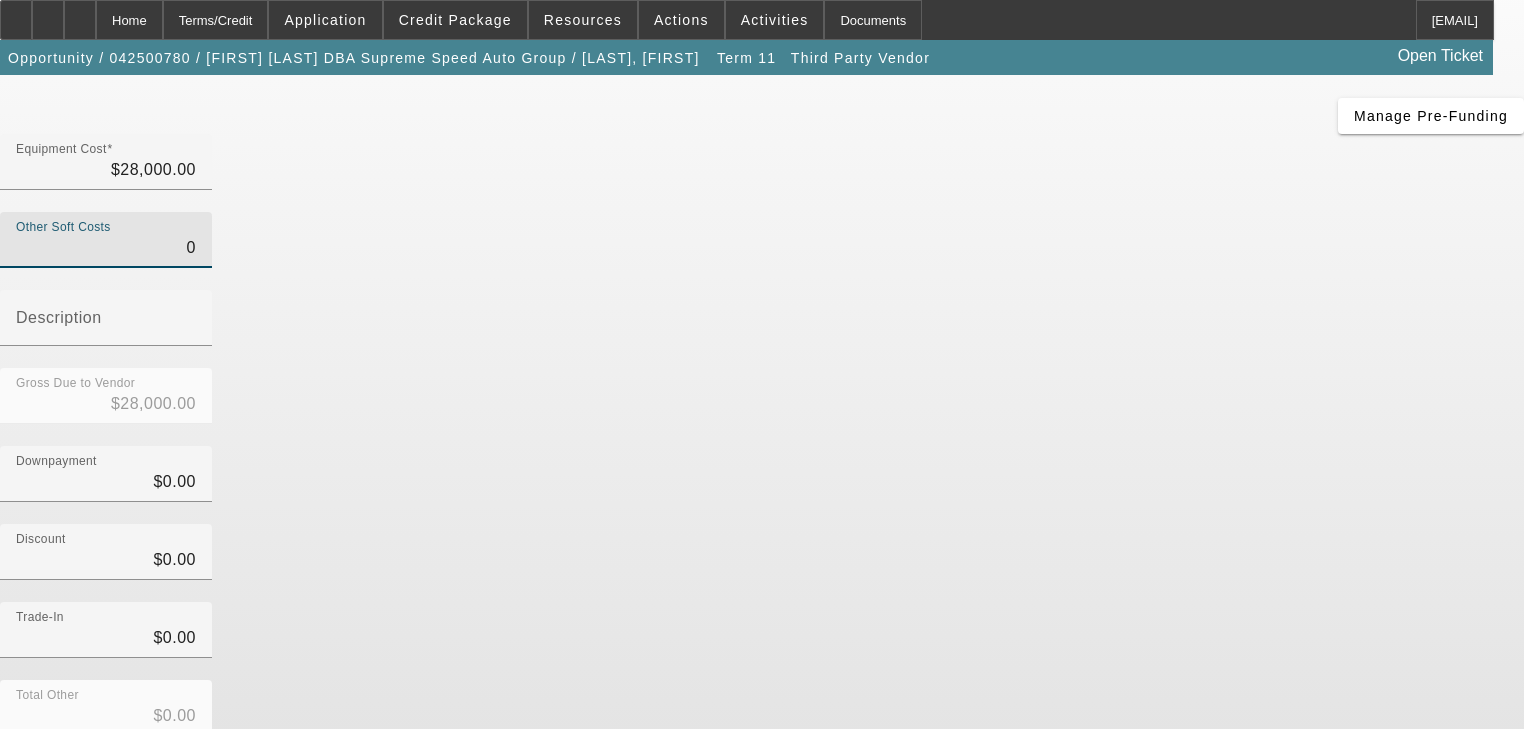 scroll, scrollTop: 124, scrollLeft: 0, axis: vertical 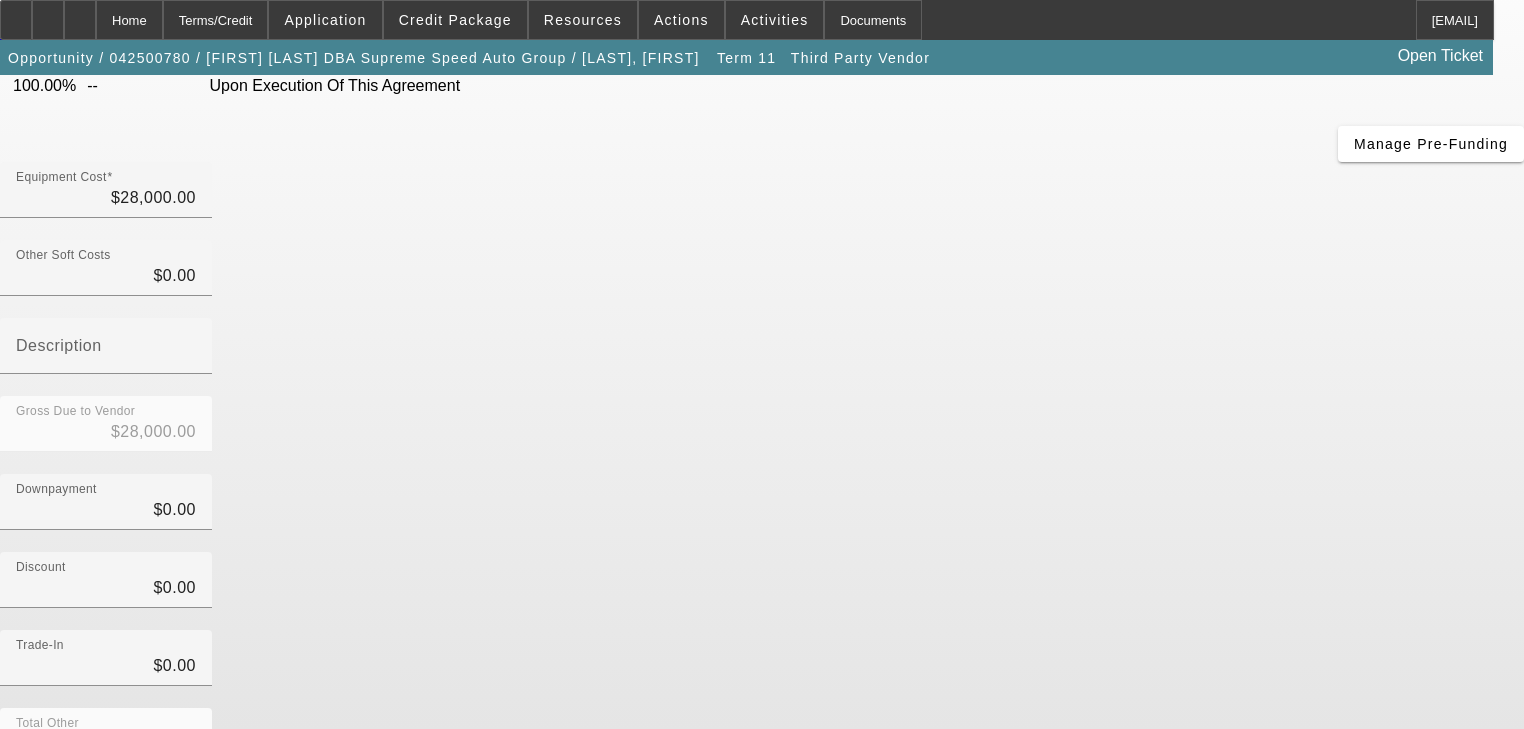 click on "Submit" at bounding box center [28, 895] 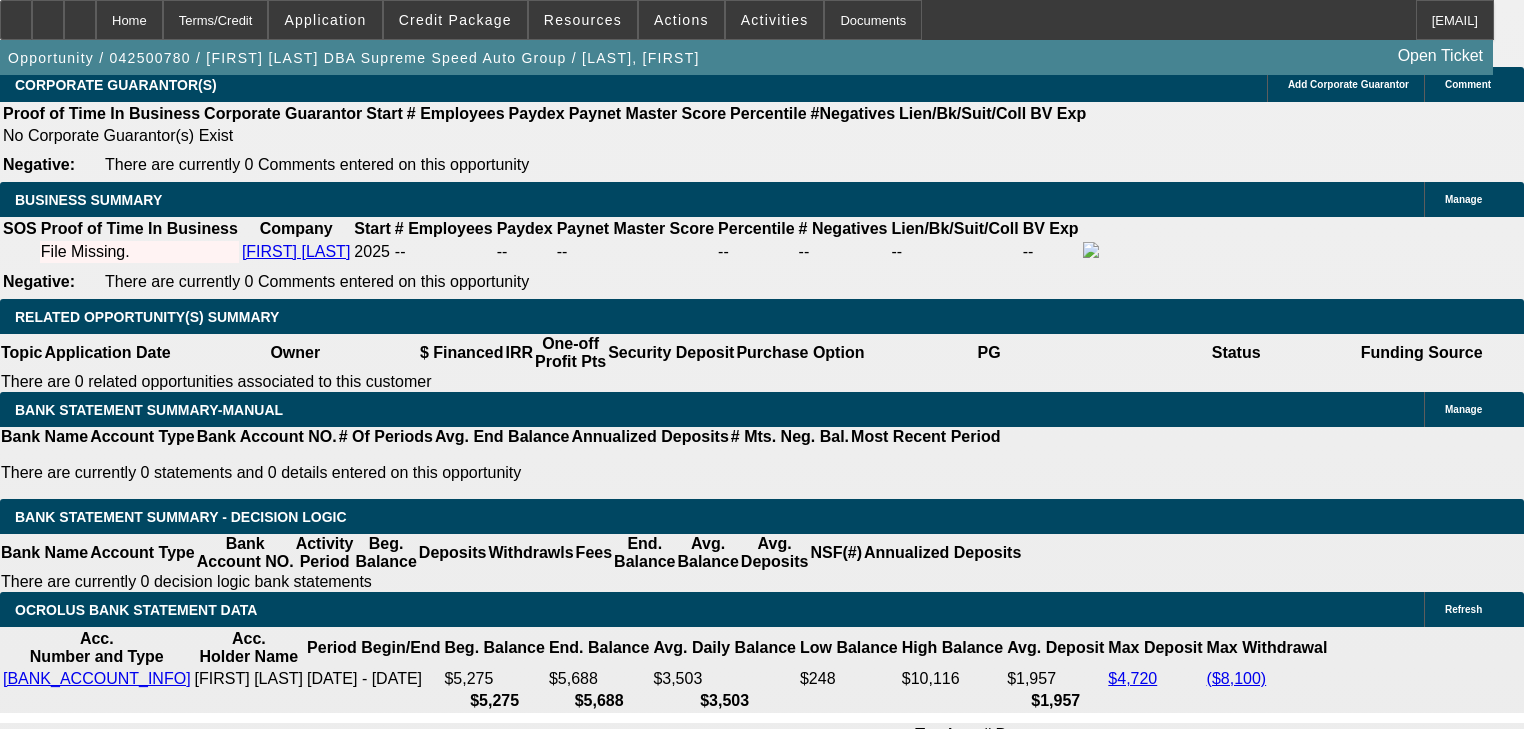 scroll, scrollTop: 3760, scrollLeft: 0, axis: vertical 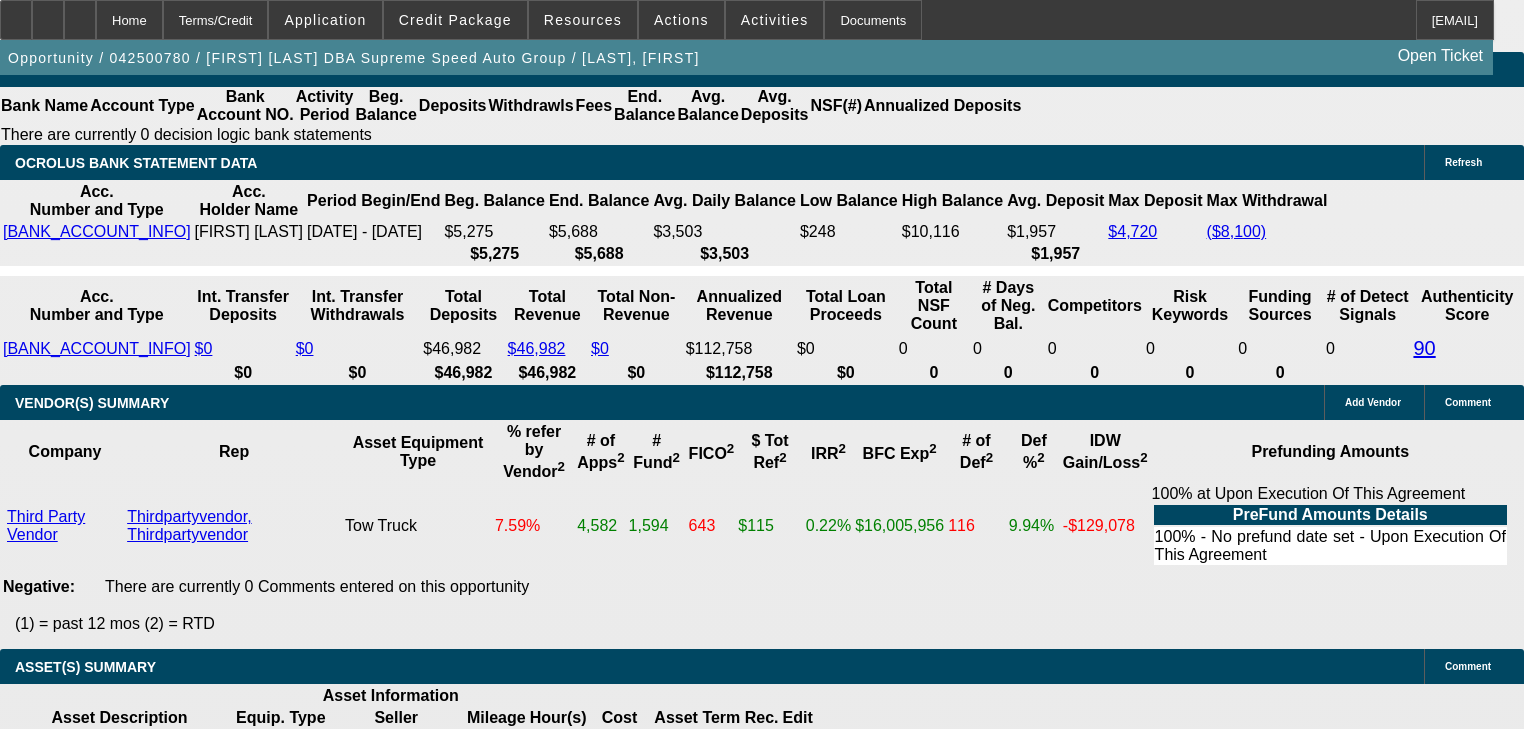 click on "30" at bounding box center [447, 1962] 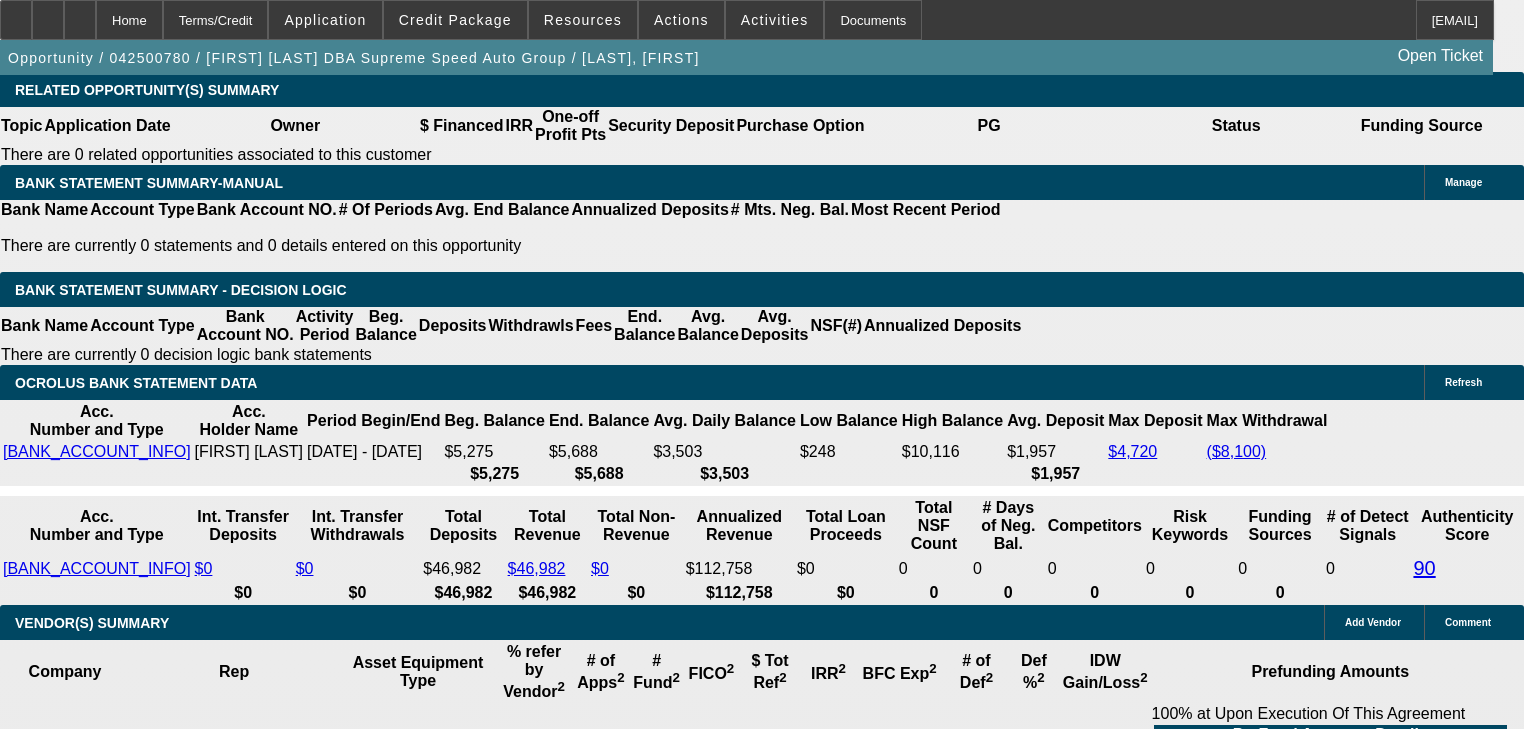 scroll, scrollTop: 3520, scrollLeft: 0, axis: vertical 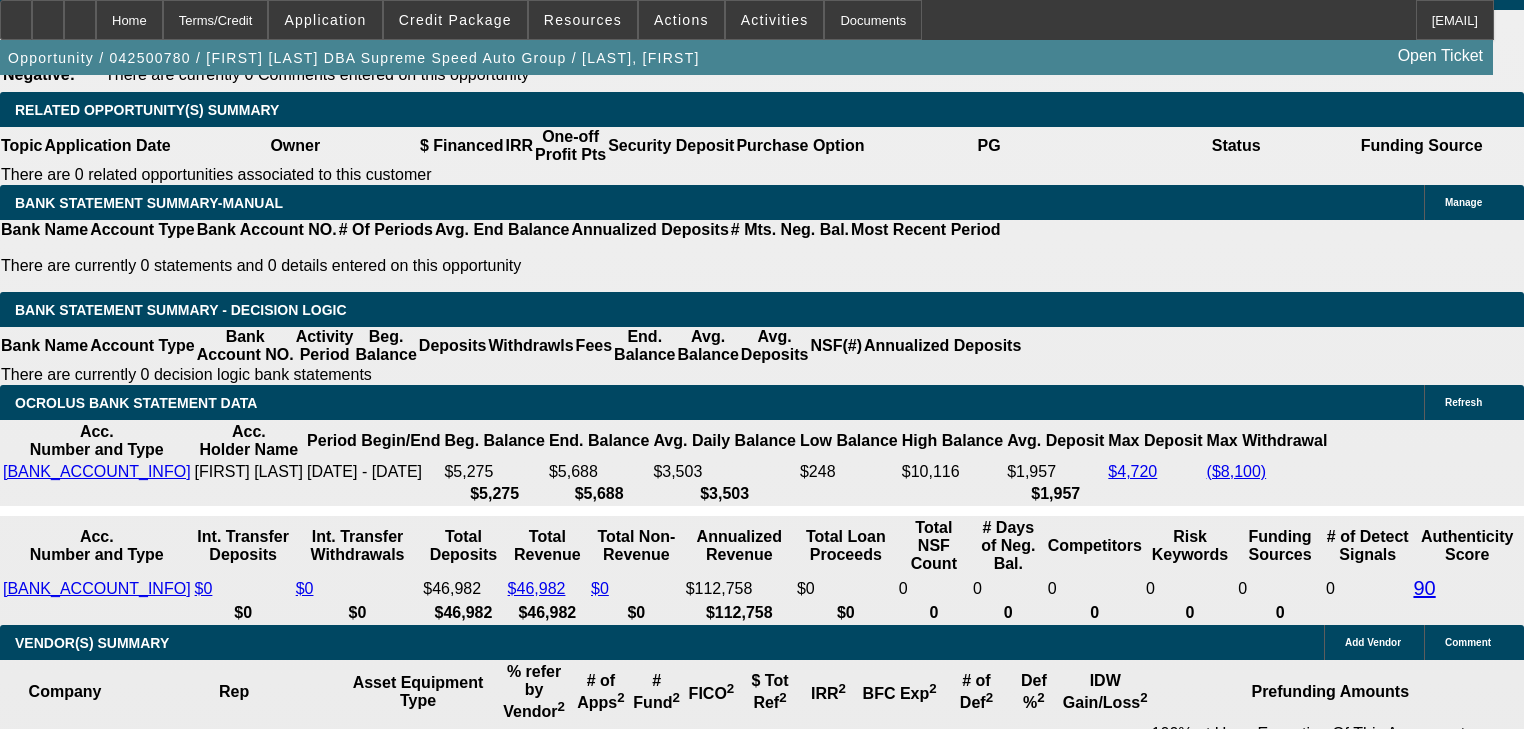 type on "24" 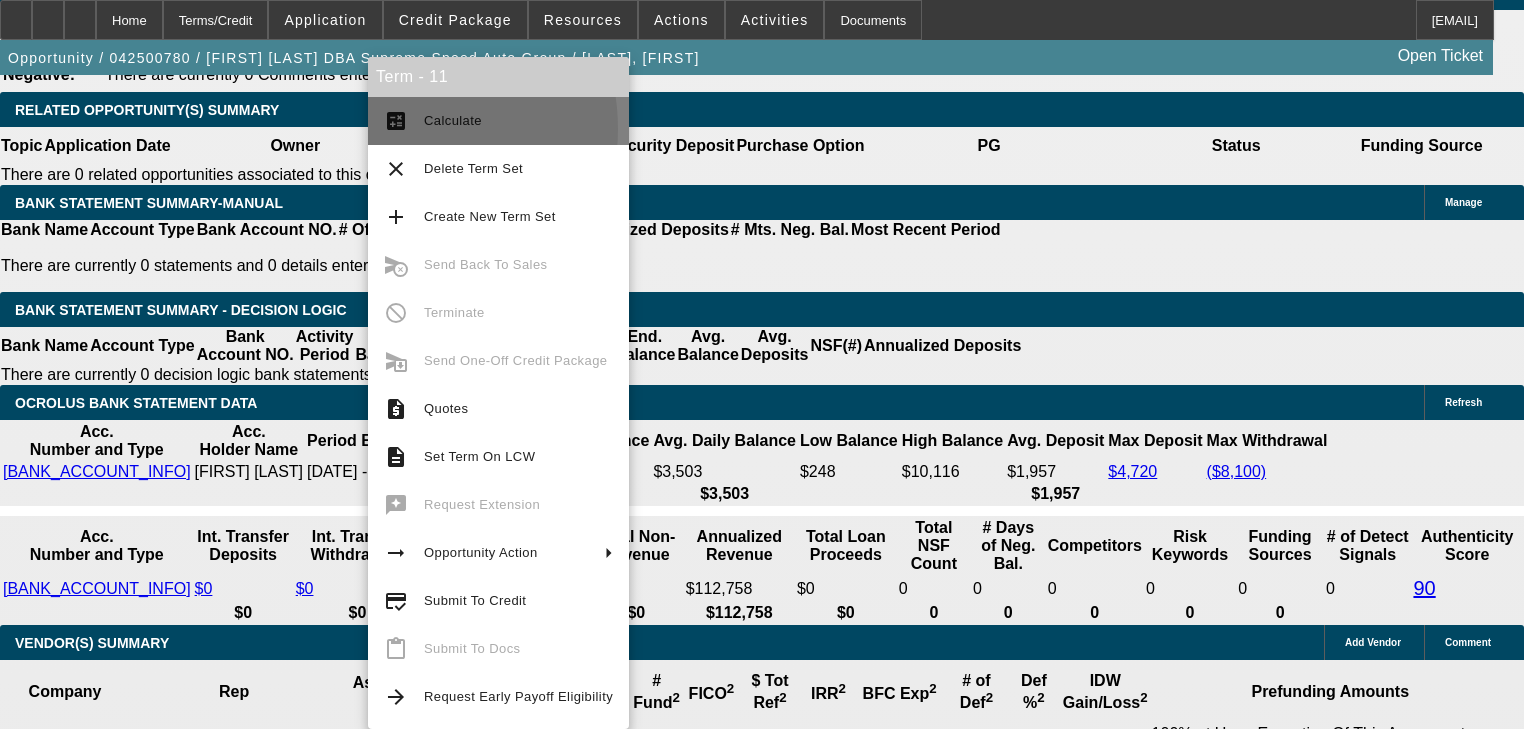 click on "calculate" at bounding box center (396, 121) 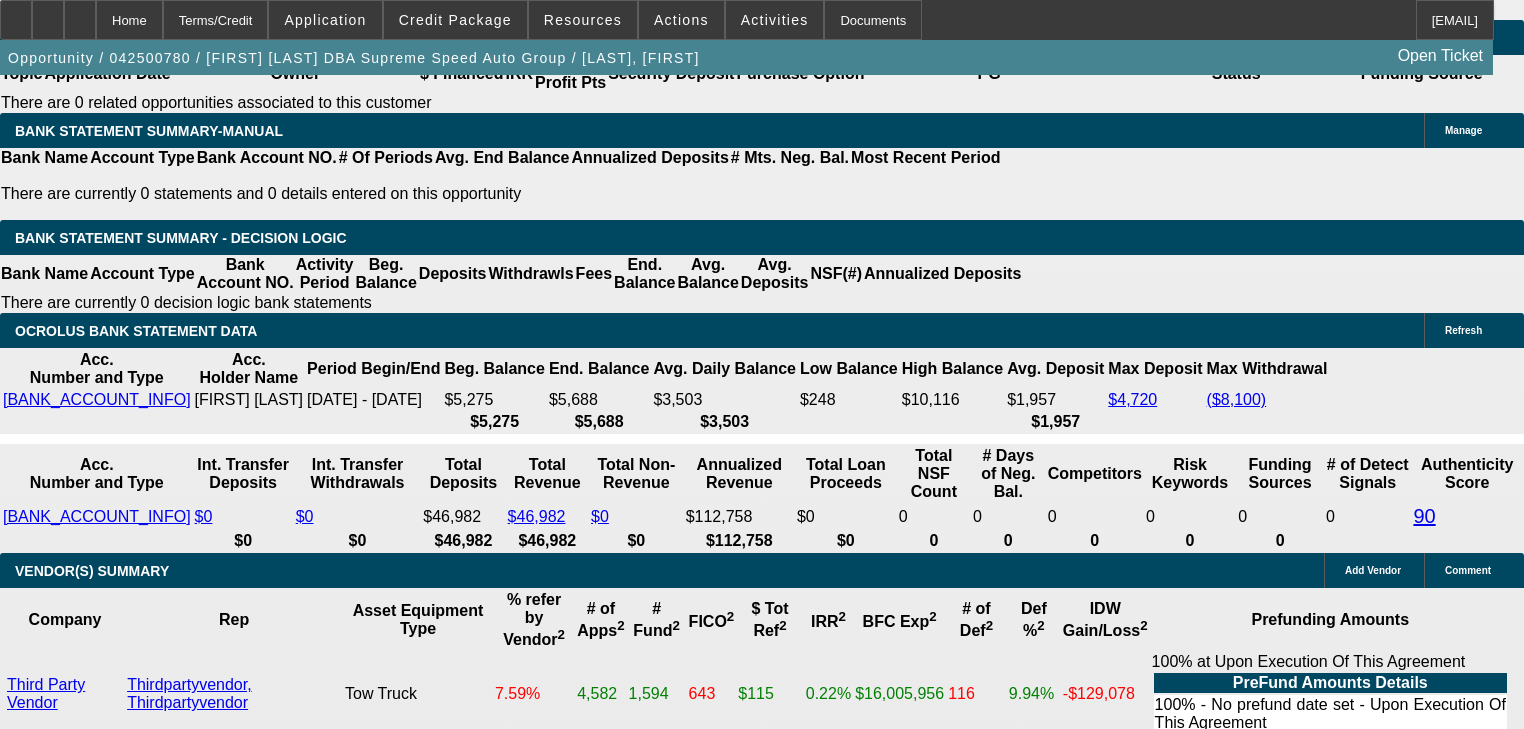 scroll, scrollTop: 3680, scrollLeft: 0, axis: vertical 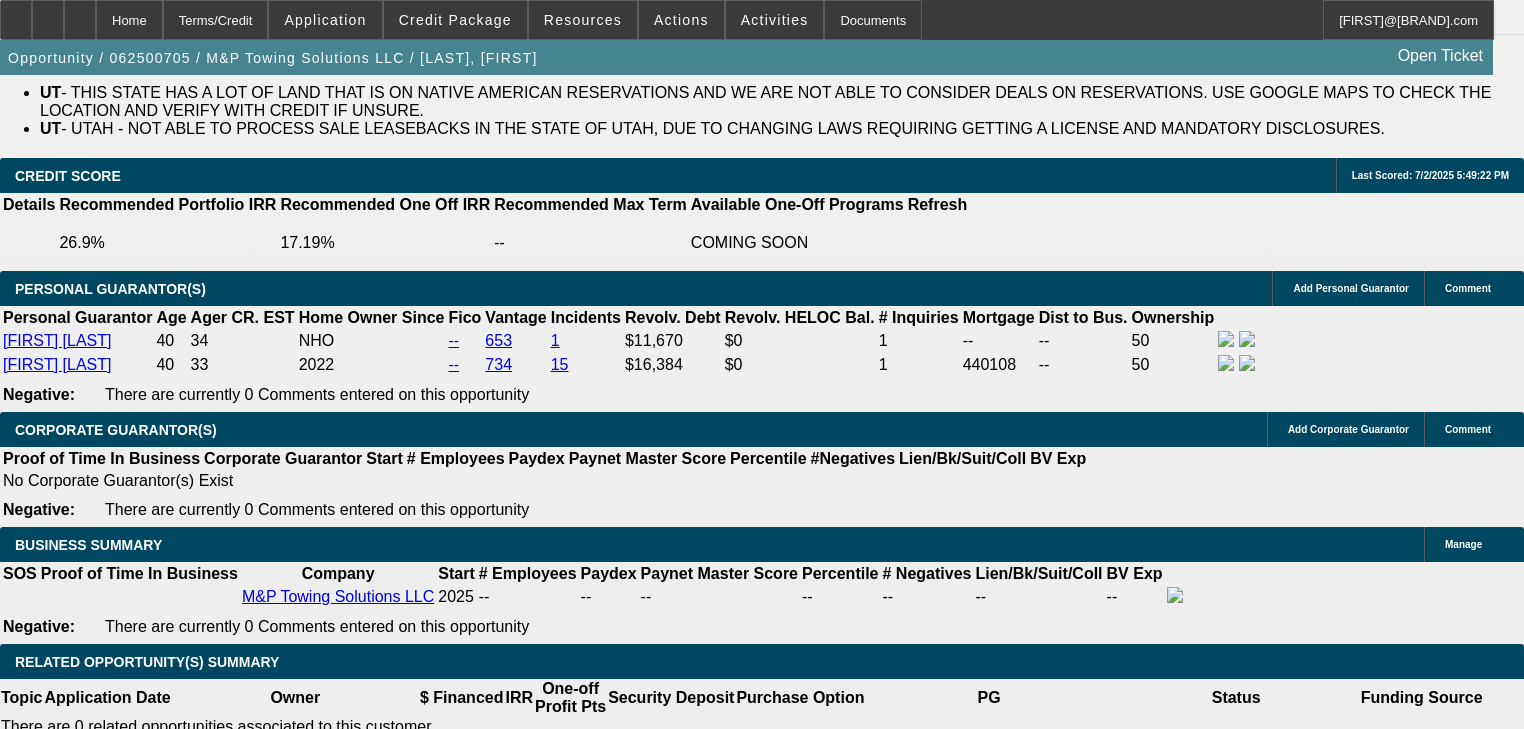 click on "[FIRST] [LAST] - 7/7/25, 11:18 AM" at bounding box center [249, 3976] 